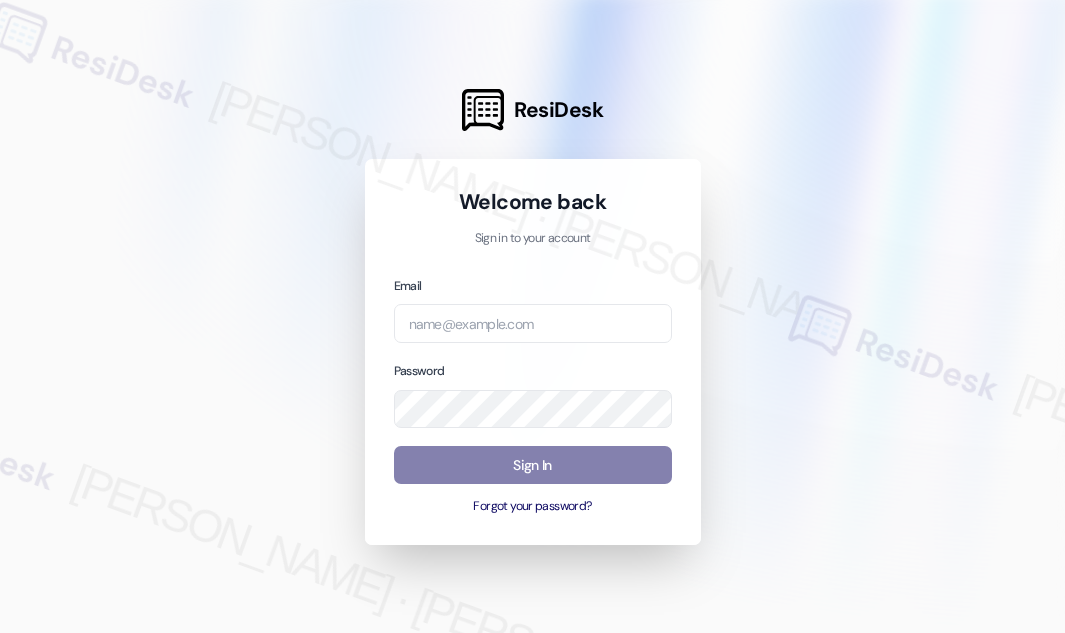 scroll, scrollTop: 0, scrollLeft: 0, axis: both 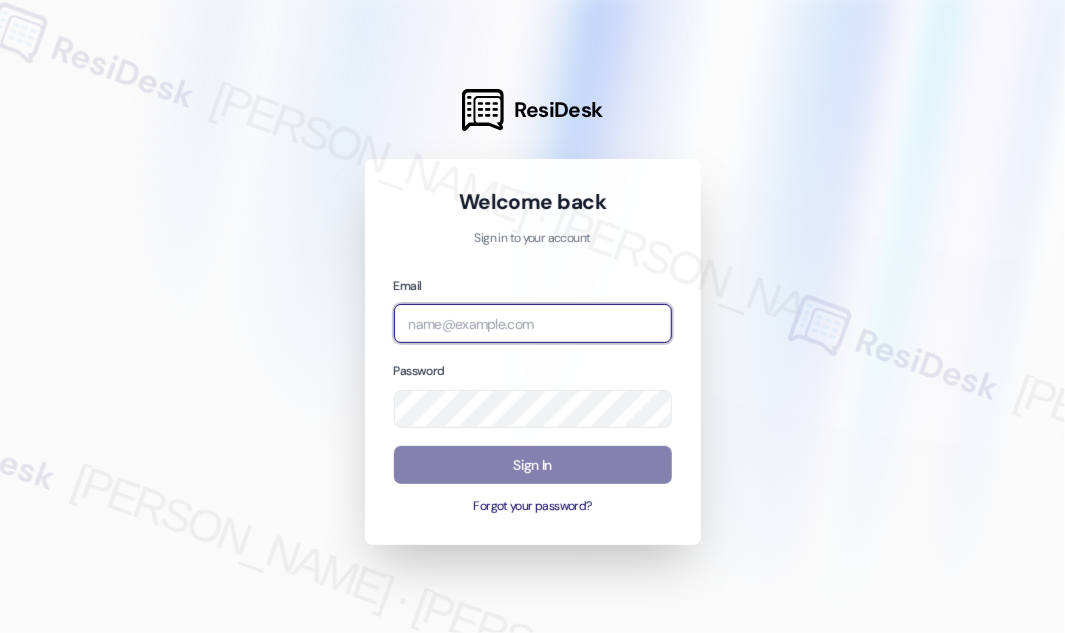 click at bounding box center [533, 323] 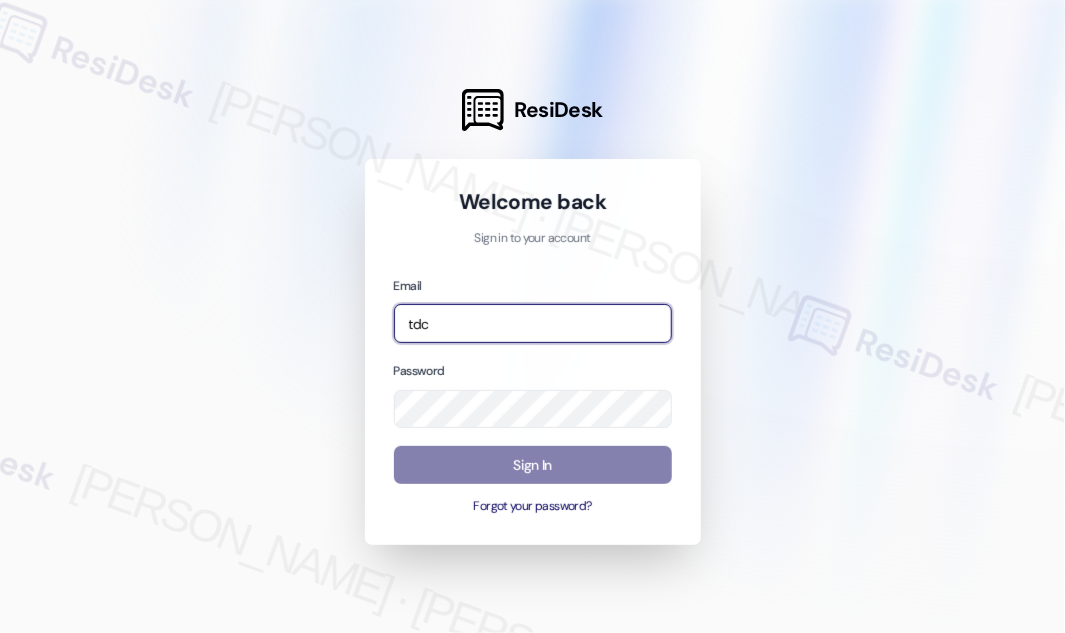 type on "automated-surveys-tdc_management-[PERSON_NAME].[PERSON_NAME]@tdc_[DOMAIN_NAME]" 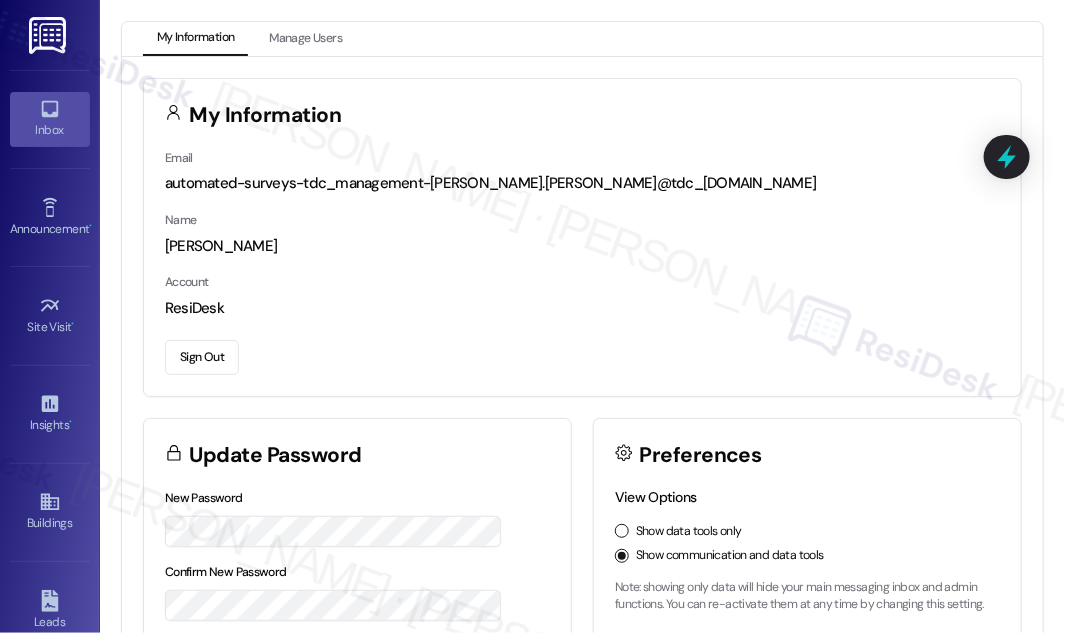 click on "Inbox" at bounding box center (50, 119) 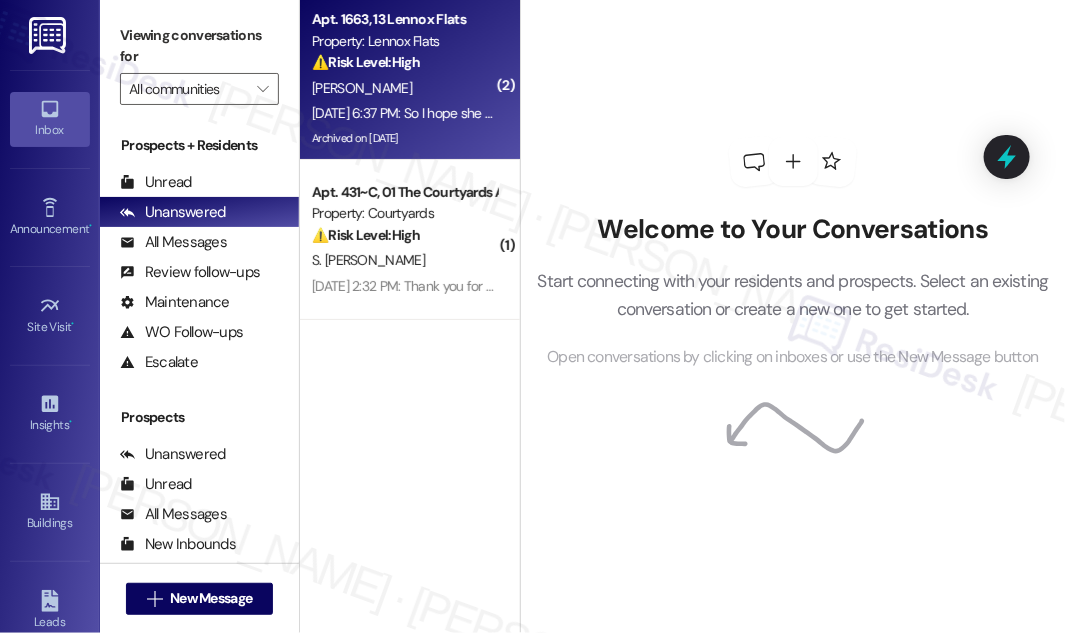 click on "Apt. 1663, 13 Lennox Flats" at bounding box center (404, 19) 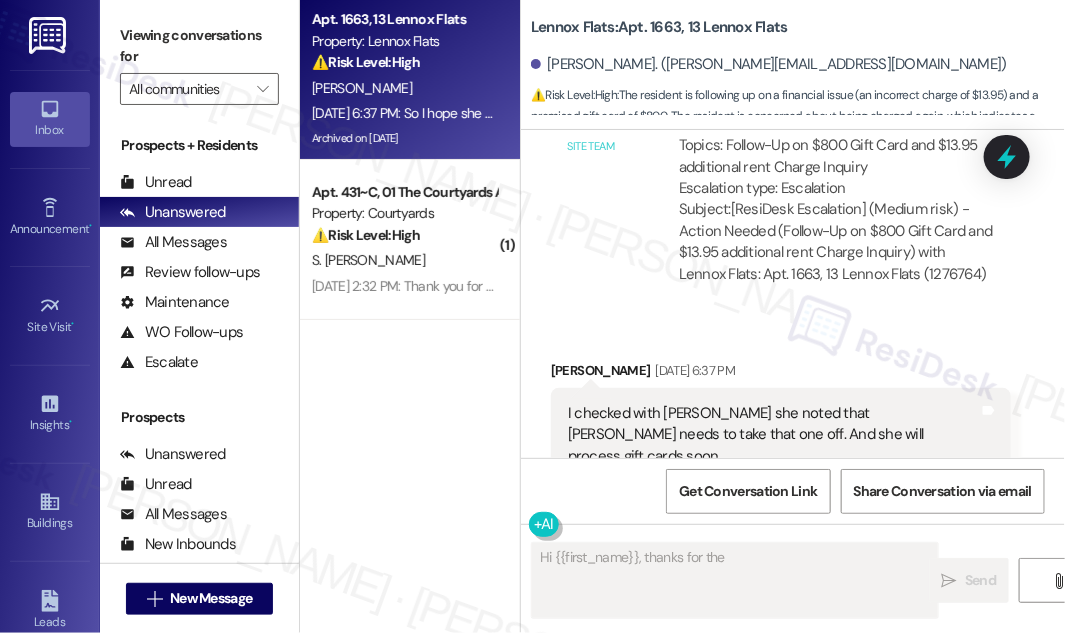 scroll, scrollTop: 26023, scrollLeft: 0, axis: vertical 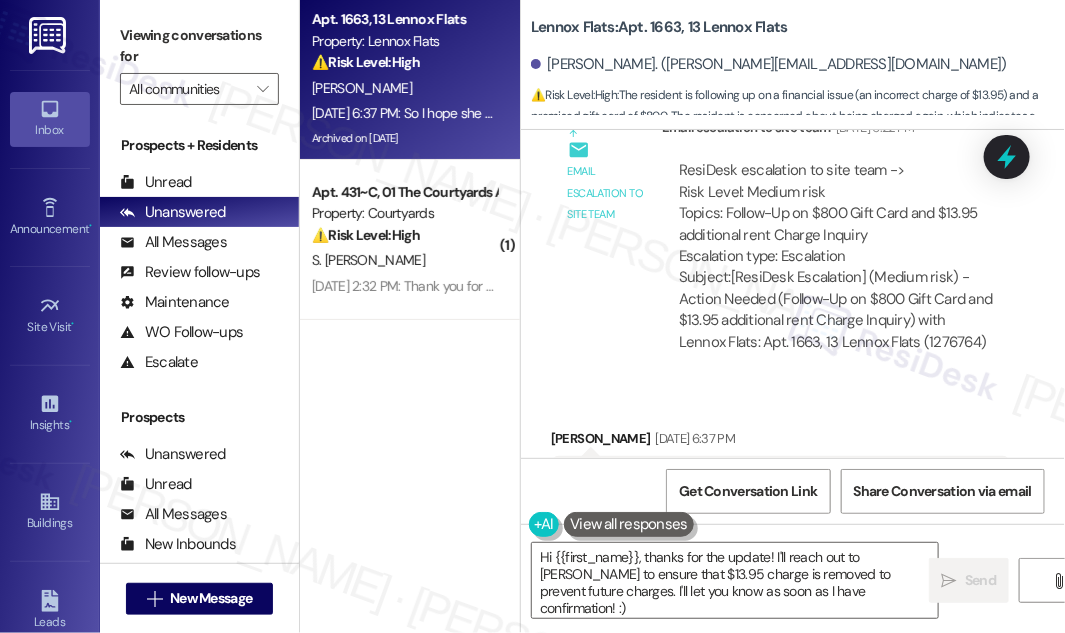 click on "I checked with [PERSON_NAME] she noted that [PERSON_NAME] needs to take that one off. And she will process gift cards soon" at bounding box center (773, 503) 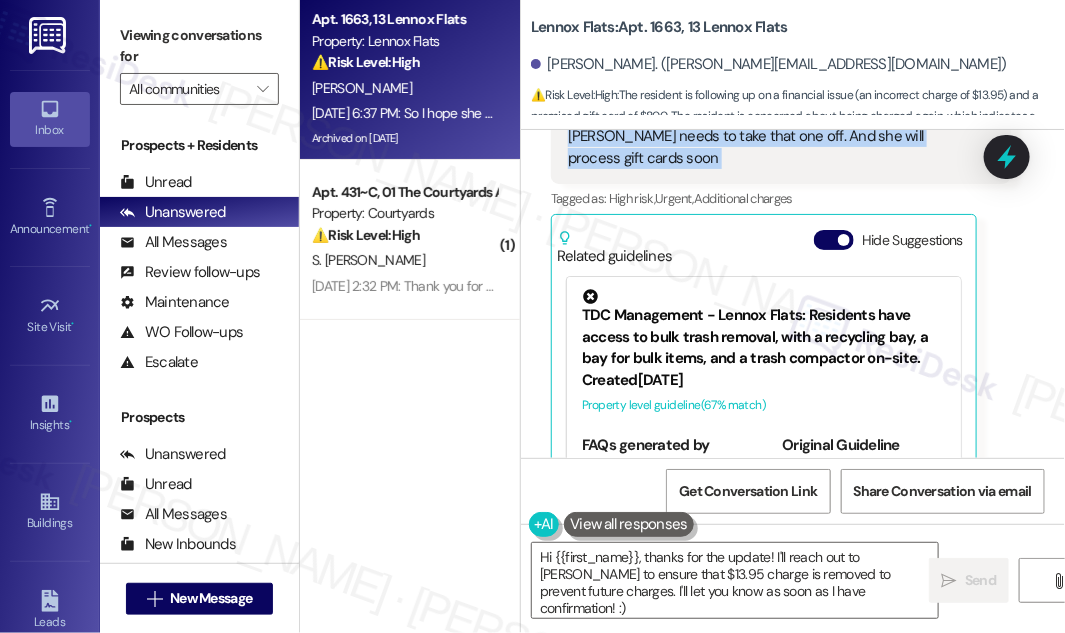 scroll, scrollTop: 26659, scrollLeft: 0, axis: vertical 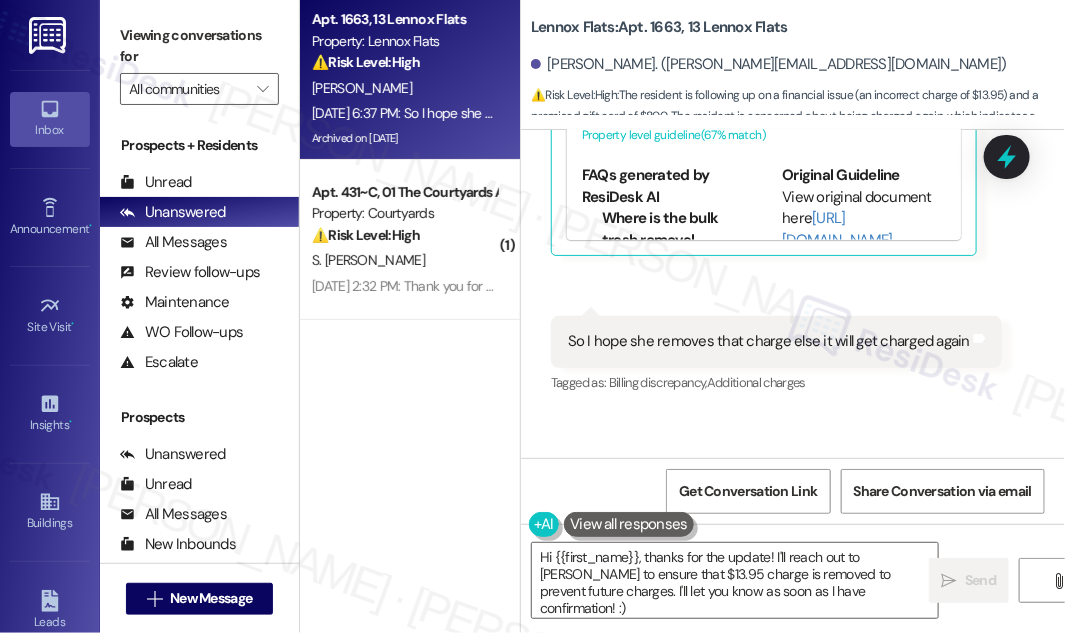 click on "So I hope she removes that charge else it will get charged again" at bounding box center [769, 341] 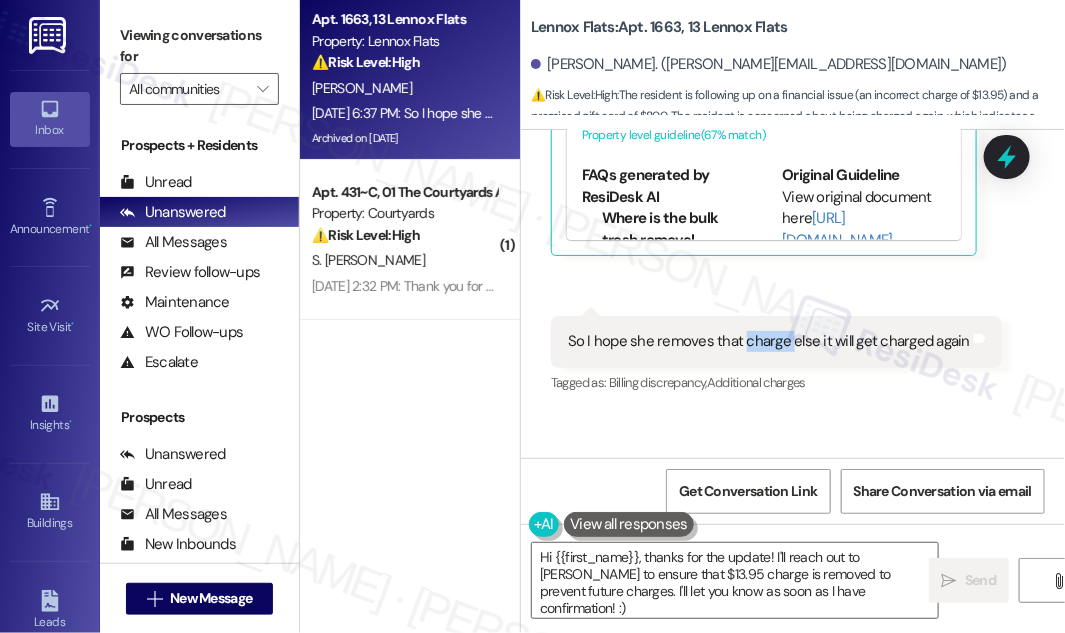 click on "So I hope she removes that charge else it will get charged again" at bounding box center [769, 341] 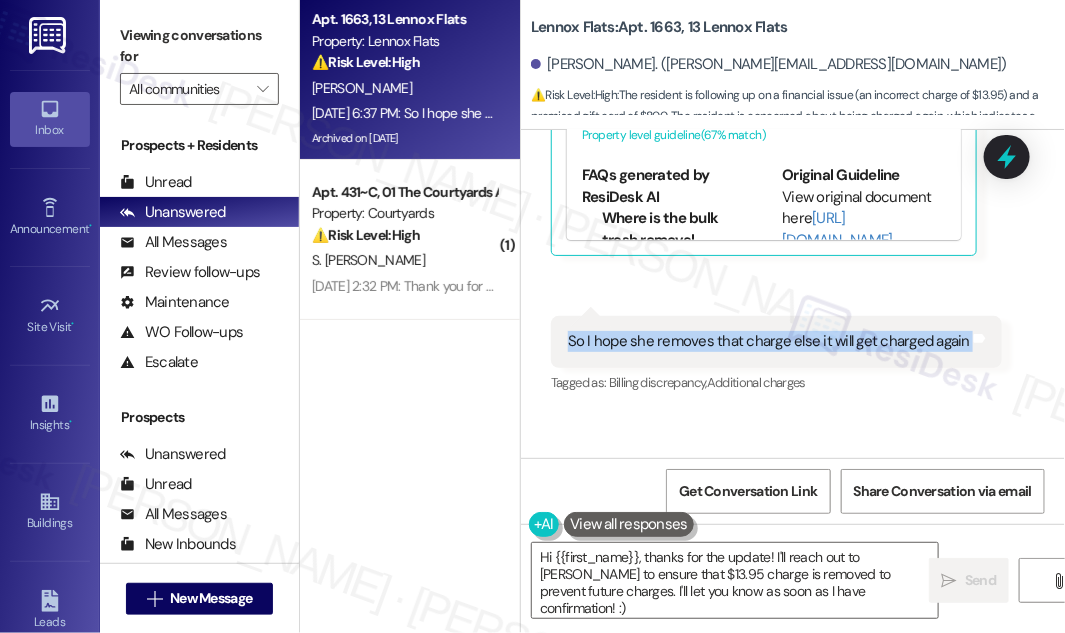 click on "So I hope she removes that charge else it will get charged again" at bounding box center [769, 341] 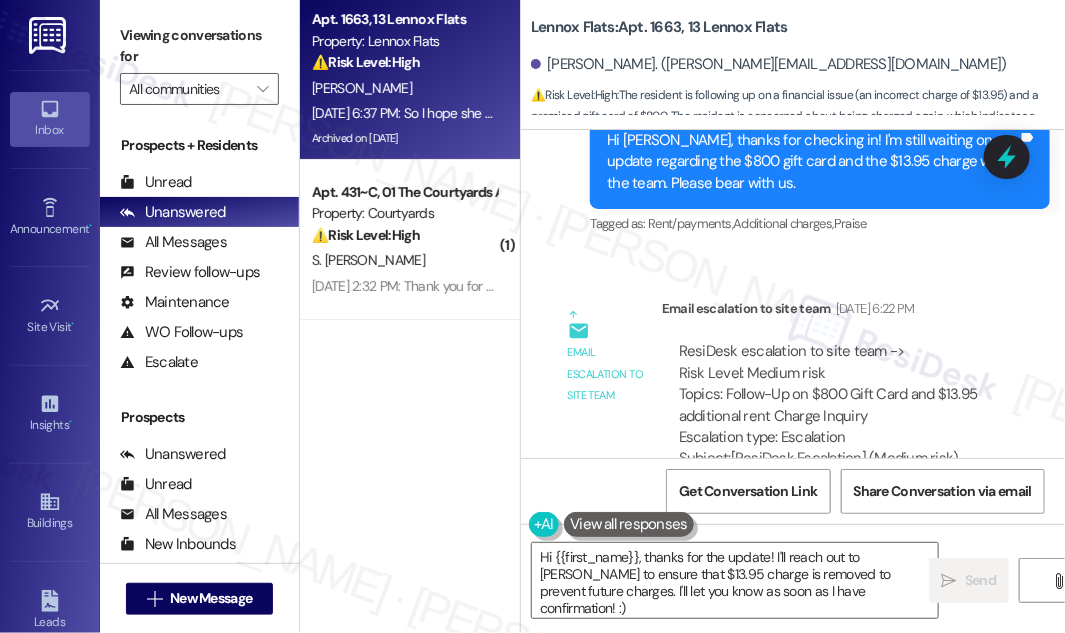 scroll, scrollTop: 25841, scrollLeft: 0, axis: vertical 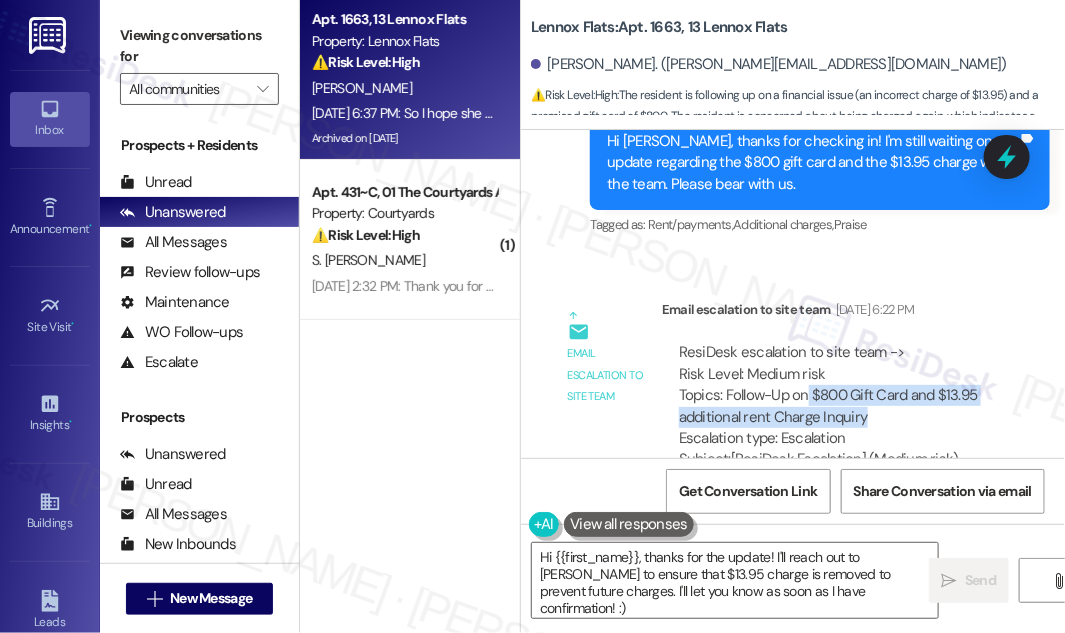 drag, startPoint x: 808, startPoint y: 264, endPoint x: 969, endPoint y: 271, distance: 161.1521 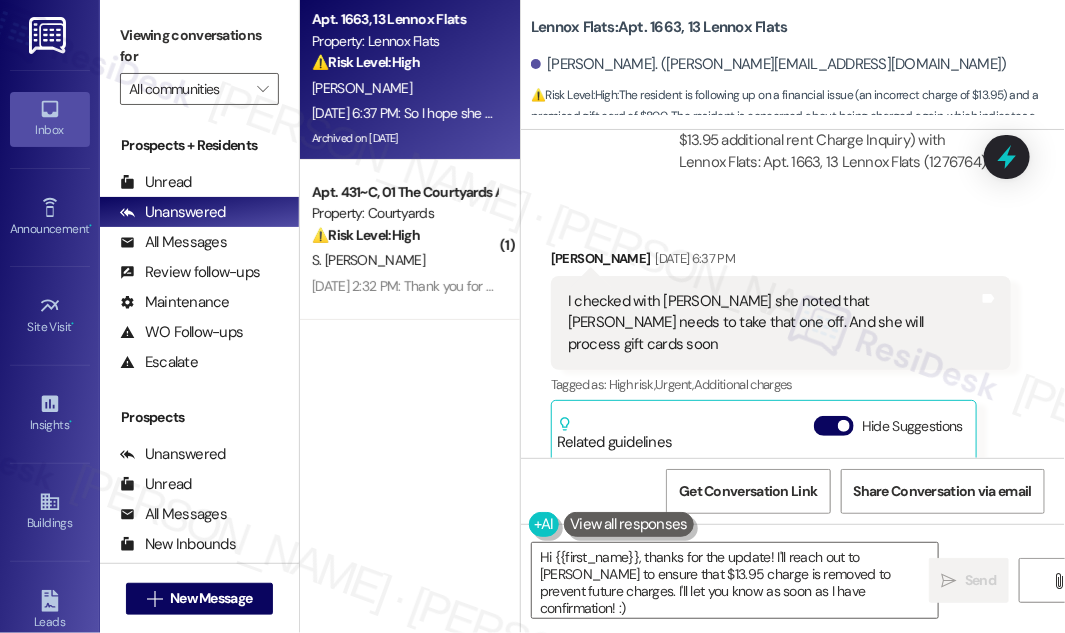 scroll, scrollTop: 26114, scrollLeft: 0, axis: vertical 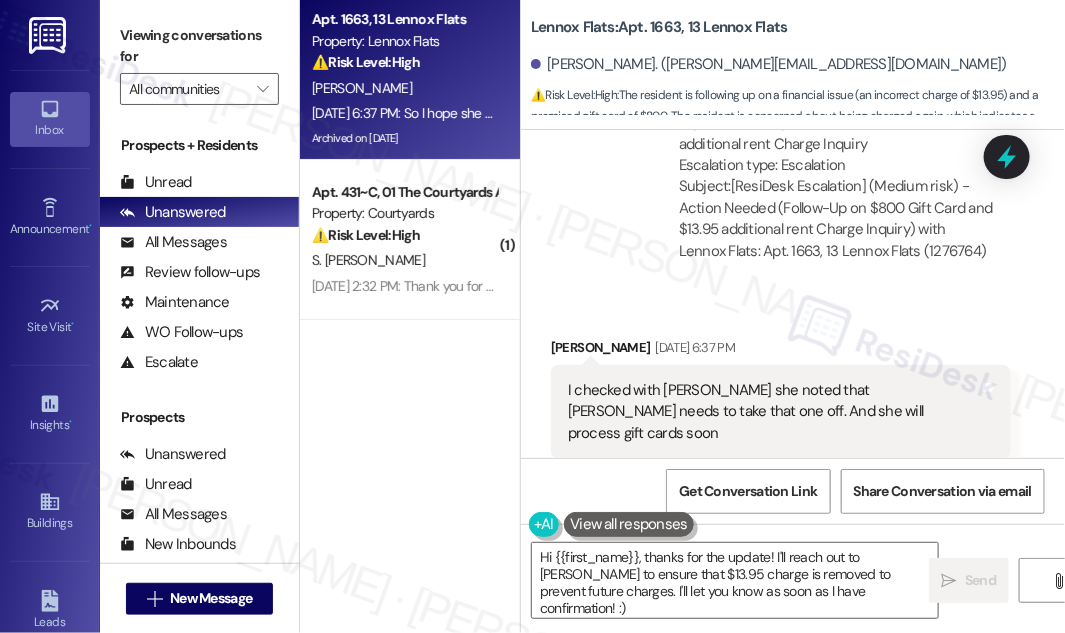click on "I checked with [PERSON_NAME] she noted that [PERSON_NAME] needs to take that one off. And she will process gift cards soon" at bounding box center [773, 412] 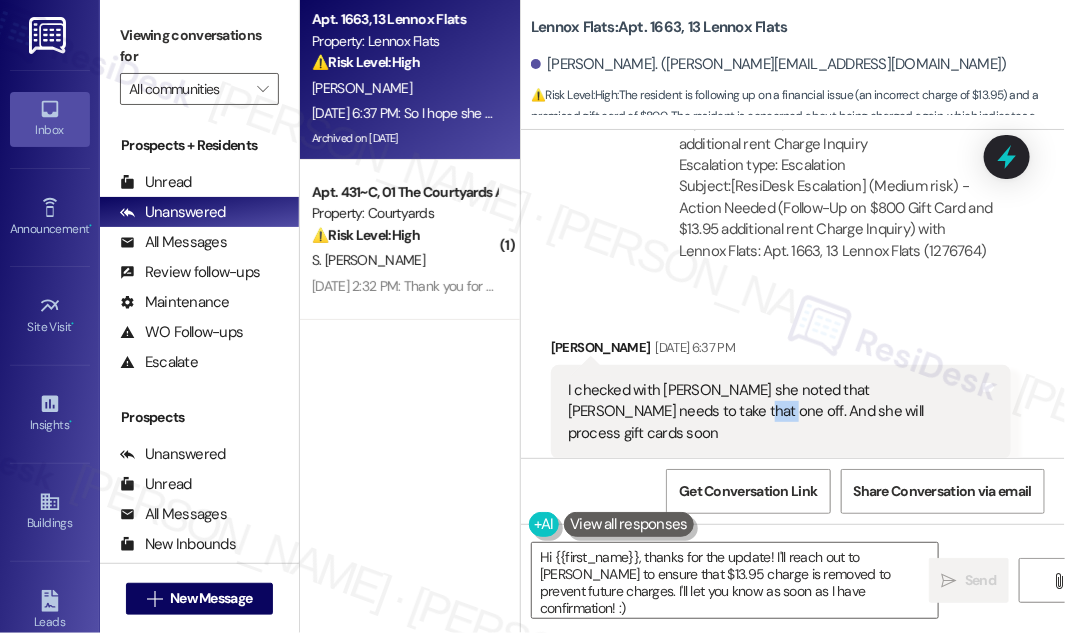 click on "I checked with [PERSON_NAME] she noted that [PERSON_NAME] needs to take that one off. And she will process gift cards soon" at bounding box center [773, 412] 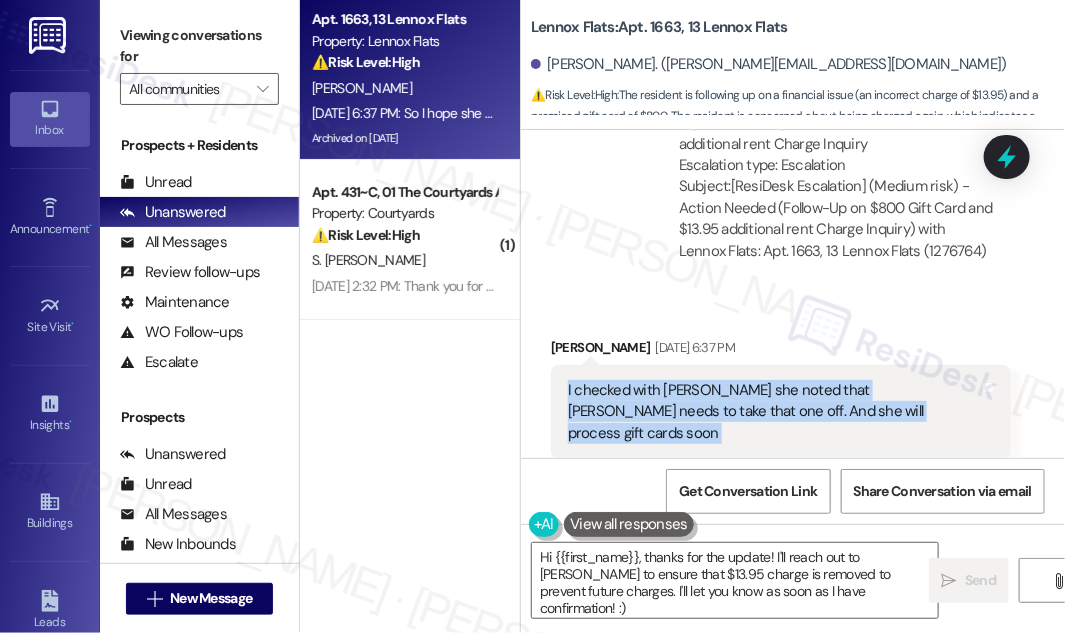 click on "I checked with [PERSON_NAME] she noted that [PERSON_NAME] needs to take that one off. And she will process gift cards soon" at bounding box center [773, 412] 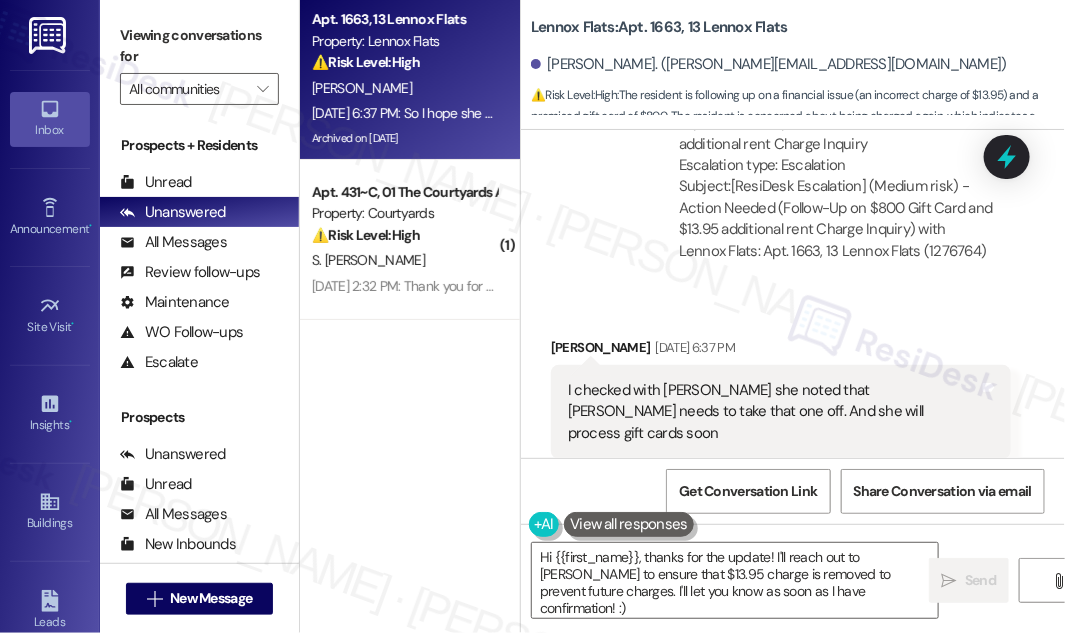drag, startPoint x: 937, startPoint y: 55, endPoint x: 922, endPoint y: 55, distance: 15 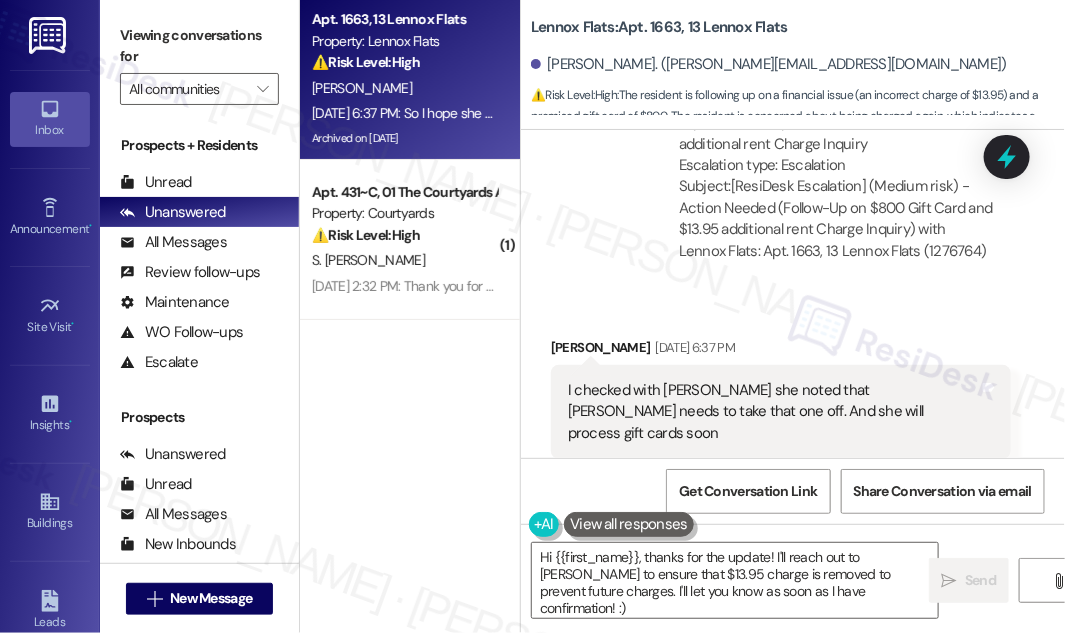 click on "[PERSON_NAME]. ([PERSON_NAME][EMAIL_ADDRESS][DOMAIN_NAME])" at bounding box center (798, 65) 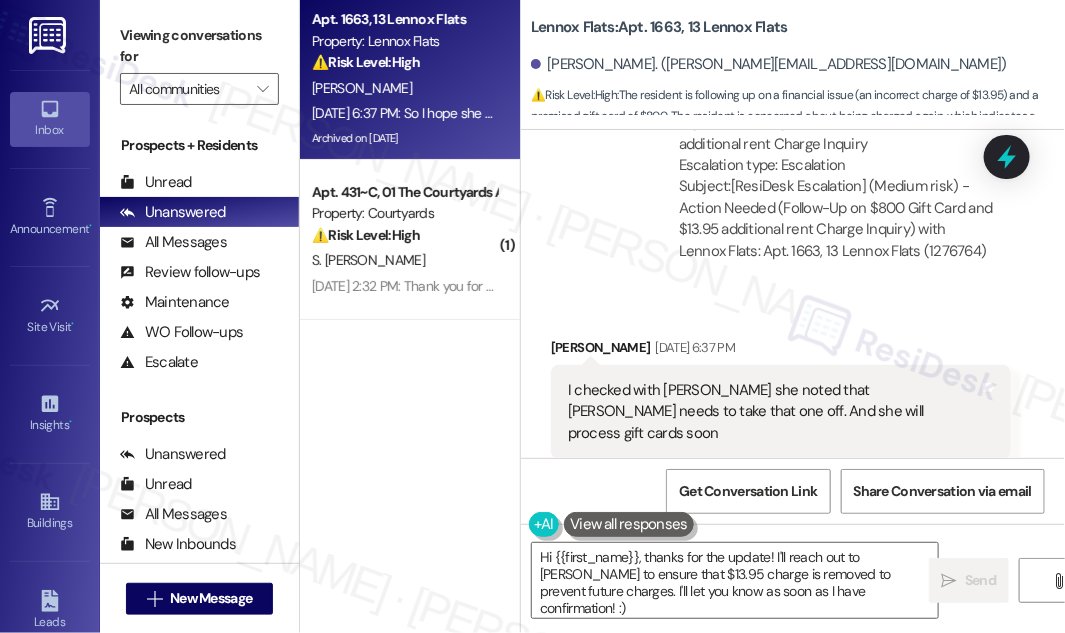 drag, startPoint x: 954, startPoint y: 89, endPoint x: 904, endPoint y: 74, distance: 52.201534 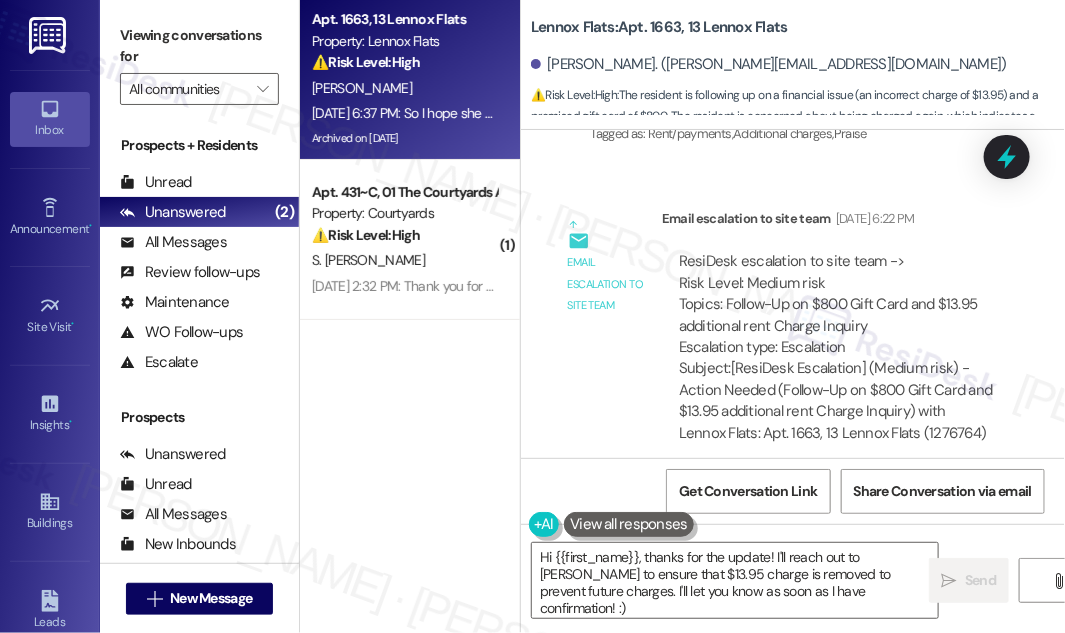 scroll, scrollTop: 26023, scrollLeft: 0, axis: vertical 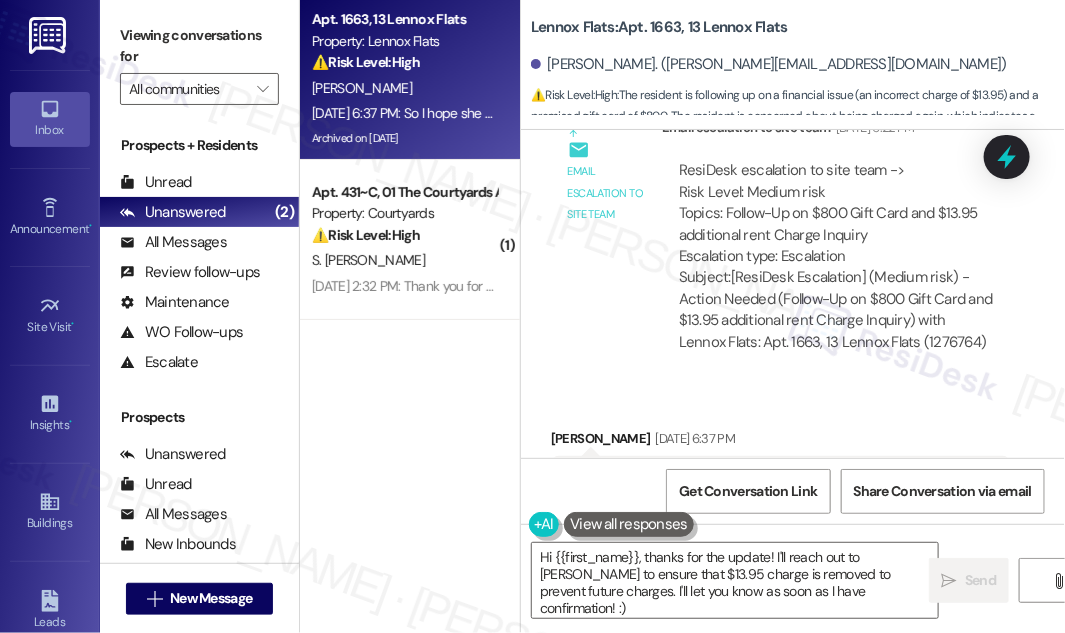 click on "I checked with [PERSON_NAME] she noted that [PERSON_NAME] needs to take that one off. And she will process gift cards soon" at bounding box center (773, 503) 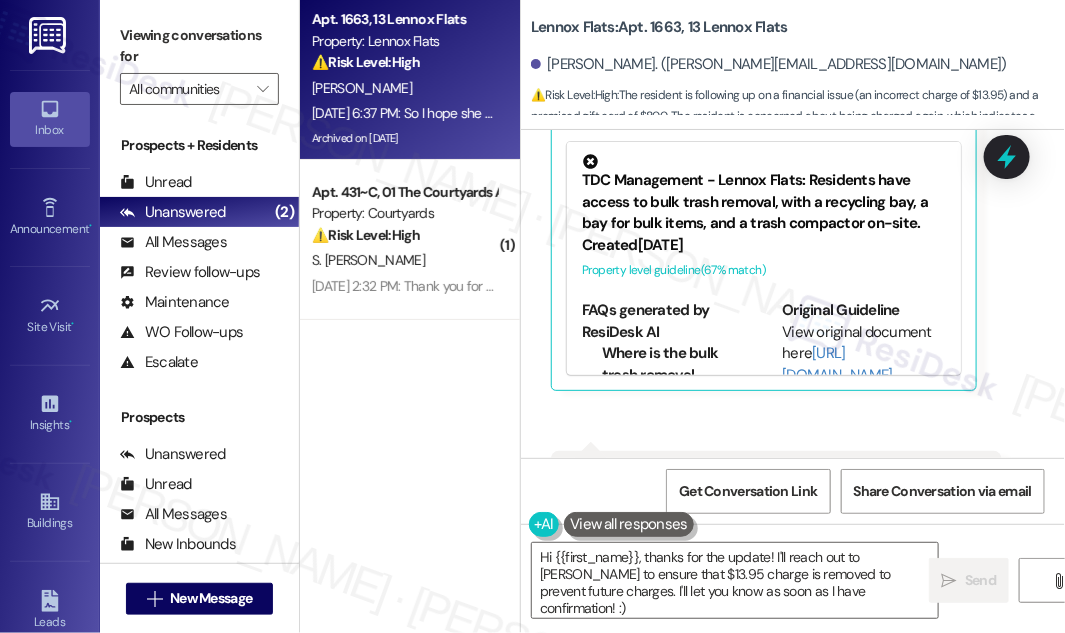 scroll, scrollTop: 26659, scrollLeft: 0, axis: vertical 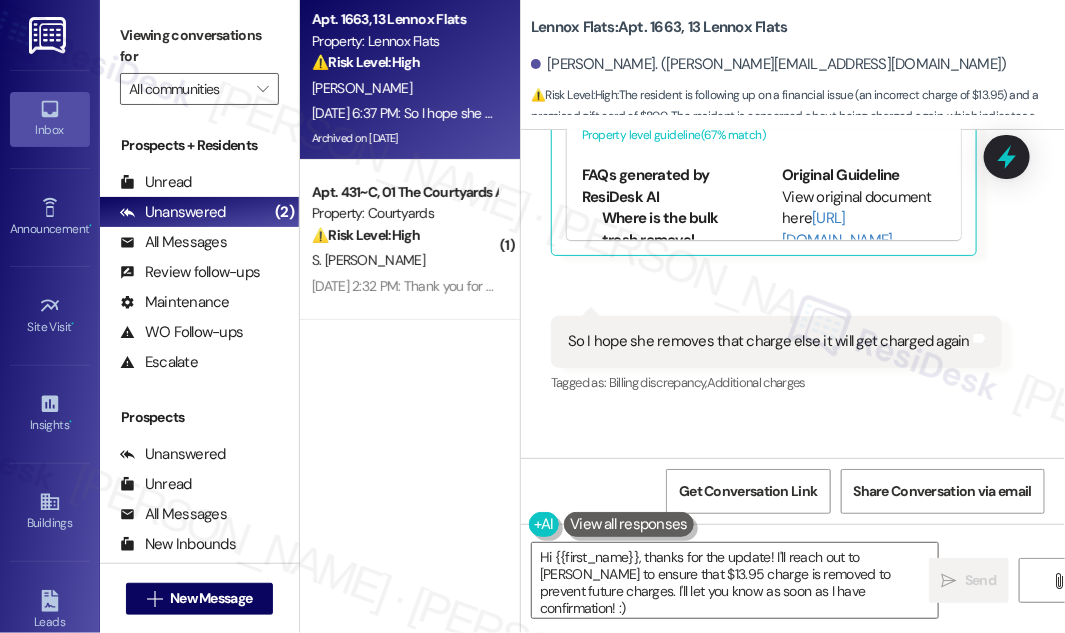 click on "So I hope she removes that charge else it will get charged again" at bounding box center [769, 341] 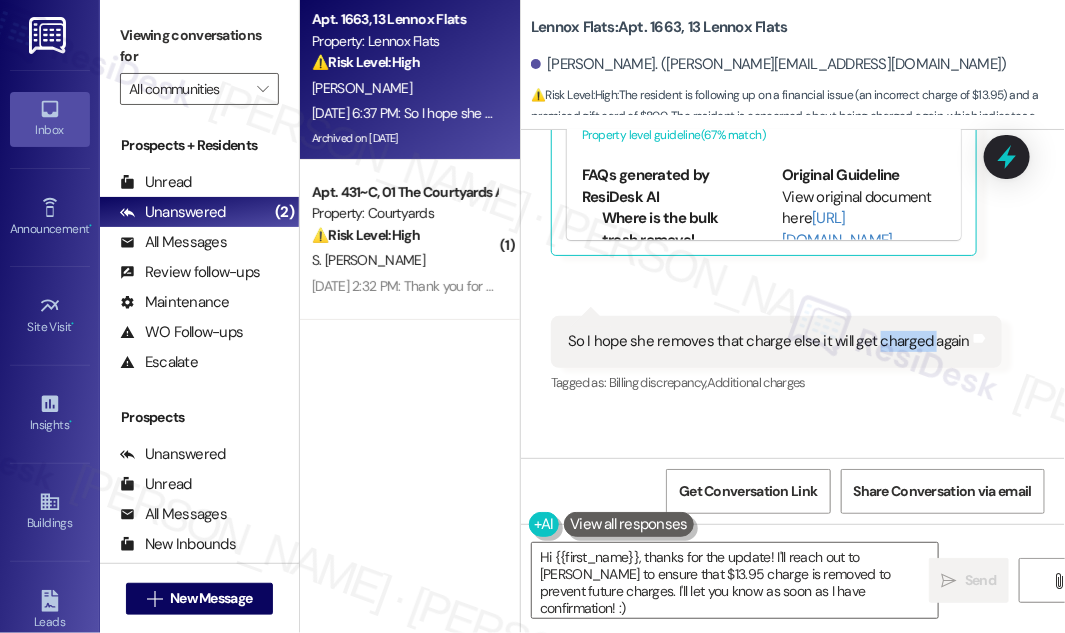 click on "So I hope she removes that charge else it will get charged again" at bounding box center (769, 341) 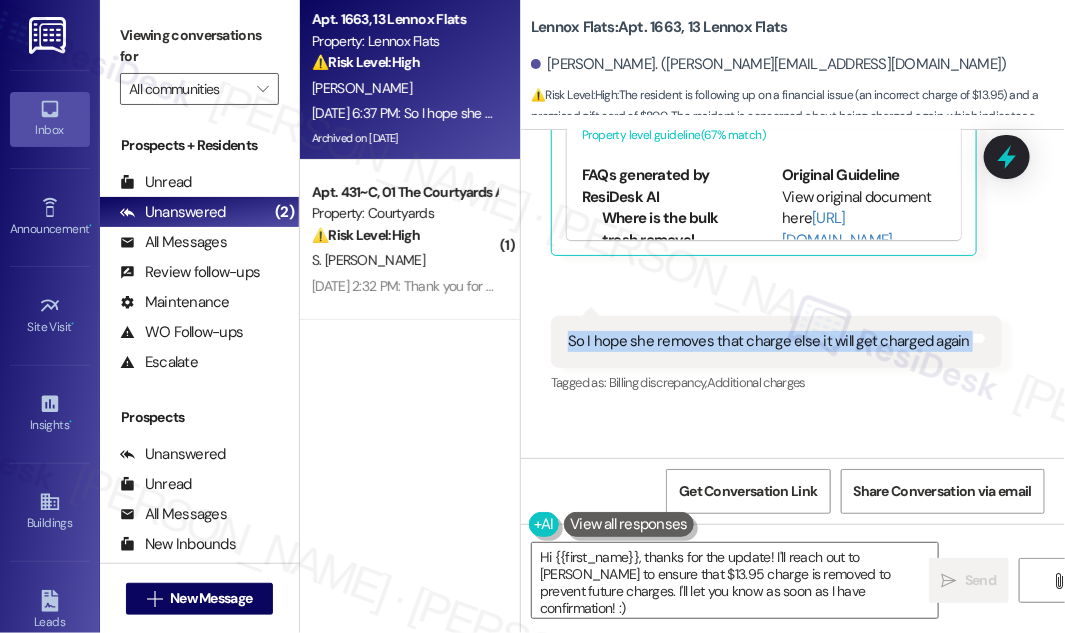 click on "So I hope she removes that charge else it will get charged again" at bounding box center (769, 341) 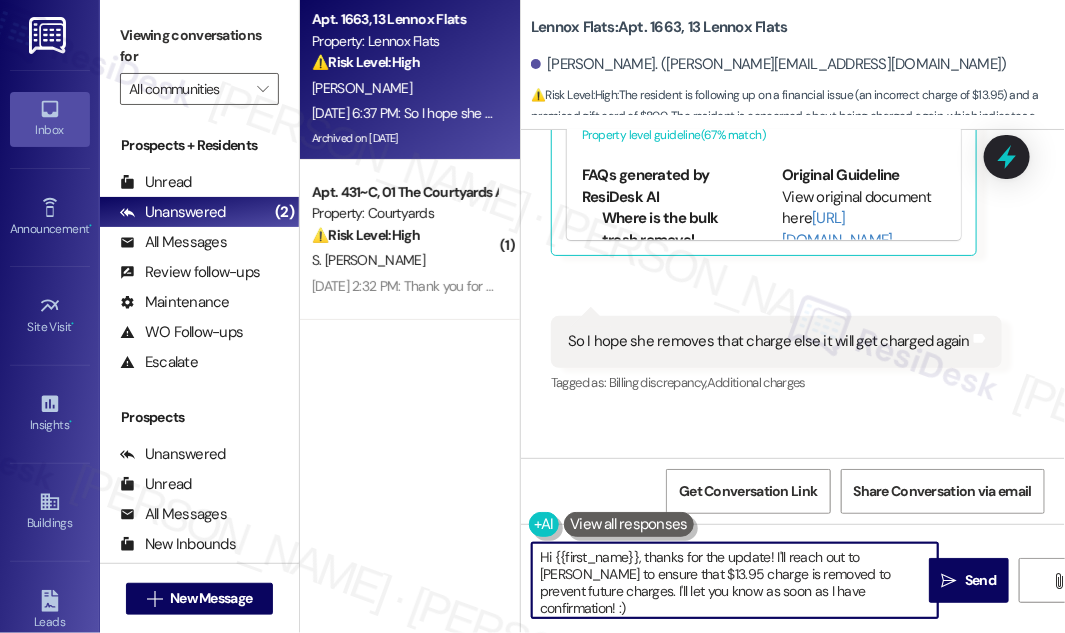 drag, startPoint x: 841, startPoint y: 589, endPoint x: 777, endPoint y: 558, distance: 71.11259 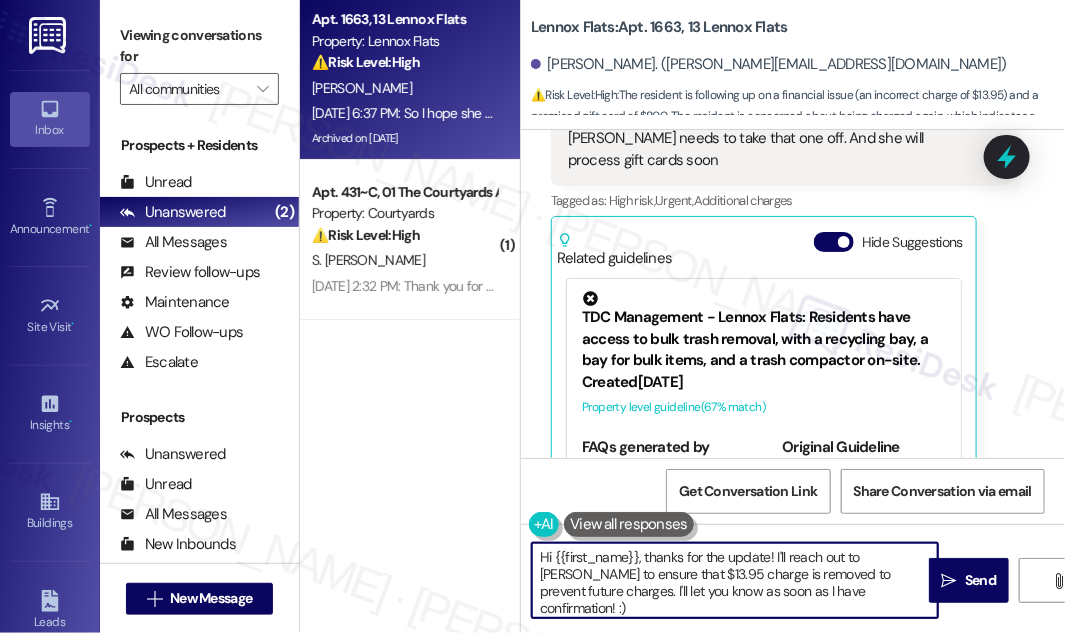 scroll, scrollTop: 26386, scrollLeft: 0, axis: vertical 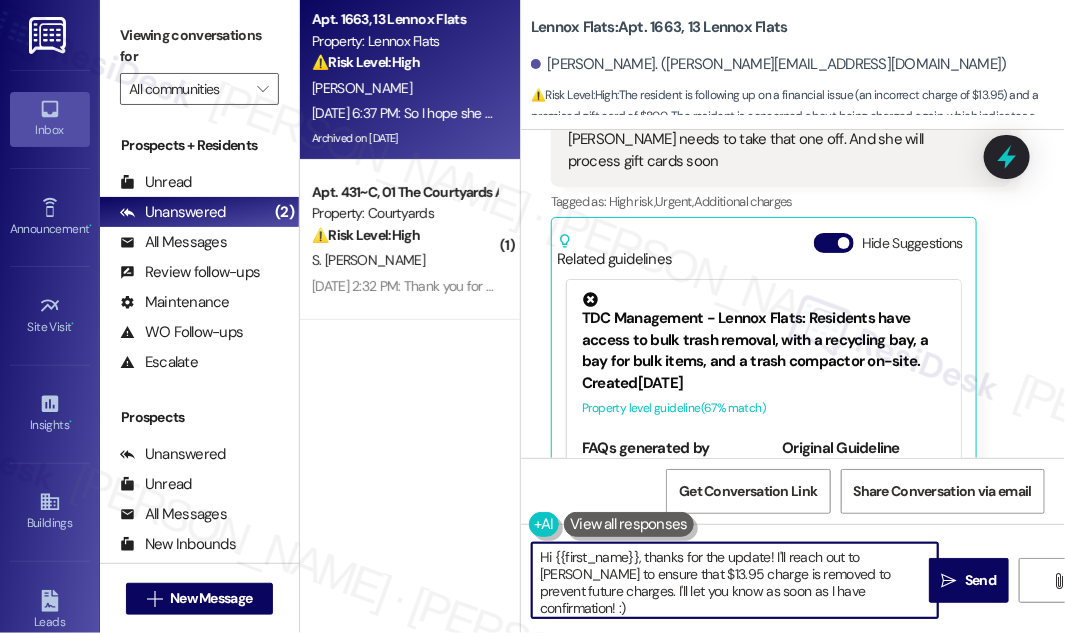 click on "Hi {{first_name}}, thanks for the update! I'll reach out to [PERSON_NAME] to ensure that $13.95 charge is removed to prevent future charges. I'll let you know as soon as I have confirmation! :)" at bounding box center (735, 580) 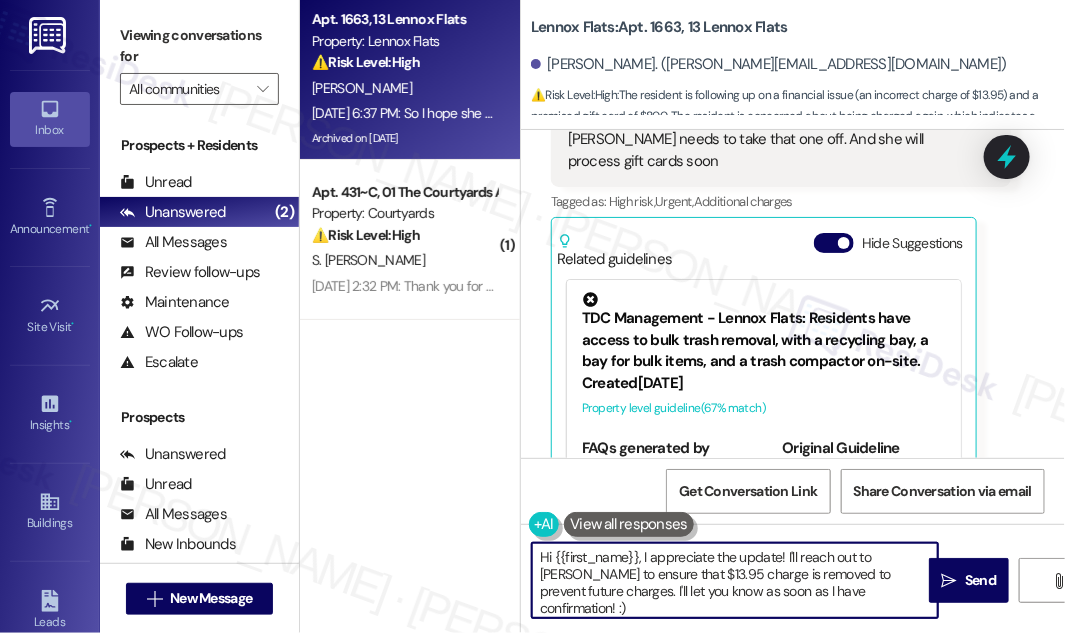 drag, startPoint x: 784, startPoint y: 555, endPoint x: 867, endPoint y: 591, distance: 90.47099 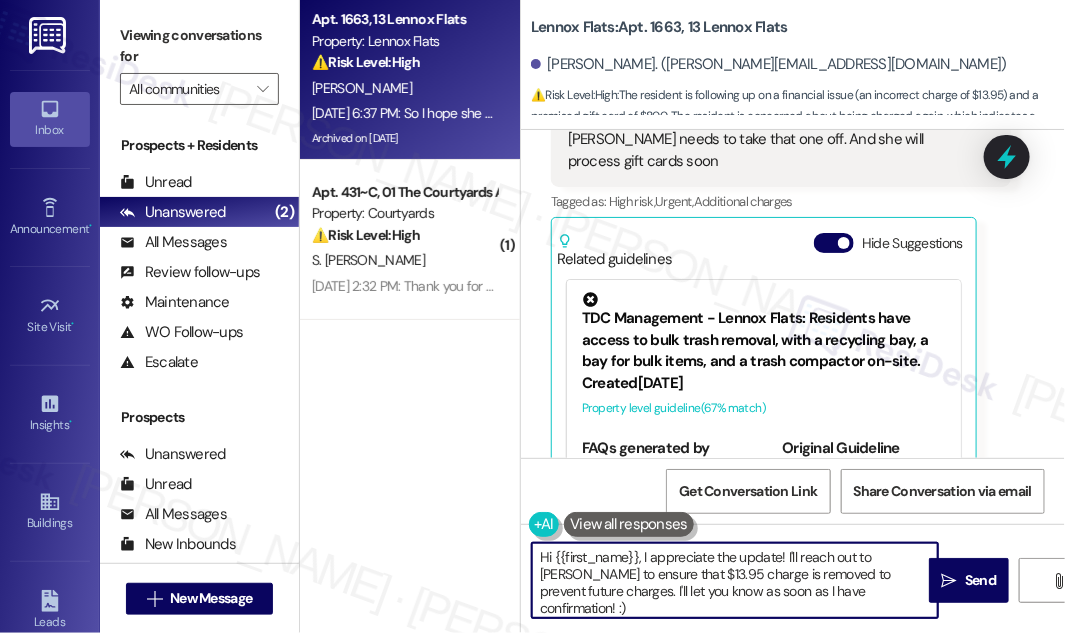 drag, startPoint x: 843, startPoint y: 587, endPoint x: 784, endPoint y: 555, distance: 67.11929 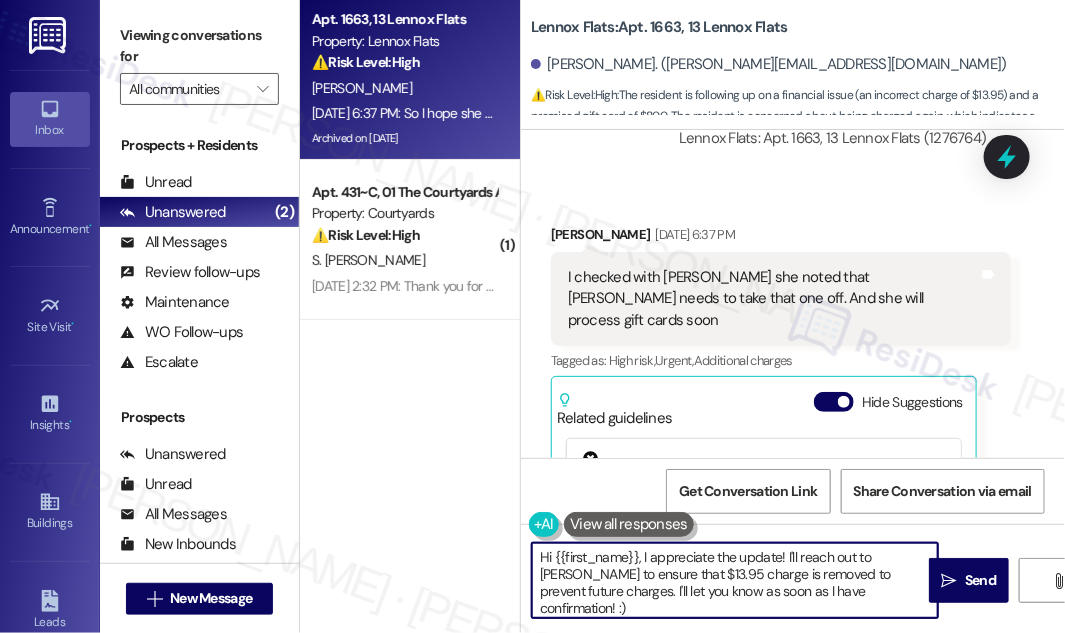 scroll, scrollTop: 26023, scrollLeft: 0, axis: vertical 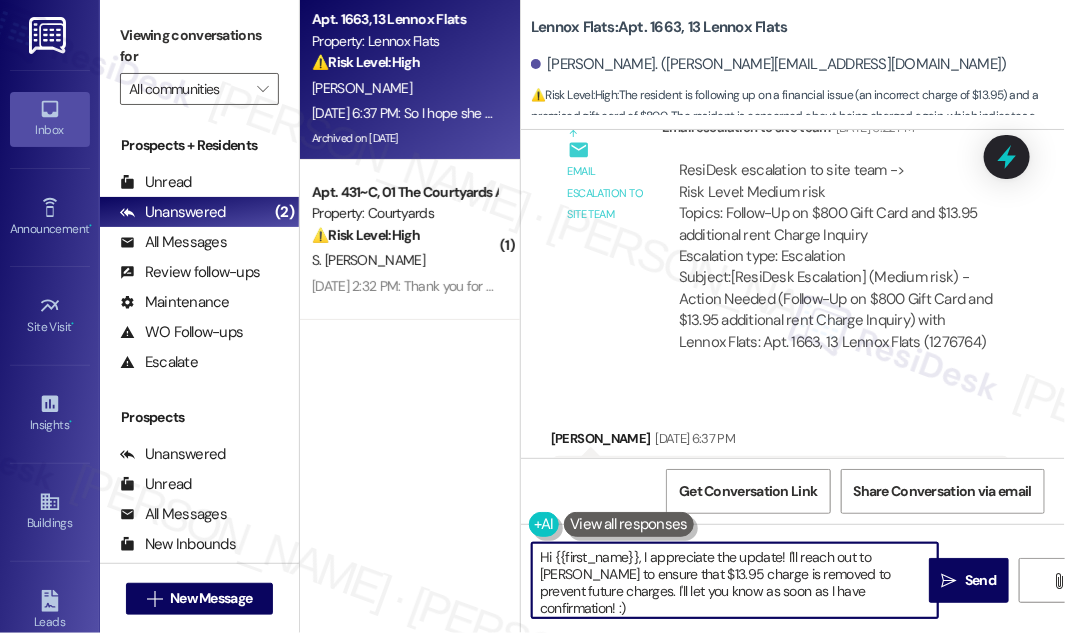 click on "Hide Suggestions" at bounding box center (834, 606) 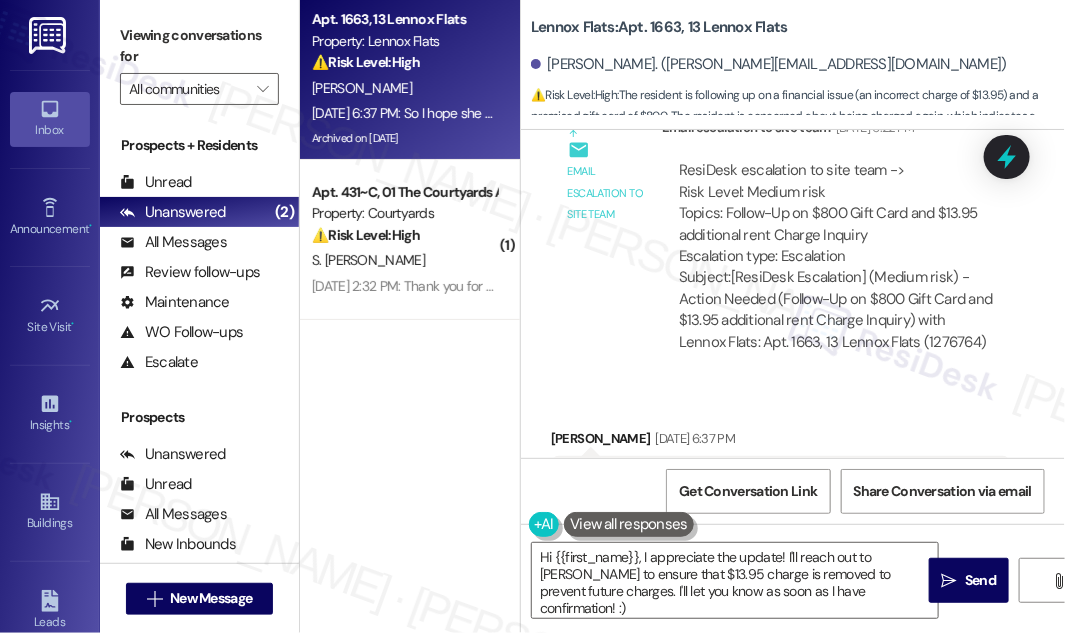 click on "I checked with [PERSON_NAME] she noted that [PERSON_NAME] needs to take that one off. And she will process gift cards soon" at bounding box center (773, 503) 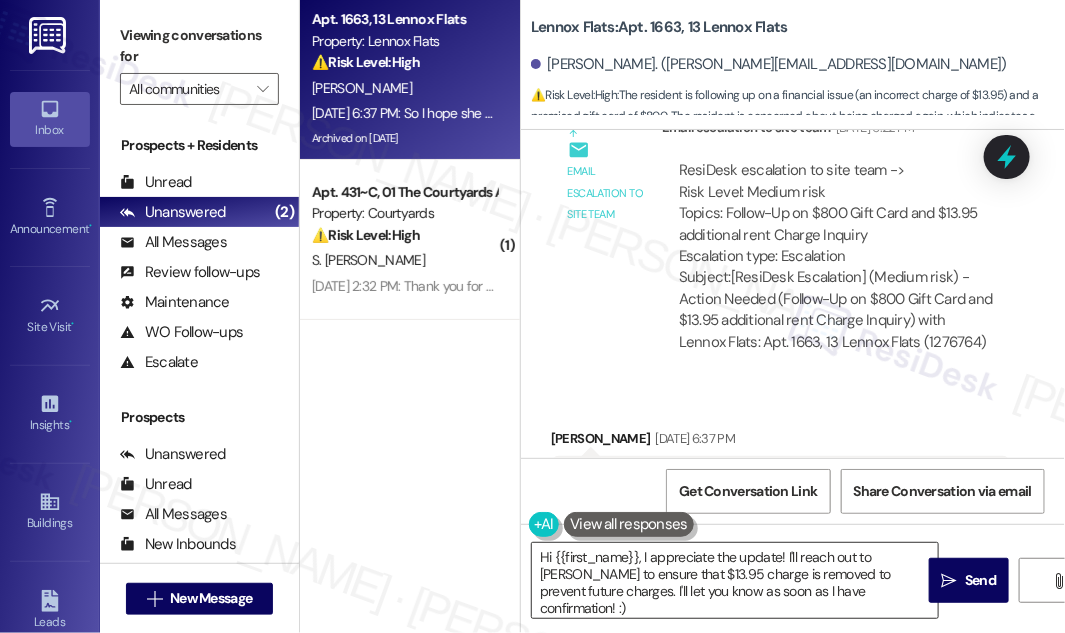 click on "Hi {{first_name}}, I appreciate the update! I'll reach out to [PERSON_NAME] to ensure that $13.95 charge is removed to prevent future charges. I'll let you know as soon as I have confirmation! :)" at bounding box center (735, 580) 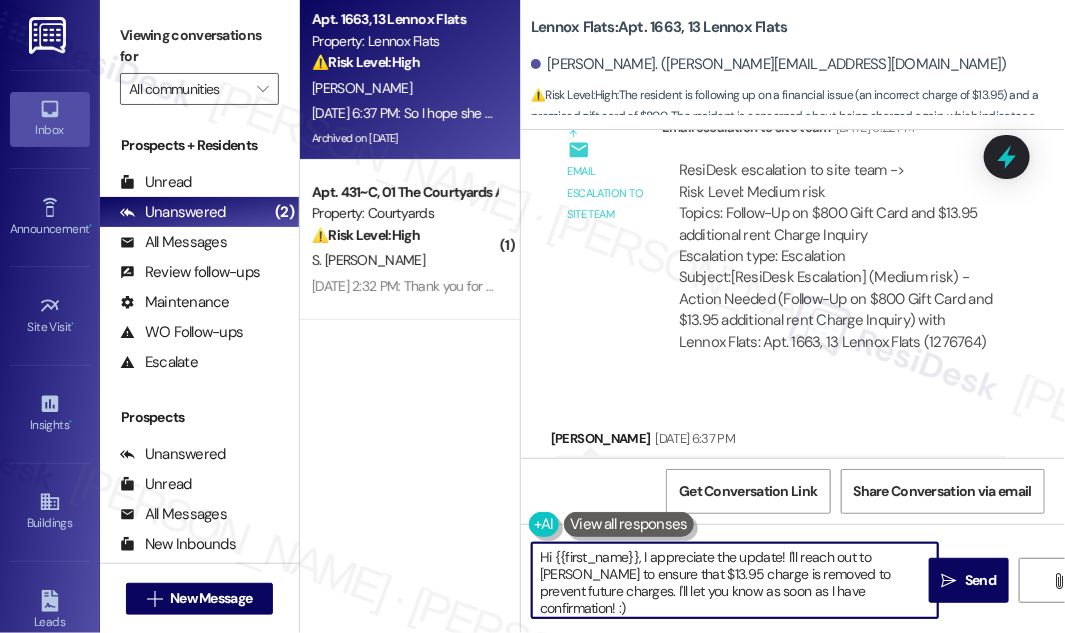 click on "Hi {{first_name}}, I appreciate the update! I'll reach out to [PERSON_NAME] to ensure that $13.95 charge is removed to prevent future charges. I'll let you know as soon as I have confirmation! :)" at bounding box center [735, 580] 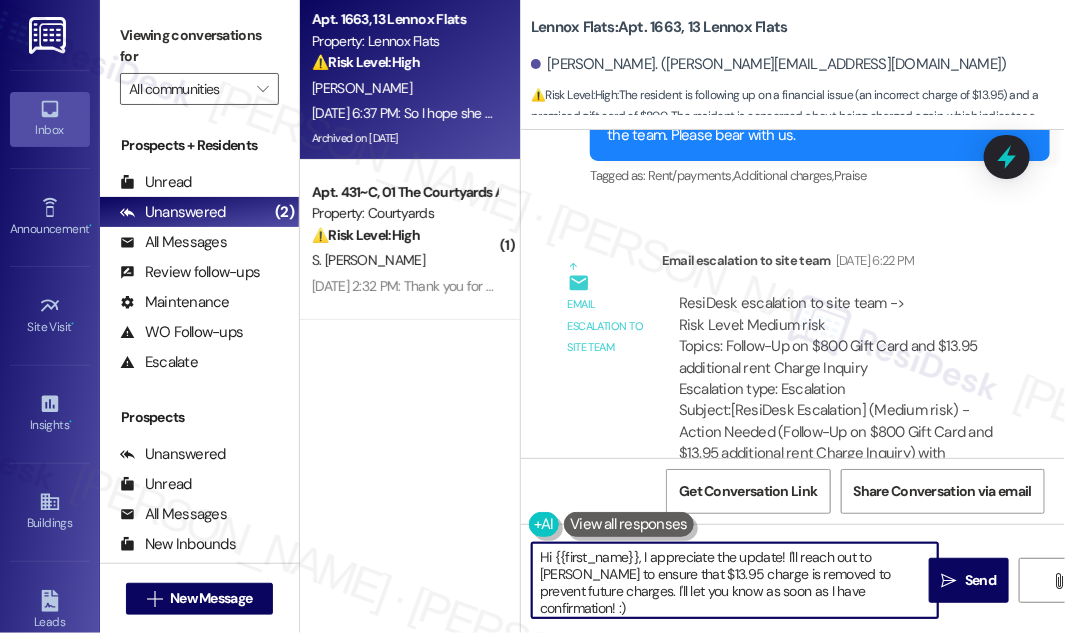 scroll, scrollTop: 25750, scrollLeft: 0, axis: vertical 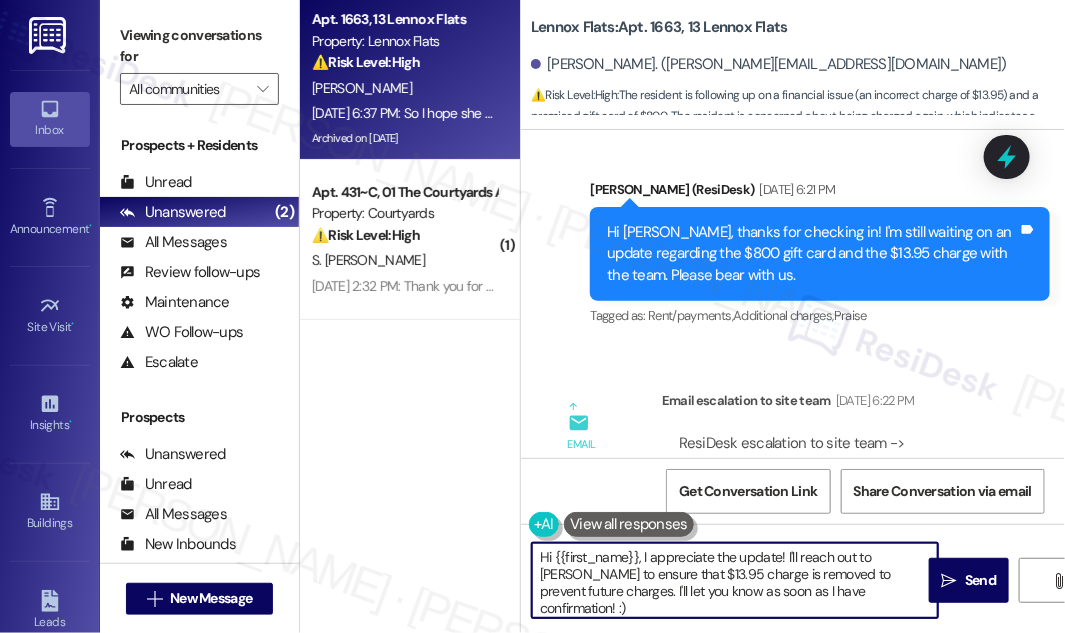 click on "ResiDesk escalation to site team ->
Risk Level: Medium risk
Topics: Follow-Up on $800 Gift Card and $13.95 additional rent Charge Inquiry
Escalation type: Escalation" at bounding box center (836, 486) 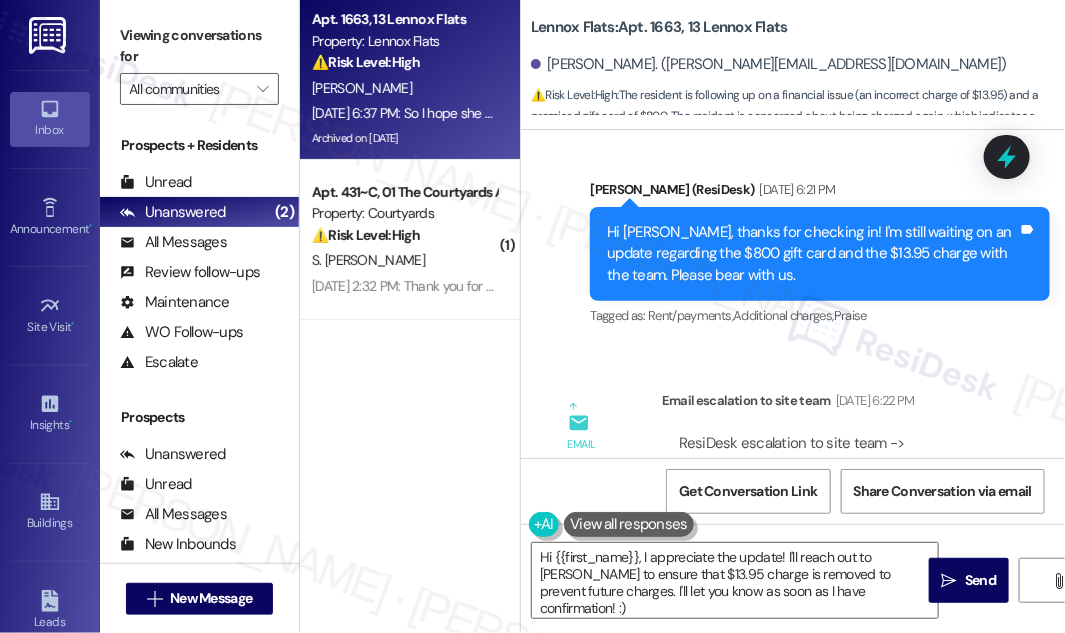 drag, startPoint x: 743, startPoint y: 346, endPoint x: 951, endPoint y: 345, distance: 208.00241 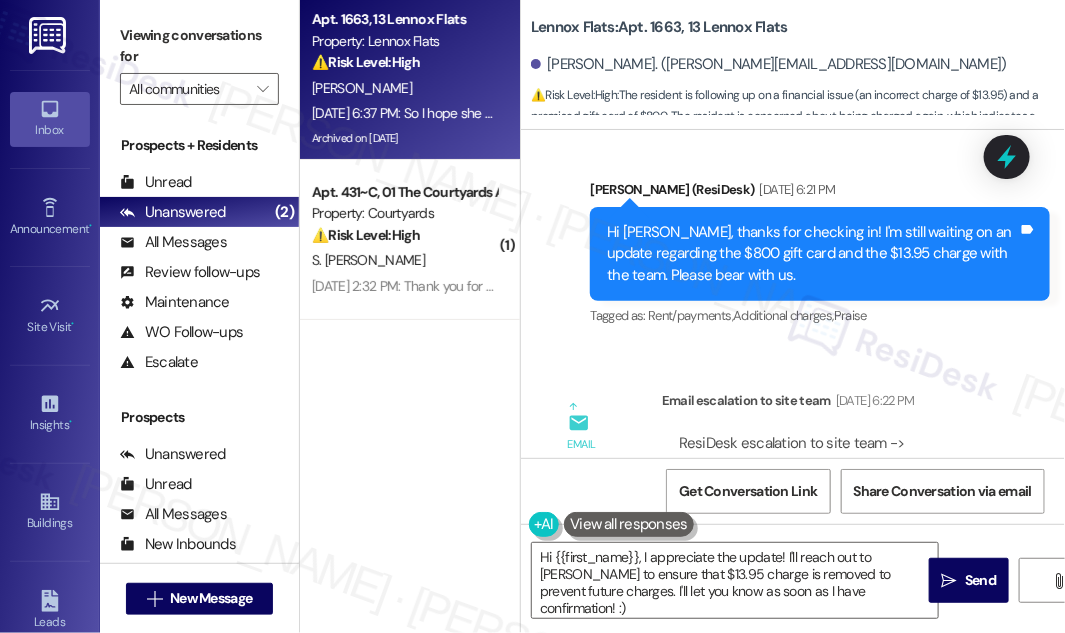 click on "Survey, sent via SMS Residesk Automated Survey [DATE] 12:23 PM Hi [PERSON_NAME], I'm on the new offsite Resident Support Team for Lennox Flats! My job is to work with your on-site management team to improve your experience at the property. Text us here at any time for assistance or questions. We will also reach out periodically for feedback. (Standard text messaging rates may apply) (You can always reply STOP to opt out of future messages) Tags and notes Tagged as:   Property launch Click to highlight conversations about Property launch Announcement, sent via SMS [PERSON_NAME]   (ResiDesk) [DATE] 5:06 PM Hi [PERSON_NAME], we're constantly striving to make Lennox Flats the best place to live. What do you enjoy most about residing here? Your input will help us understand what we're doing right and where we can improve! Tags and notes Tagged as:   Praise ,  Click to highlight conversations about Praise Amenities ,  Click to highlight conversations about Amenities Tenant complaint Announcement, sent via SMS Tagged as:" at bounding box center [793, 294] 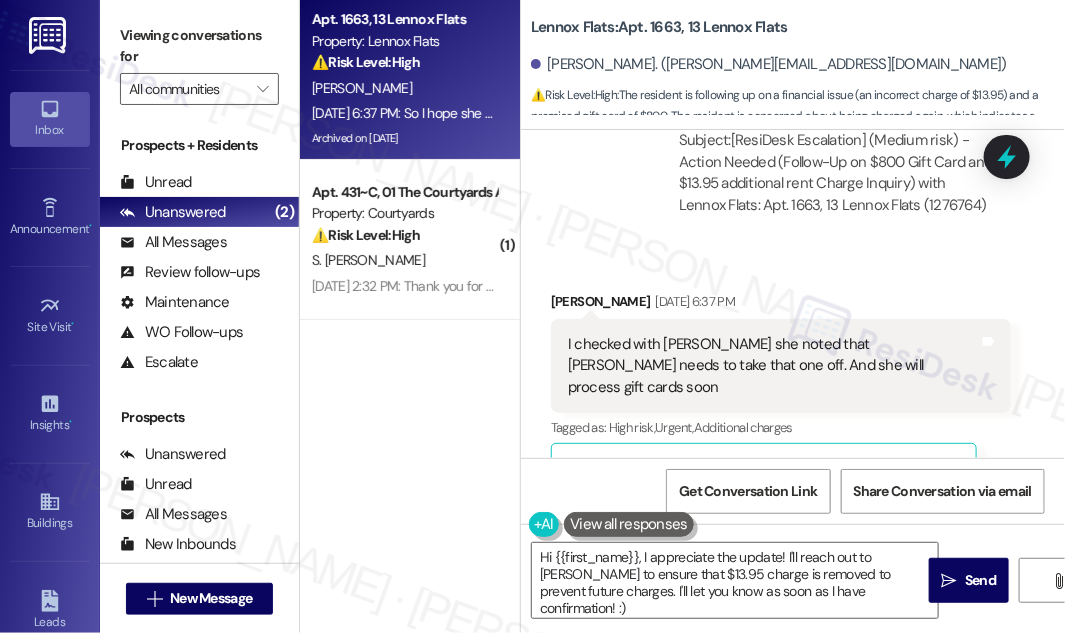 scroll, scrollTop: 26406, scrollLeft: 0, axis: vertical 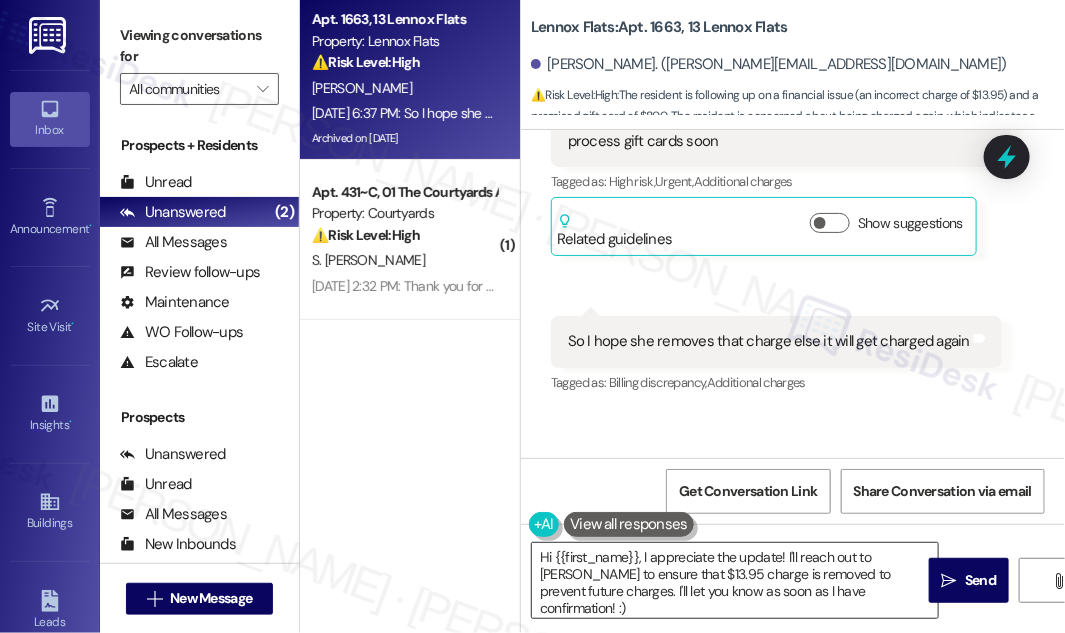 click on "Hi {{first_name}}, I appreciate the update! I'll reach out to [PERSON_NAME] to ensure that $13.95 charge is removed to prevent future charges. I'll let you know as soon as I have confirmation! :)" at bounding box center (735, 580) 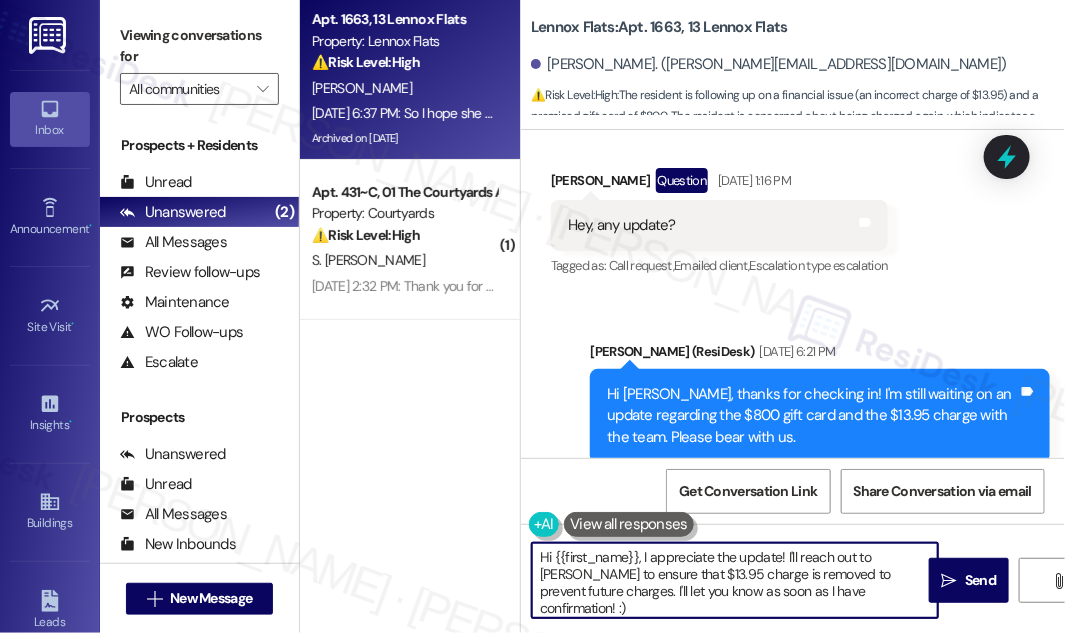 click on "Hi [PERSON_NAME], thanks for checking in! I'm still waiting on an update regarding the $800 gift card and the $13.95 charge with the team. Please bear with us." at bounding box center (812, 416) 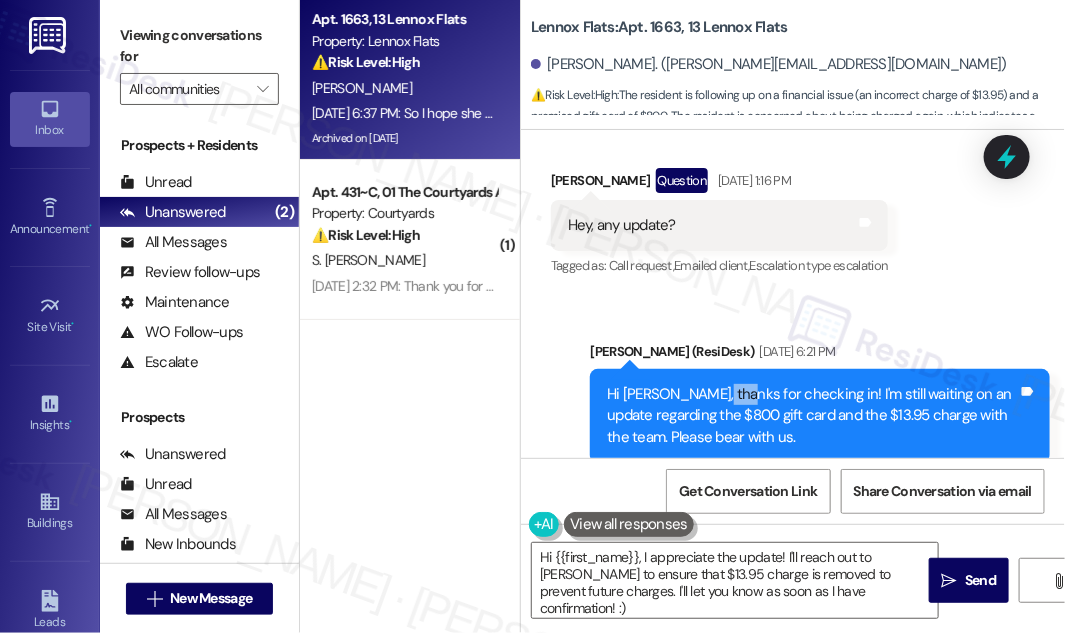click on "Hi [PERSON_NAME], thanks for checking in! I'm still waiting on an update regarding the $800 gift card and the $13.95 charge with the team. Please bear with us." at bounding box center [812, 416] 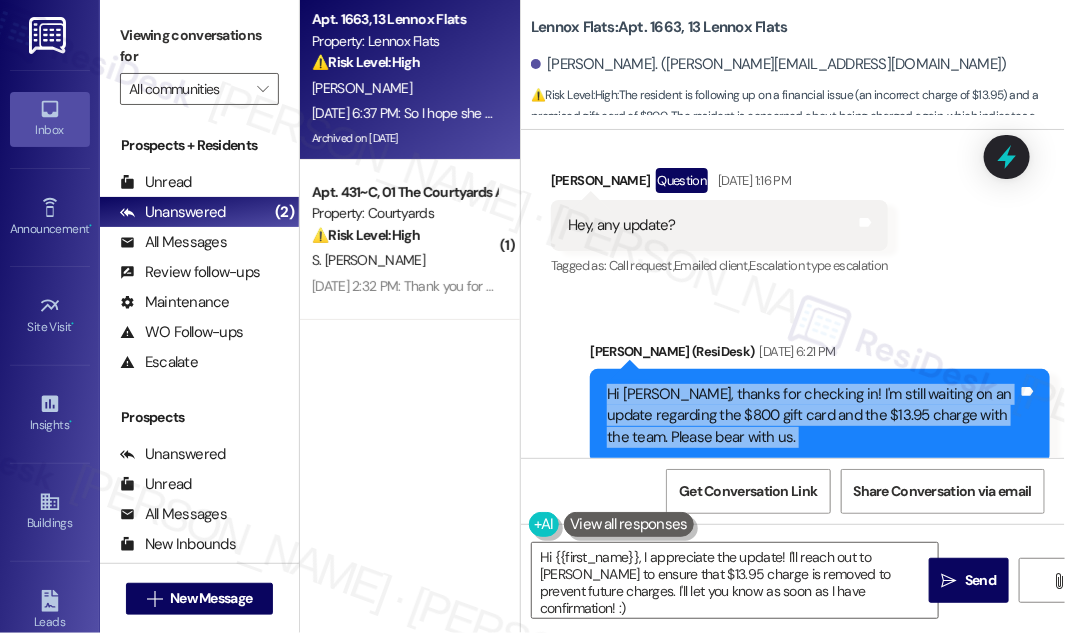 click on "Hi [PERSON_NAME], thanks for checking in! I'm still waiting on an update regarding the $800 gift card and the $13.95 charge with the team. Please bear with us." at bounding box center [812, 416] 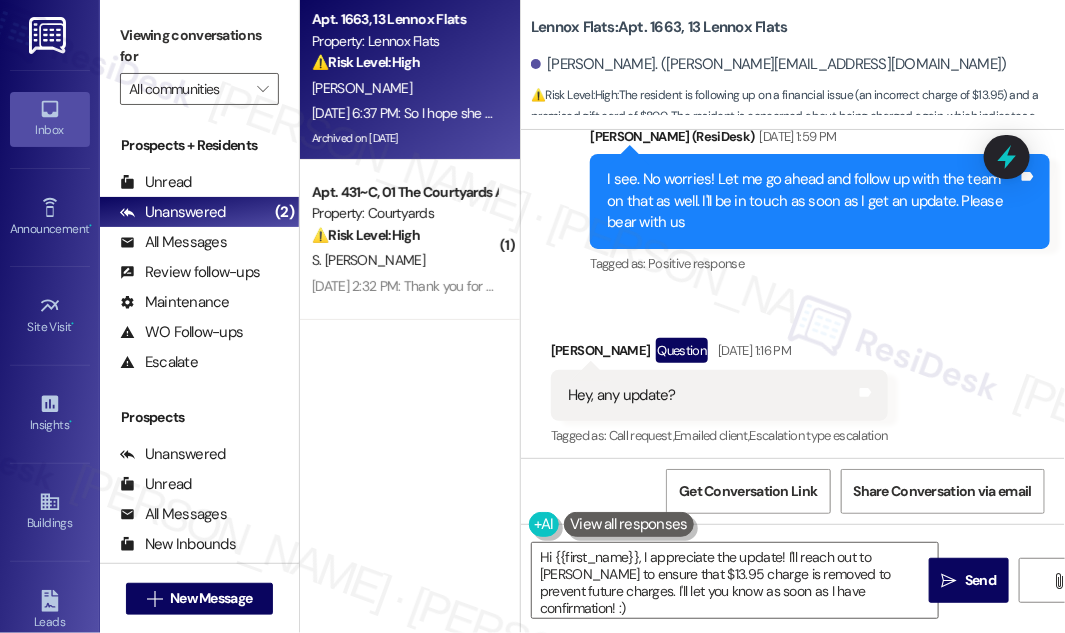 scroll, scrollTop: 25406, scrollLeft: 0, axis: vertical 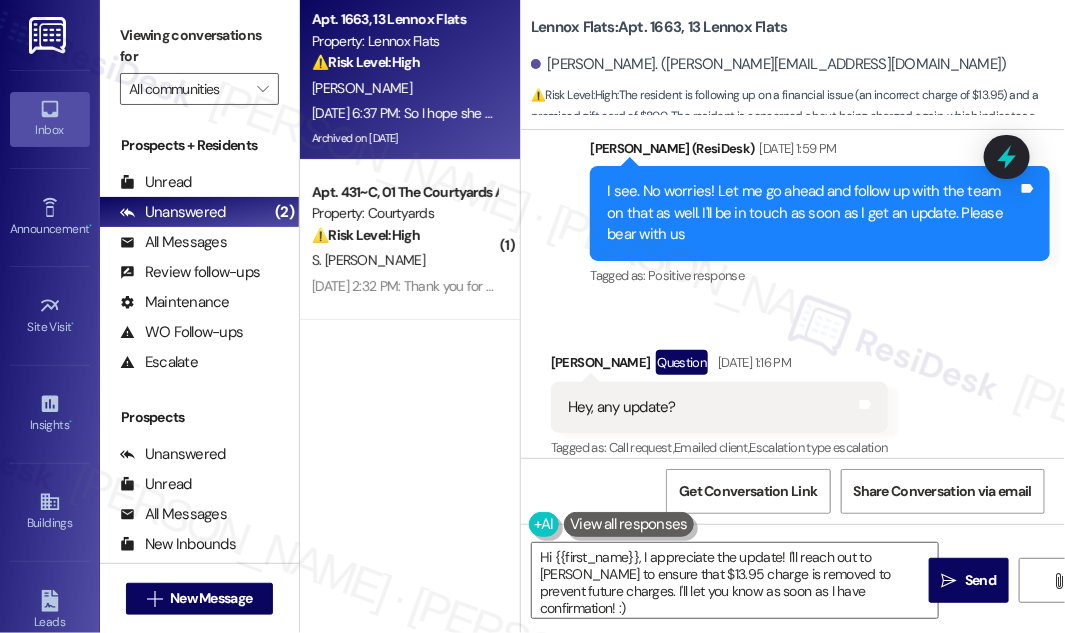 click on "Hey, any update? Tags and notes" at bounding box center (719, 407) 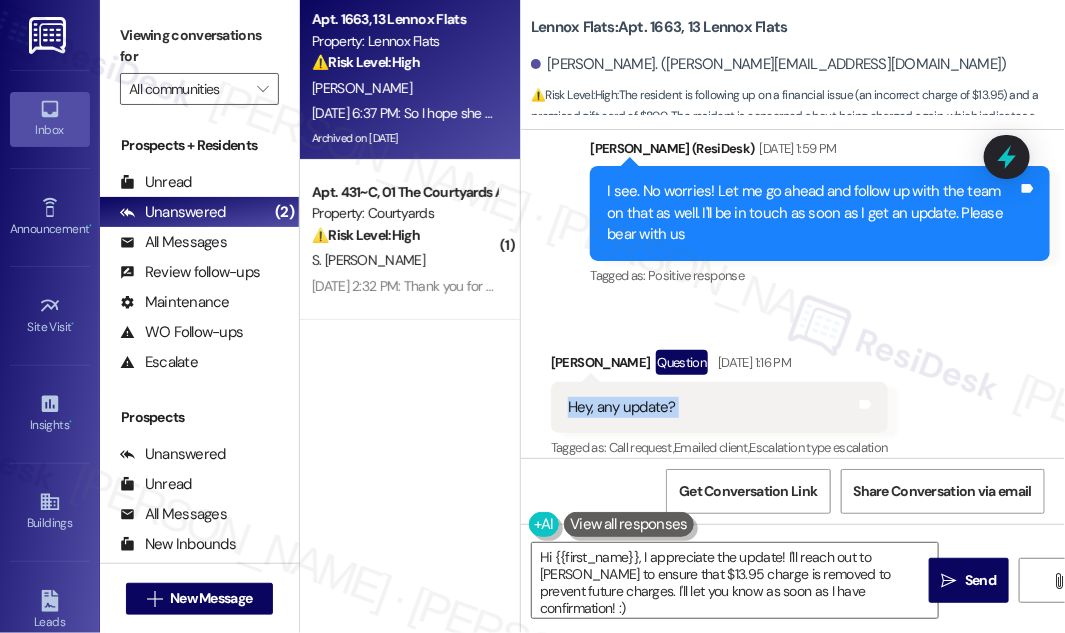 click on "Hey, any update? Tags and notes" at bounding box center (719, 407) 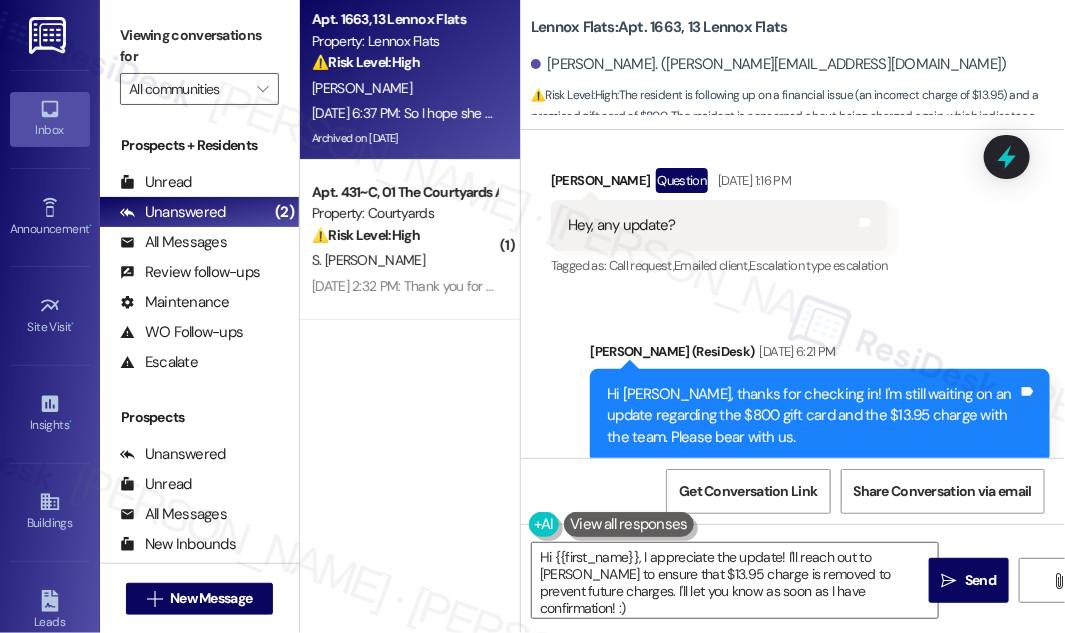 click on "Hi [PERSON_NAME], thanks for checking in! I'm still waiting on an update regarding the $800 gift card and the $13.95 charge with the team. Please bear with us." at bounding box center [812, 416] 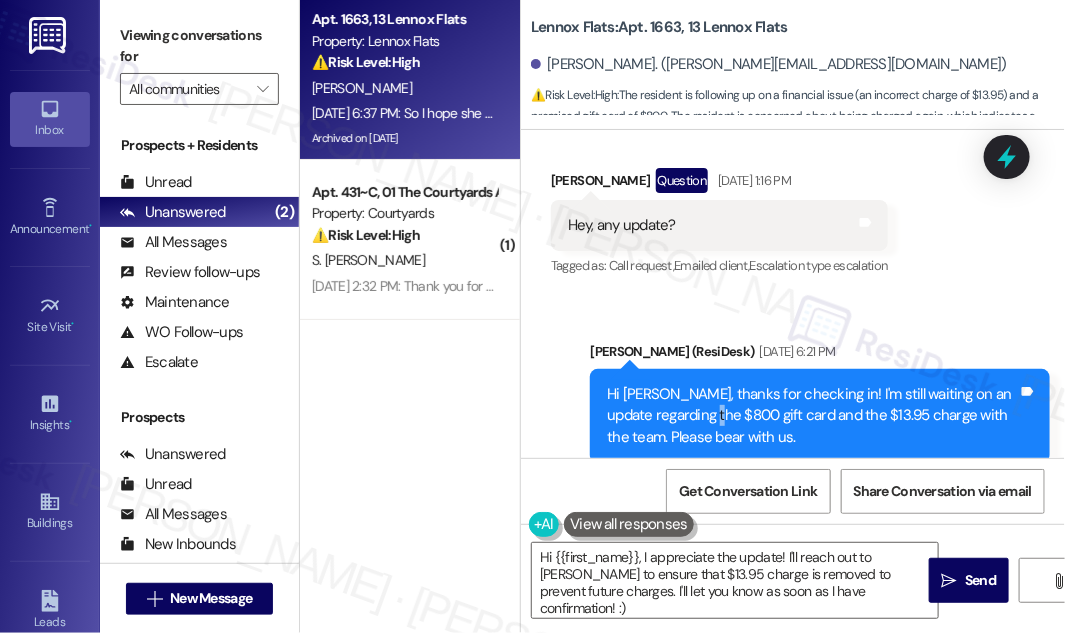 click on "Hi [PERSON_NAME], thanks for checking in! I'm still waiting on an update regarding the $800 gift card and the $13.95 charge with the team. Please bear with us." at bounding box center [812, 416] 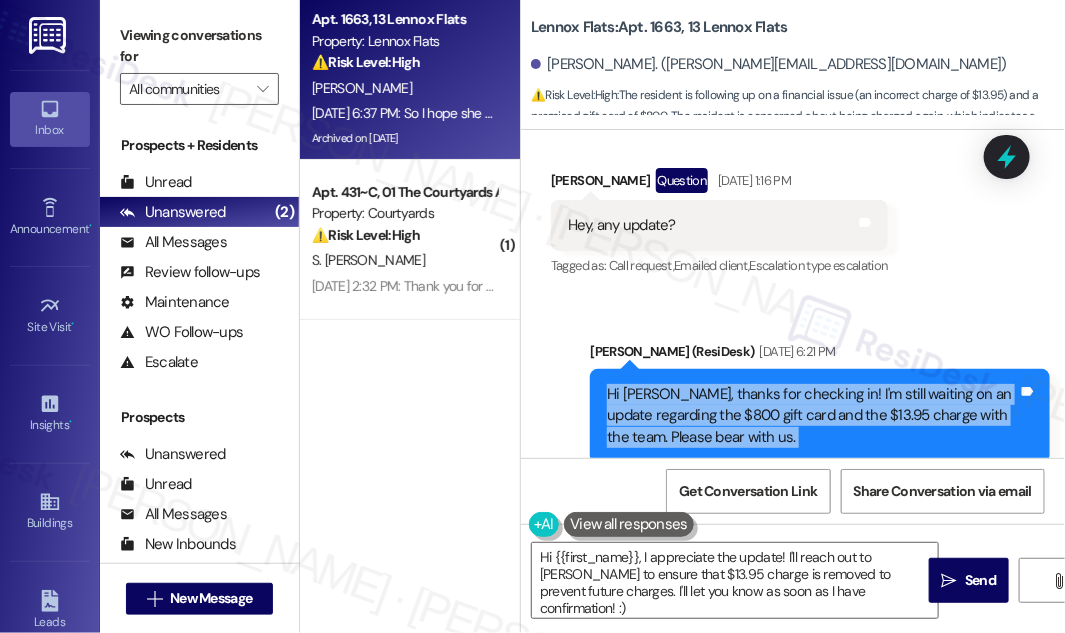 click on "Hi [PERSON_NAME], thanks for checking in! I'm still waiting on an update regarding the $800 gift card and the $13.95 charge with the team. Please bear with us." at bounding box center [812, 416] 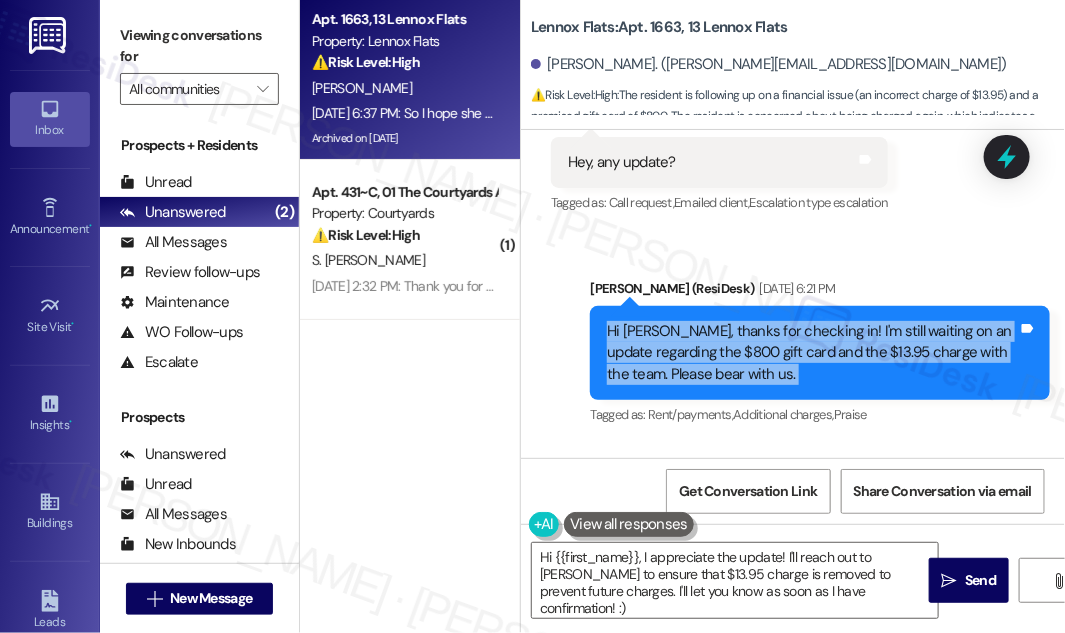 scroll, scrollTop: 25770, scrollLeft: 0, axis: vertical 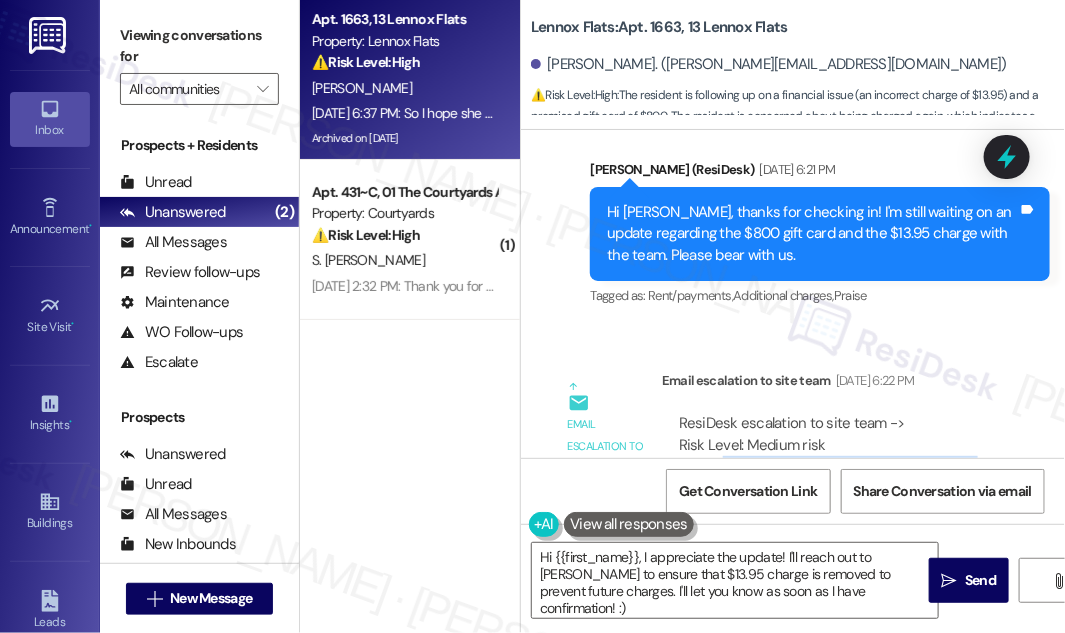 drag, startPoint x: 722, startPoint y: 326, endPoint x: 1025, endPoint y: 320, distance: 303.0594 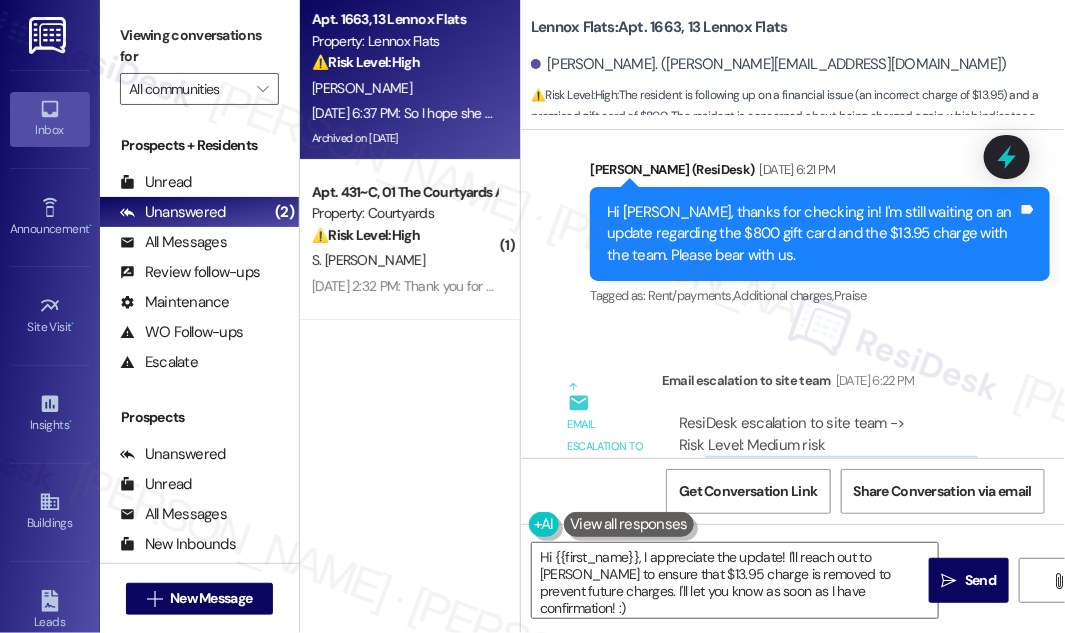 drag, startPoint x: 991, startPoint y: 327, endPoint x: 706, endPoint y: 335, distance: 285.11224 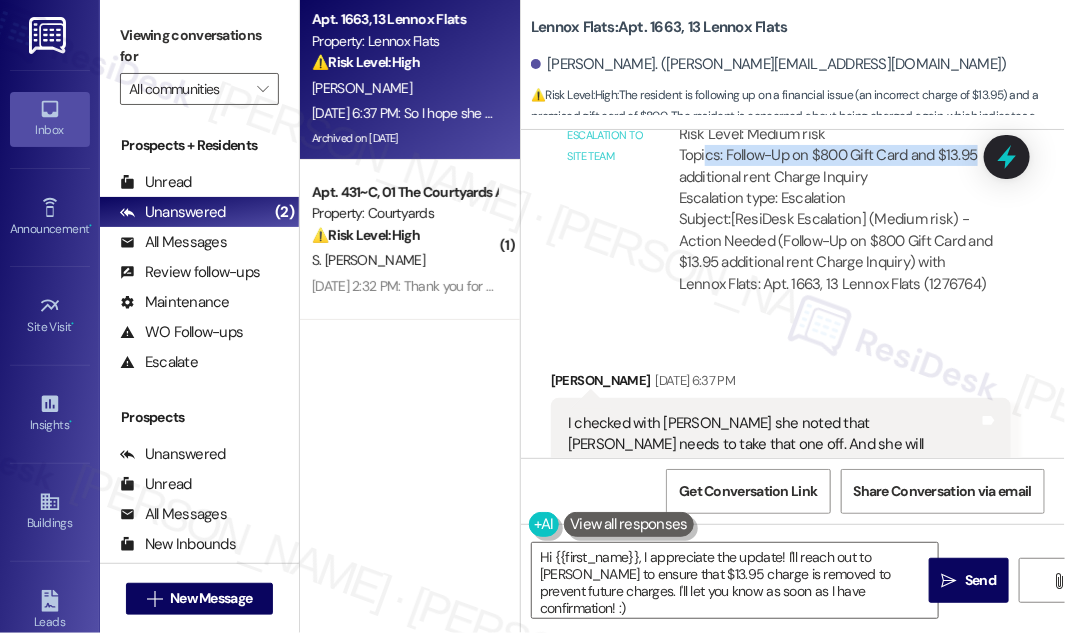 scroll, scrollTop: 26133, scrollLeft: 0, axis: vertical 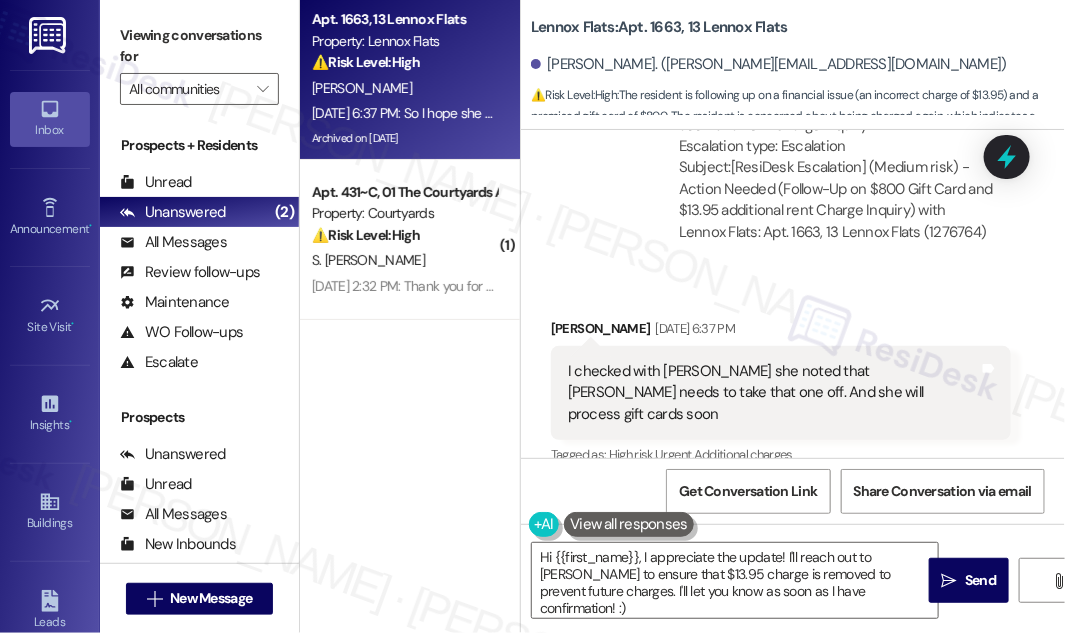 click on "I checked with [PERSON_NAME] she noted that [PERSON_NAME] needs to take that one off. And she will process gift cards soon" at bounding box center (773, 393) 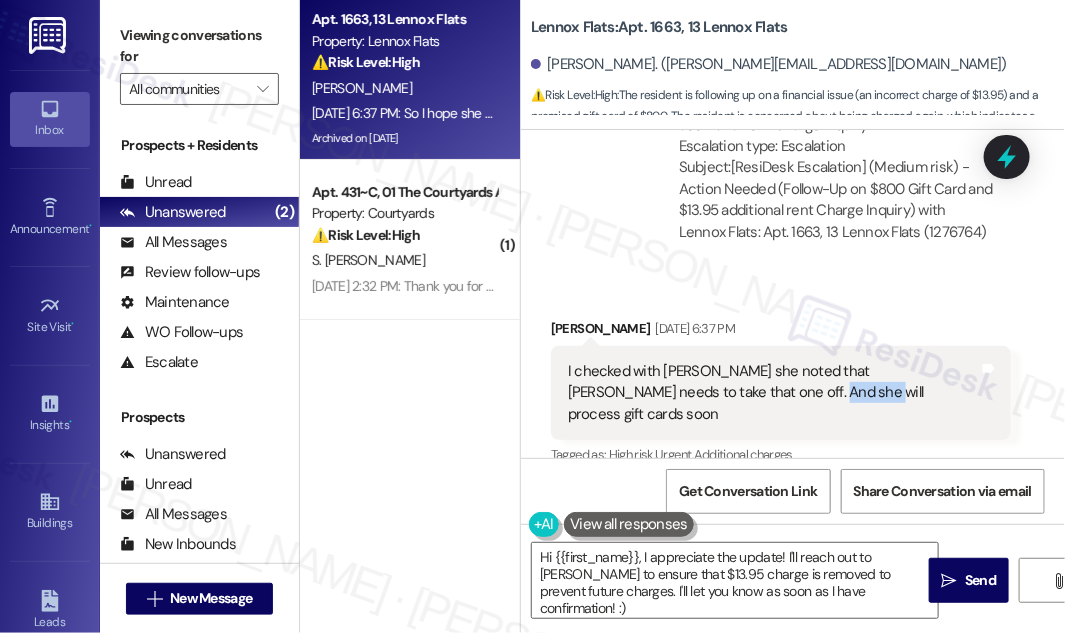 click on "I checked with [PERSON_NAME] she noted that [PERSON_NAME] needs to take that one off. And she will process gift cards soon" at bounding box center (773, 393) 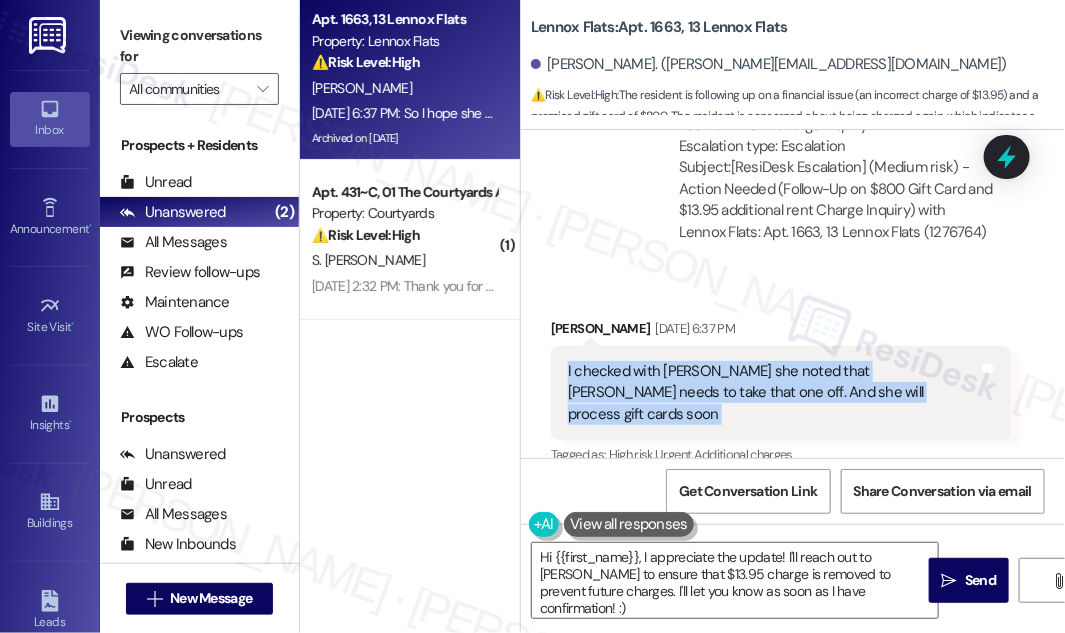 click on "I checked with [PERSON_NAME] she noted that [PERSON_NAME] needs to take that one off. And she will process gift cards soon" at bounding box center (773, 393) 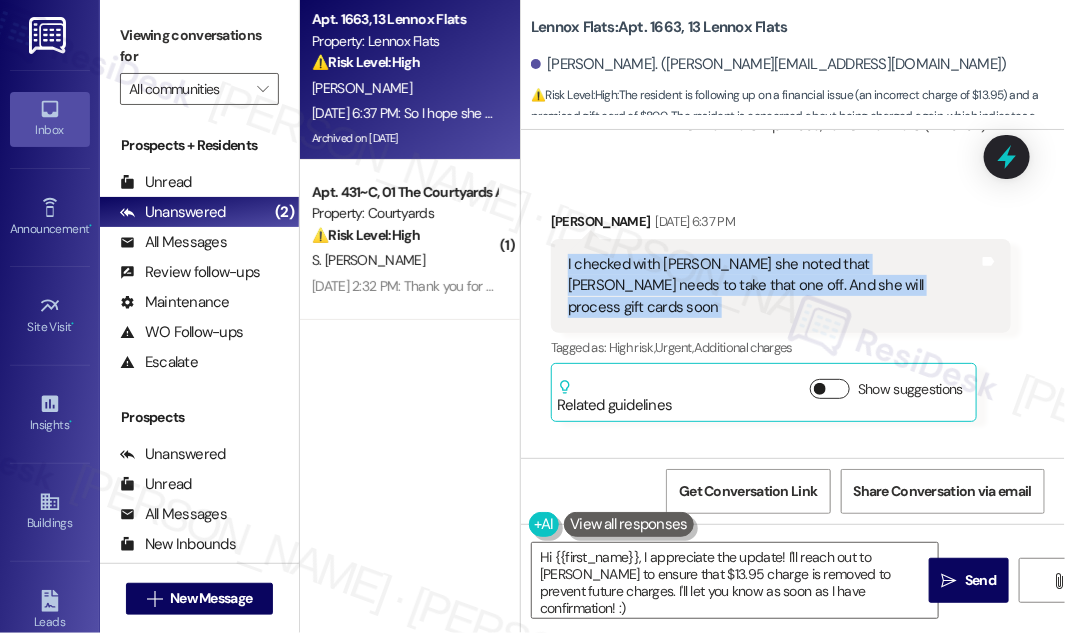 scroll, scrollTop: 26406, scrollLeft: 0, axis: vertical 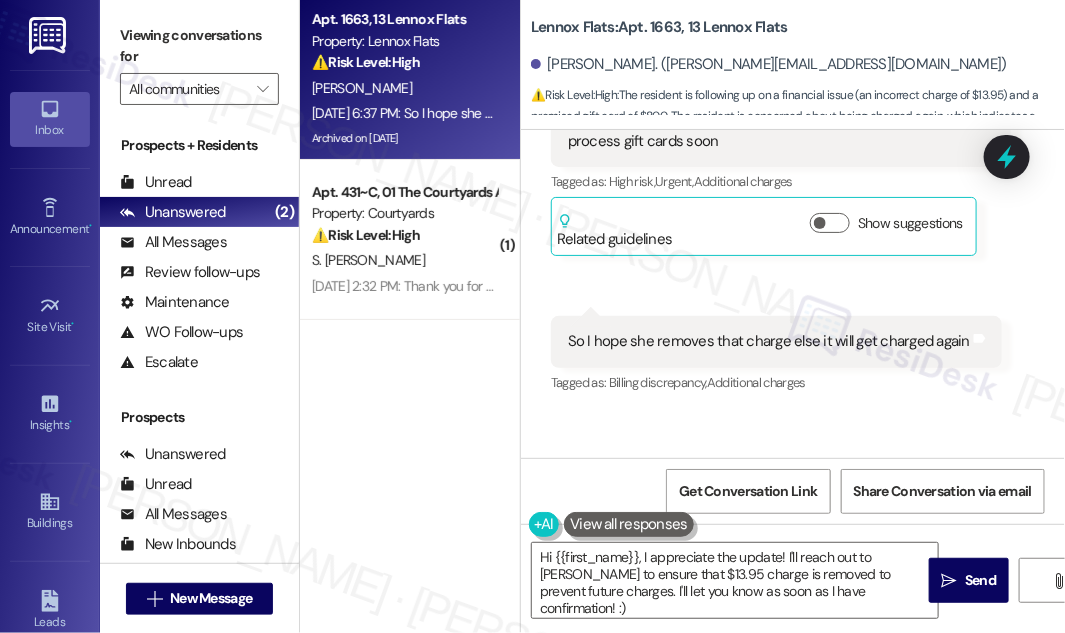 click on "So I hope she removes that charge else it will get charged again" at bounding box center [769, 341] 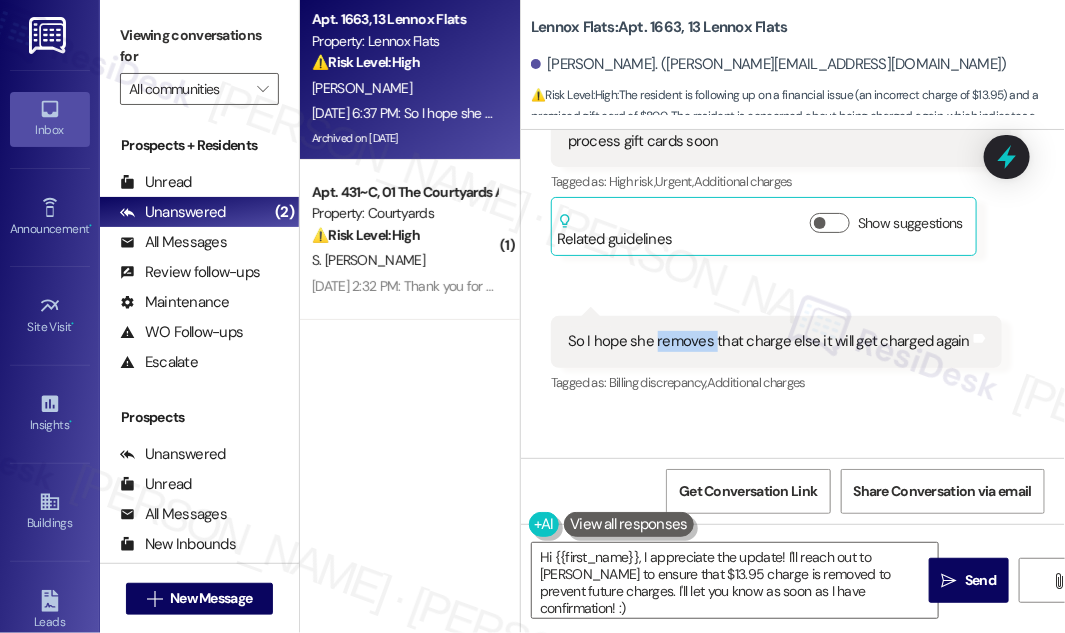 click on "So I hope she removes that charge else it will get charged again" at bounding box center (769, 341) 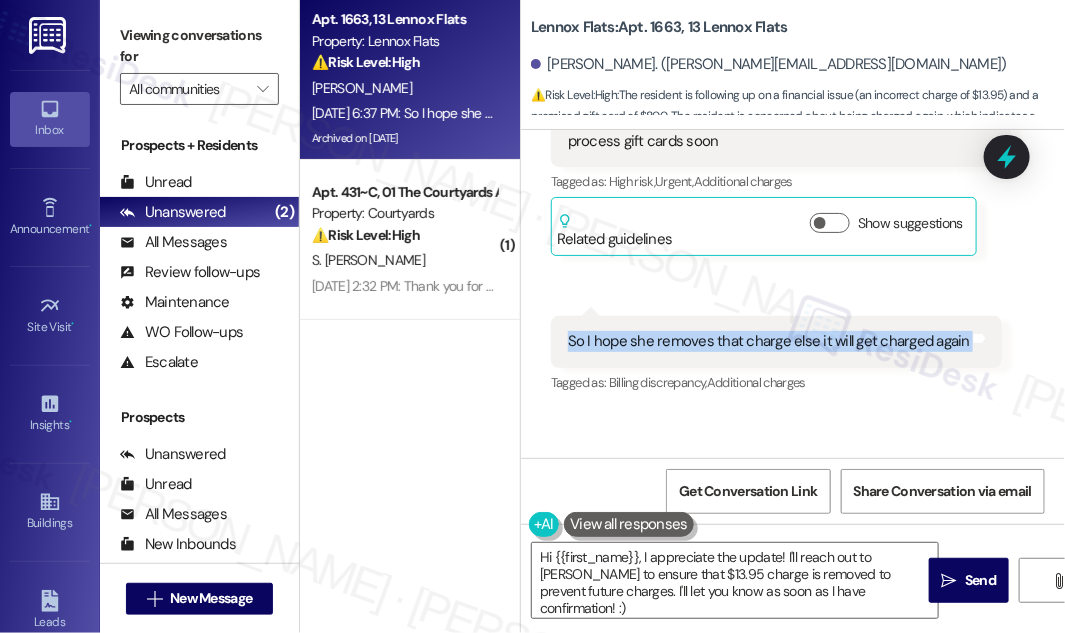 click on "So I hope she removes that charge else it will get charged again" at bounding box center (769, 341) 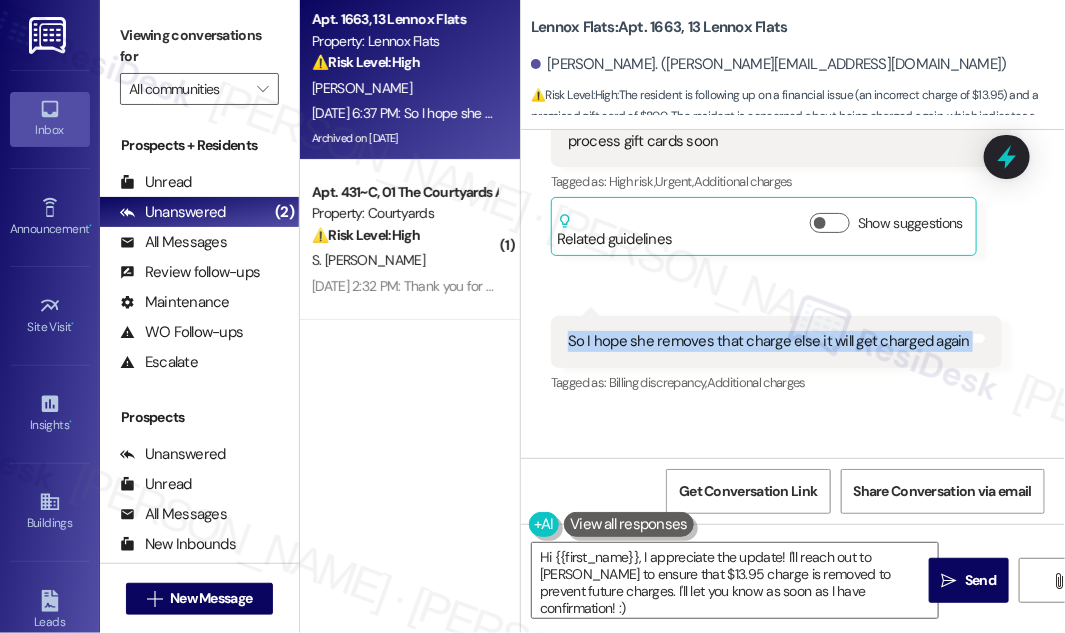 click on "So I hope she removes that charge else it will get charged again" at bounding box center [769, 341] 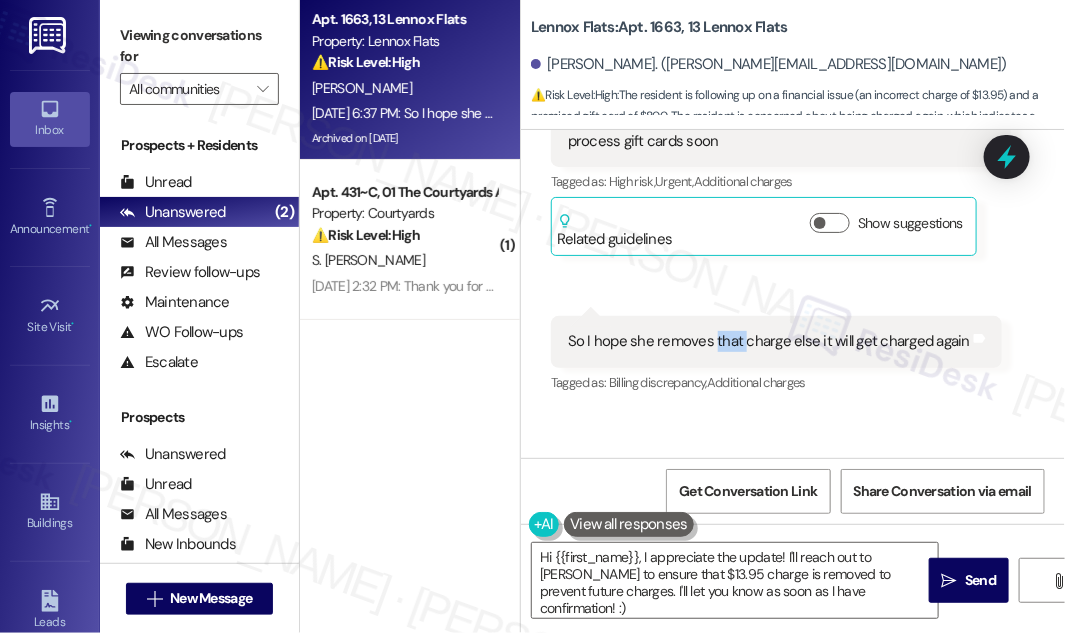 click on "So I hope she removes that charge else it will get charged again" at bounding box center [769, 341] 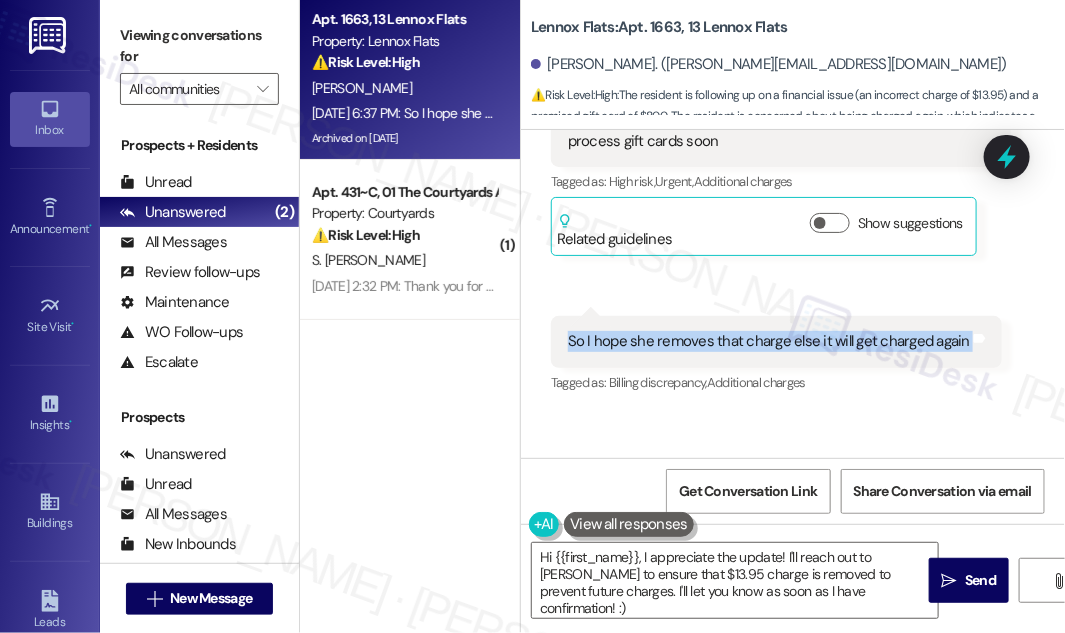 click on "So I hope she removes that charge else it will get charged again" at bounding box center [769, 341] 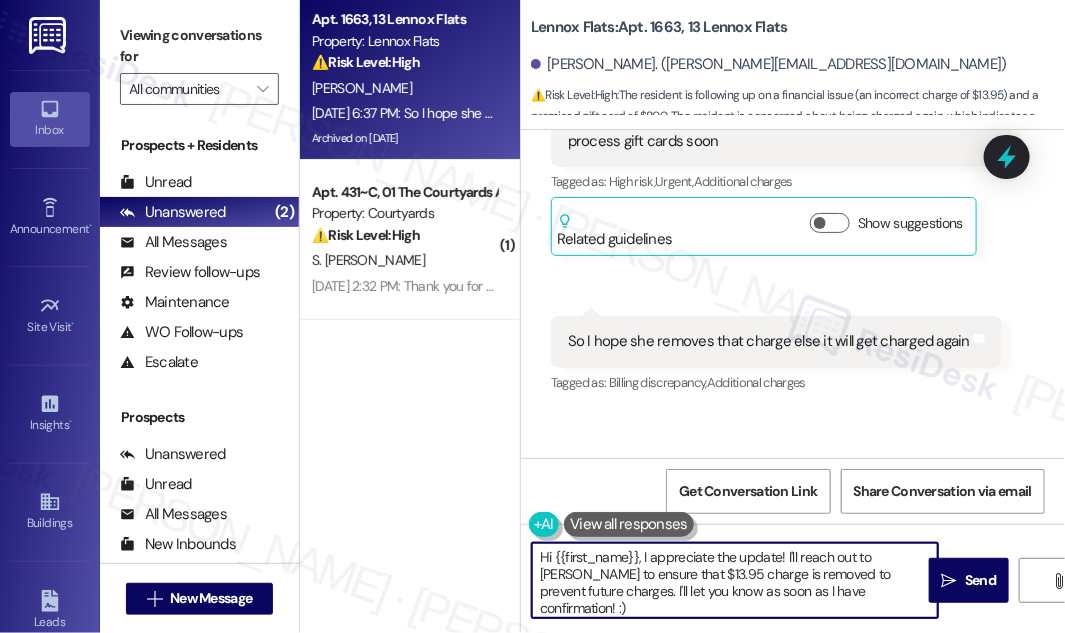 click on "Hi {{first_name}}, I appreciate the update! I'll reach out to [PERSON_NAME] to ensure that $13.95 charge is removed to prevent future charges. I'll let you know as soon as I have confirmation! :)" at bounding box center (735, 580) 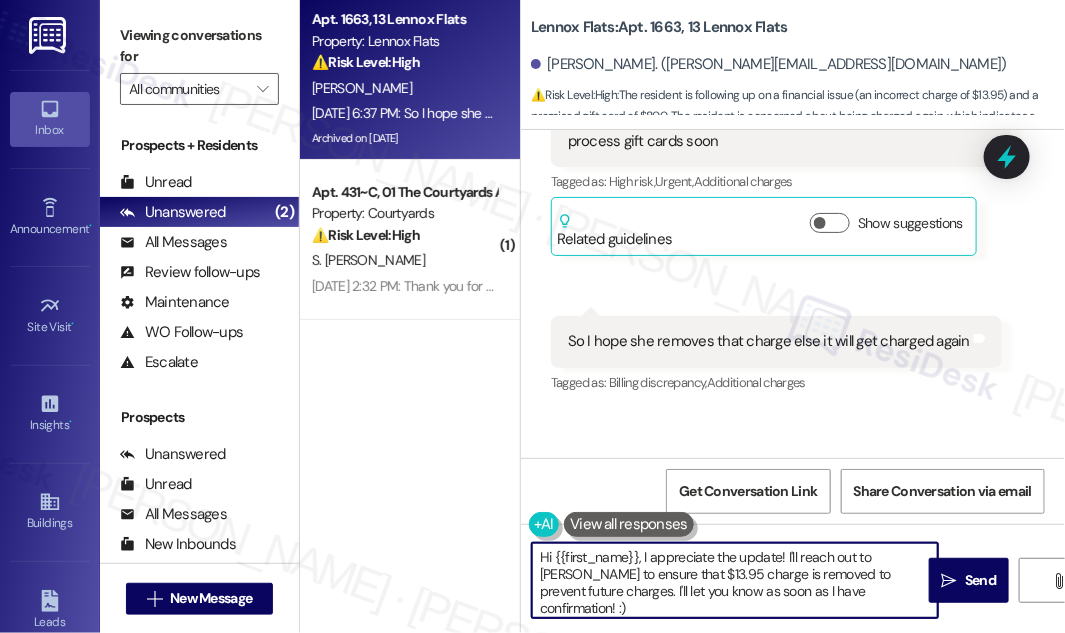 drag, startPoint x: 785, startPoint y: 555, endPoint x: 818, endPoint y: 591, distance: 48.83646 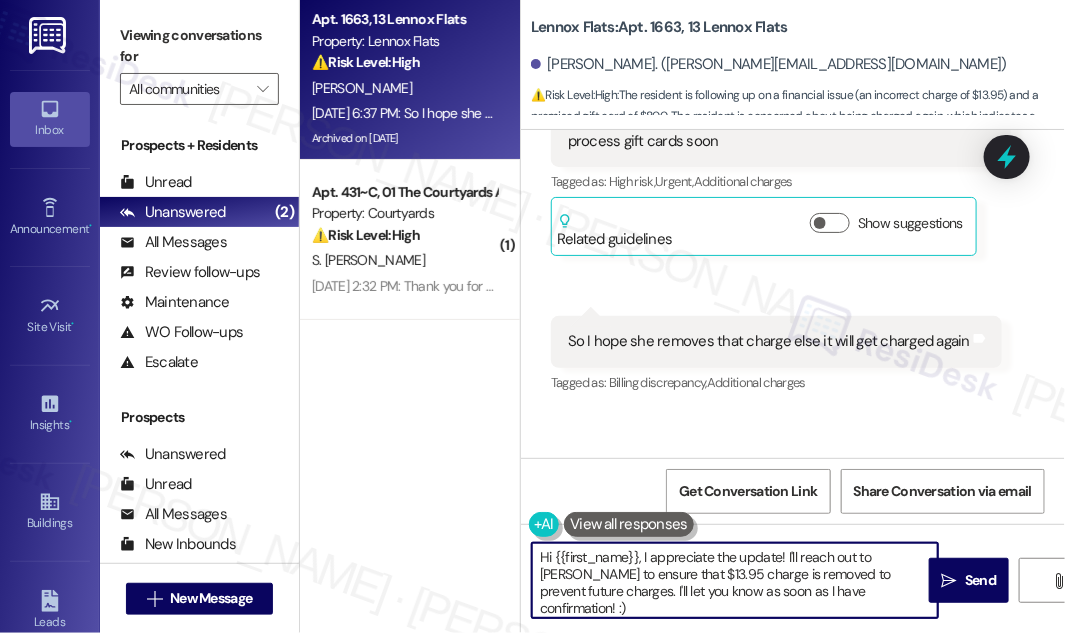 click on "Hi {{first_name}}, I appreciate the update! I'll reach out to [PERSON_NAME] to ensure that $13.95 charge is removed to prevent future charges. I'll let you know as soon as I have confirmation! :)" at bounding box center (735, 580) 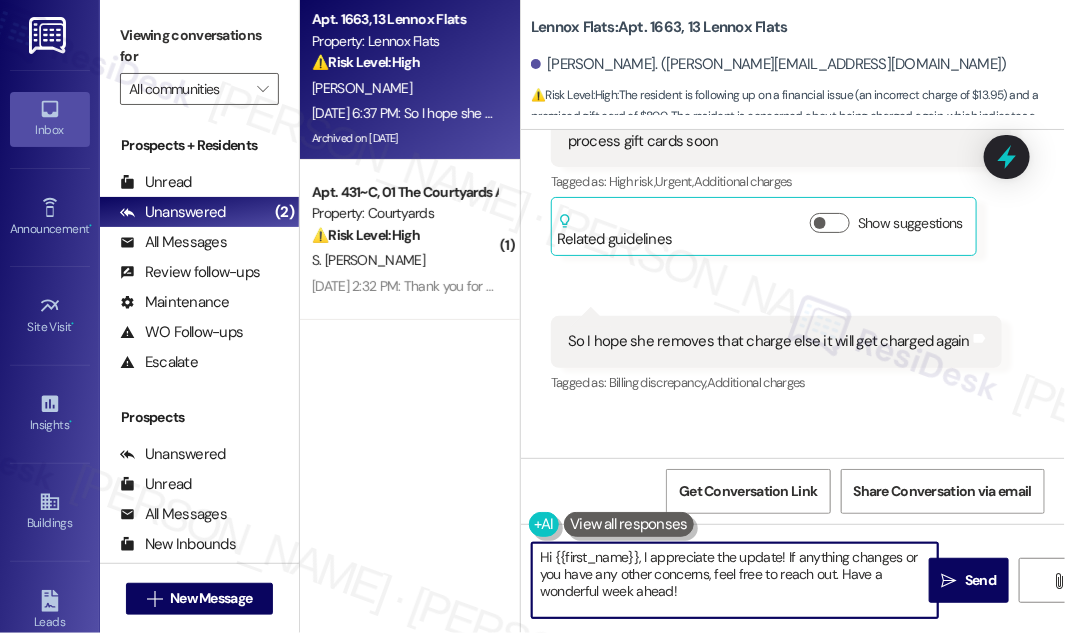 type on "Hi {{first_name}}, I appreciate the update! If anything changes or you have any other concerns, feel free to reach out. Have a wonderful week ahead!" 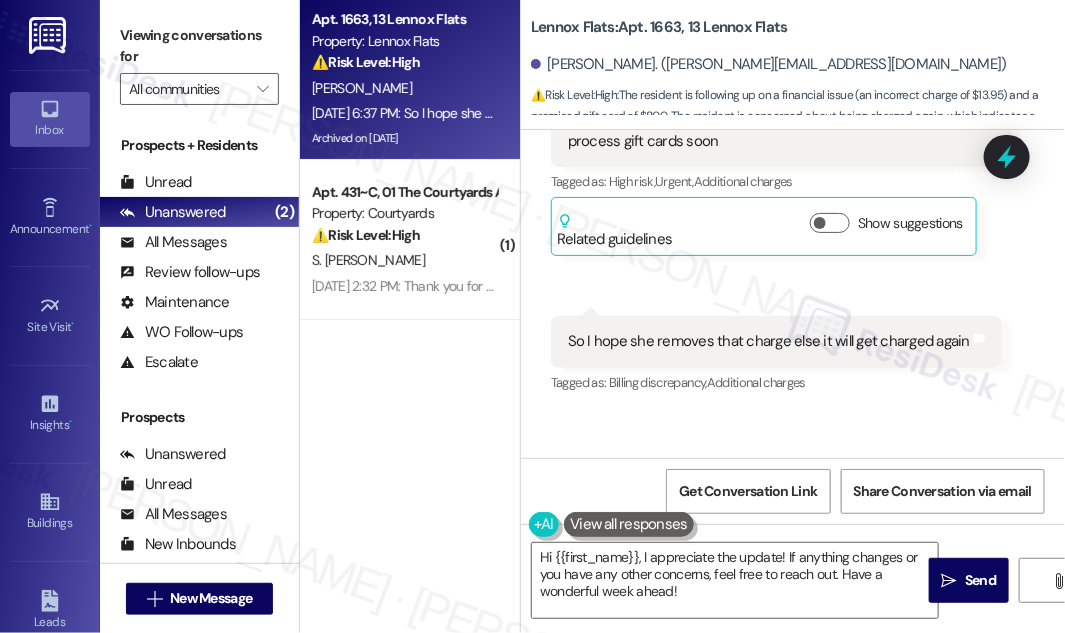 click on "Click to show details" at bounding box center [836, 560] 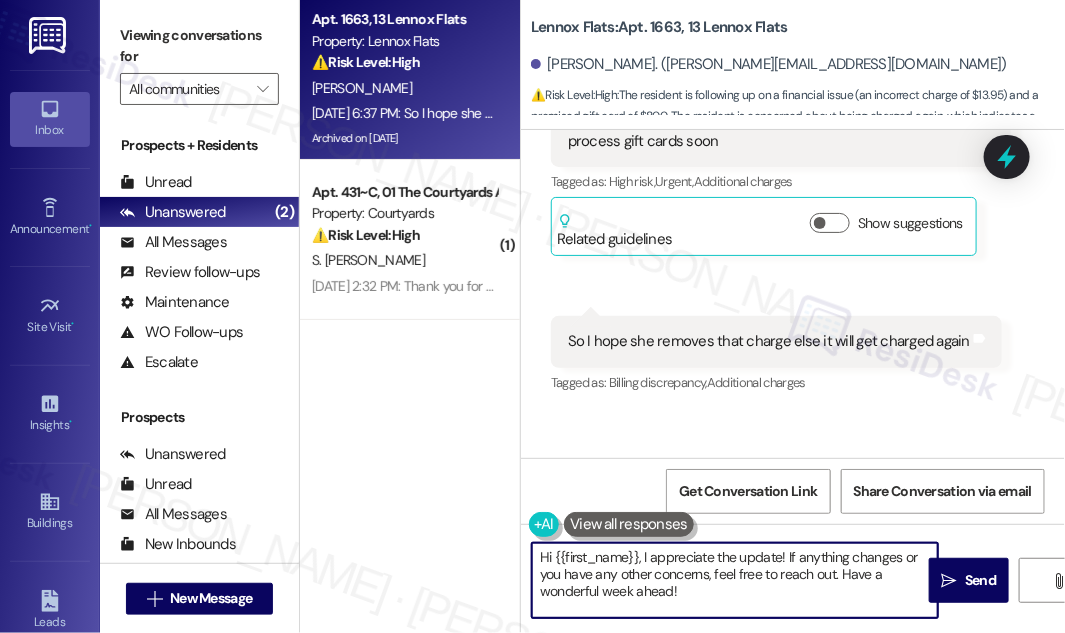click on "Hi {{first_name}}, I appreciate the update! If anything changes or you have any other concerns, feel free to reach out. Have a wonderful week ahead!" at bounding box center (735, 580) 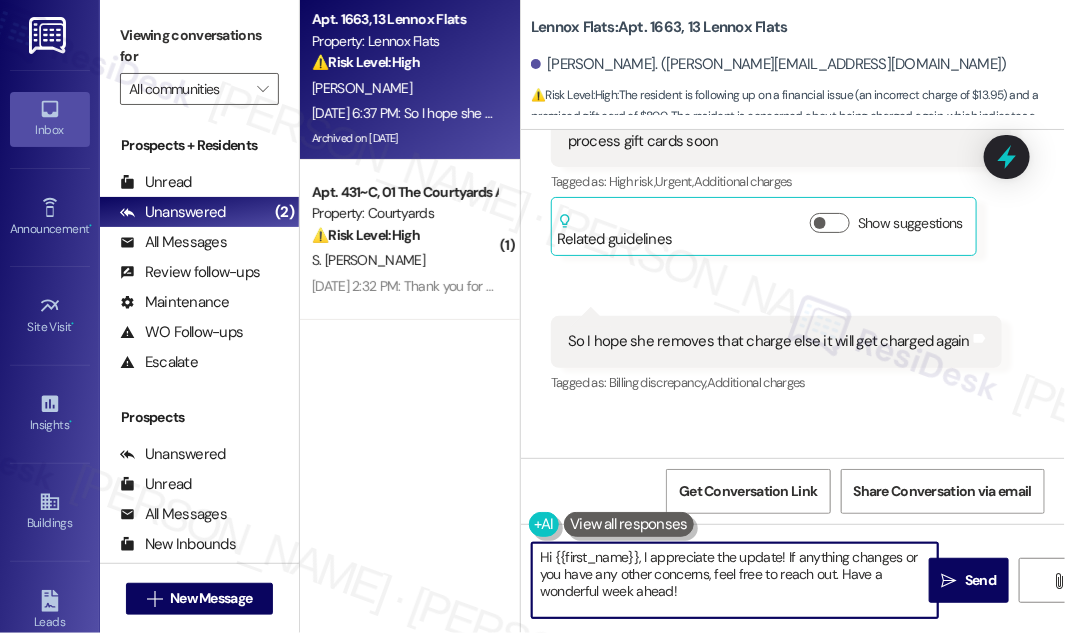 click on "Hi {{first_name}}, I appreciate the update! If anything changes or you have any other concerns, feel free to reach out. Have a wonderful week ahead!" at bounding box center (735, 580) 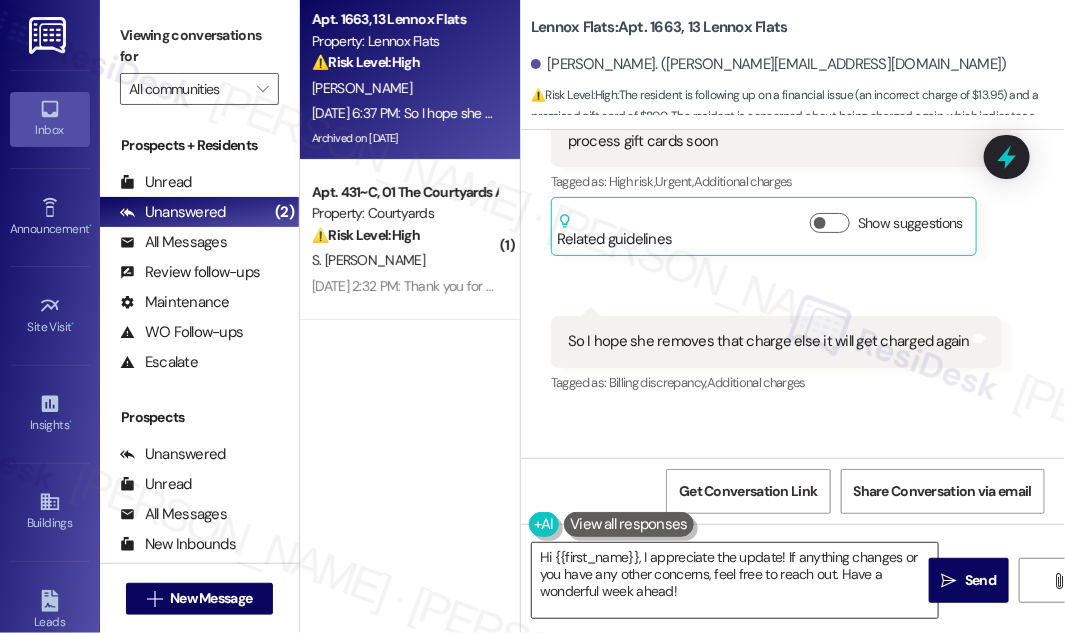 drag, startPoint x: 946, startPoint y: 579, endPoint x: 568, endPoint y: 571, distance: 378.08466 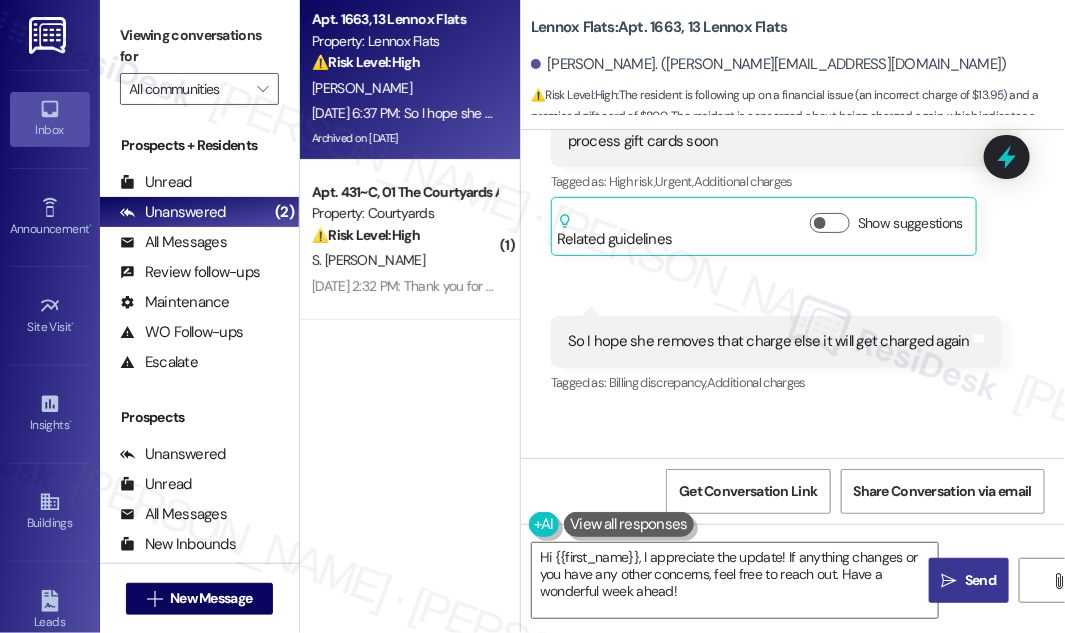 click on "" at bounding box center (949, 581) 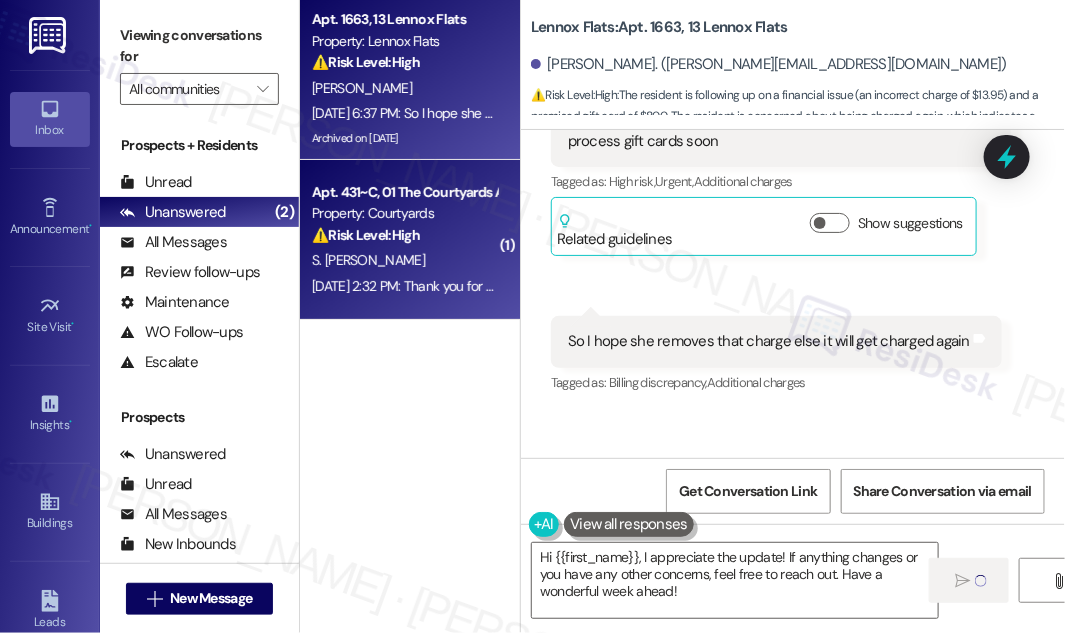 click on "Property: Courtyards" at bounding box center (404, 213) 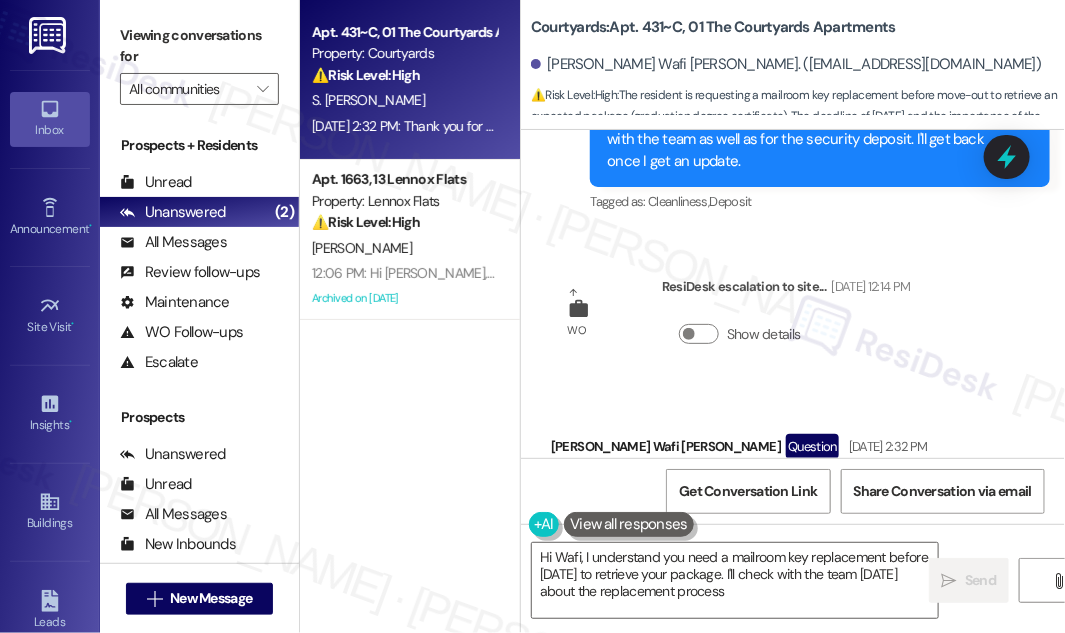 scroll, scrollTop: 34360, scrollLeft: 0, axis: vertical 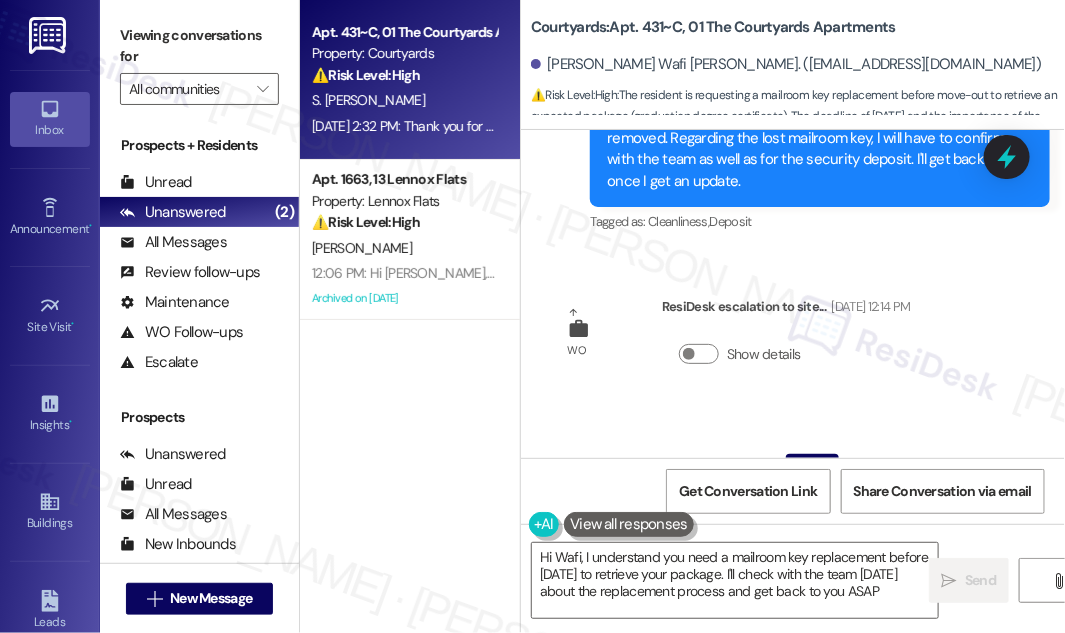 type on "Hi Wafi, I understand you need a mailroom key replacement before [DATE] to retrieve your package. I'll check with the team [DATE] about the replacement process and get back to you ASAP!" 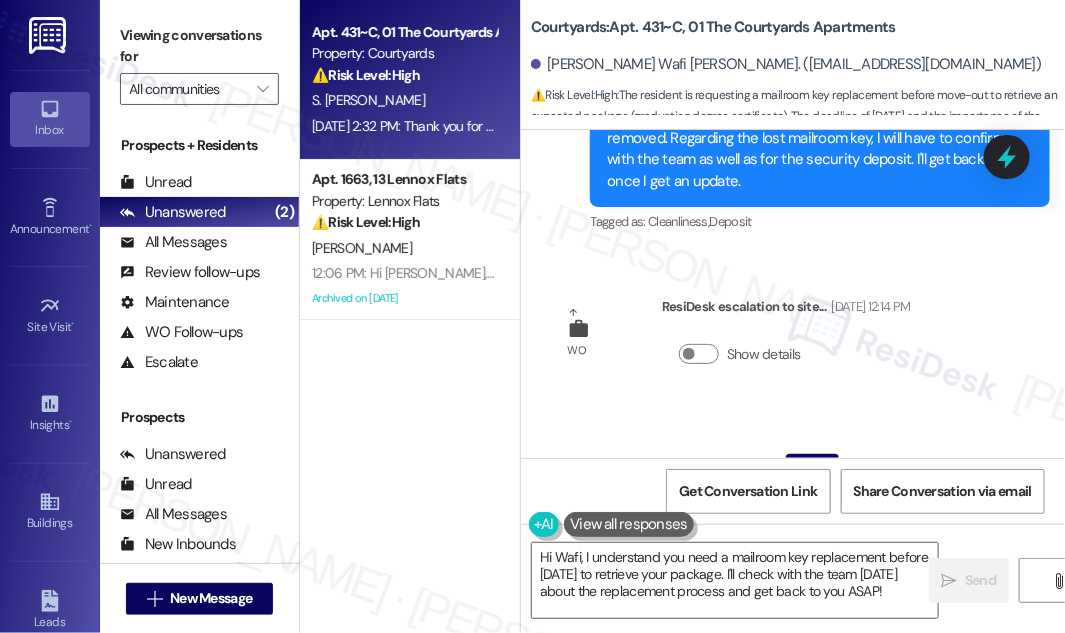 click on "Hello I am emailing again to let you know that I need to get my mailroom key replaced before [DATE], I have to pickup the package inside it. I don’t see any option for that in resident portal so can you please initiate the request on your end. I am from unit [STREET_ADDRESS]" at bounding box center [773, 554] 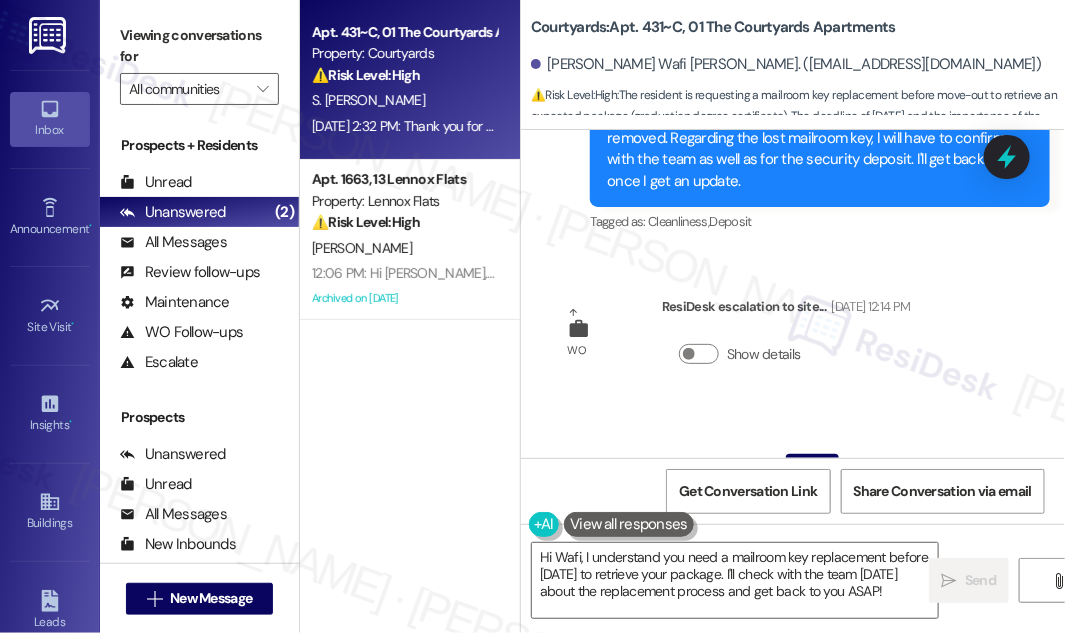 click on "Hello I am emailing again to let you know that I need to get my mailroom key replaced before [DATE], I have to pickup the package inside it. I don’t see any option for that in resident portal so can you please initiate the request on your end. I am from unit [STREET_ADDRESS]" at bounding box center [773, 554] 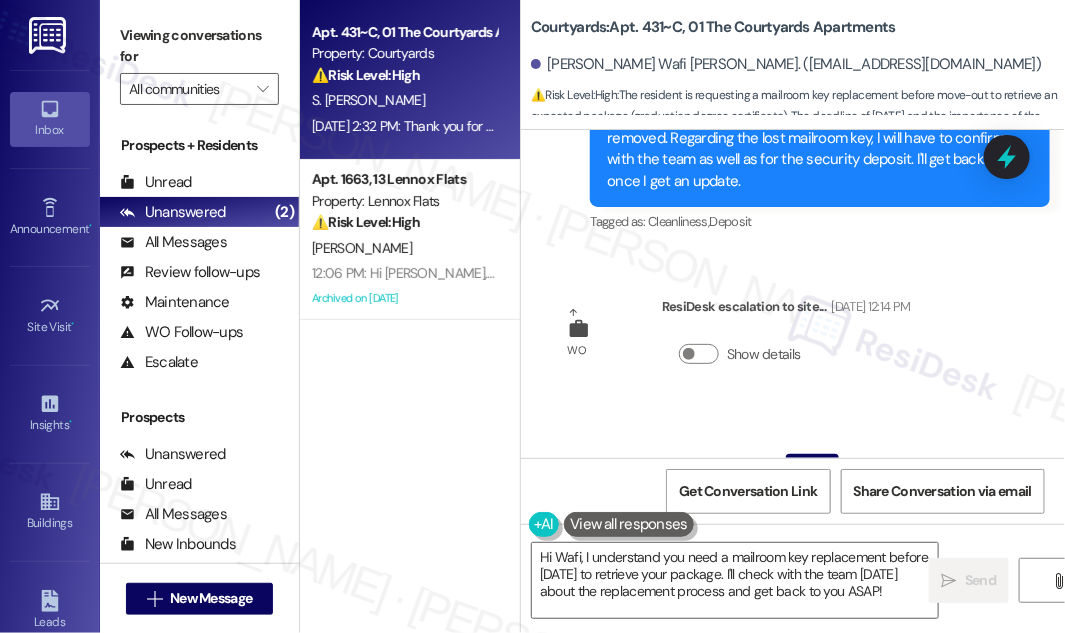 click on "Show suggestions" at bounding box center [830, 678] 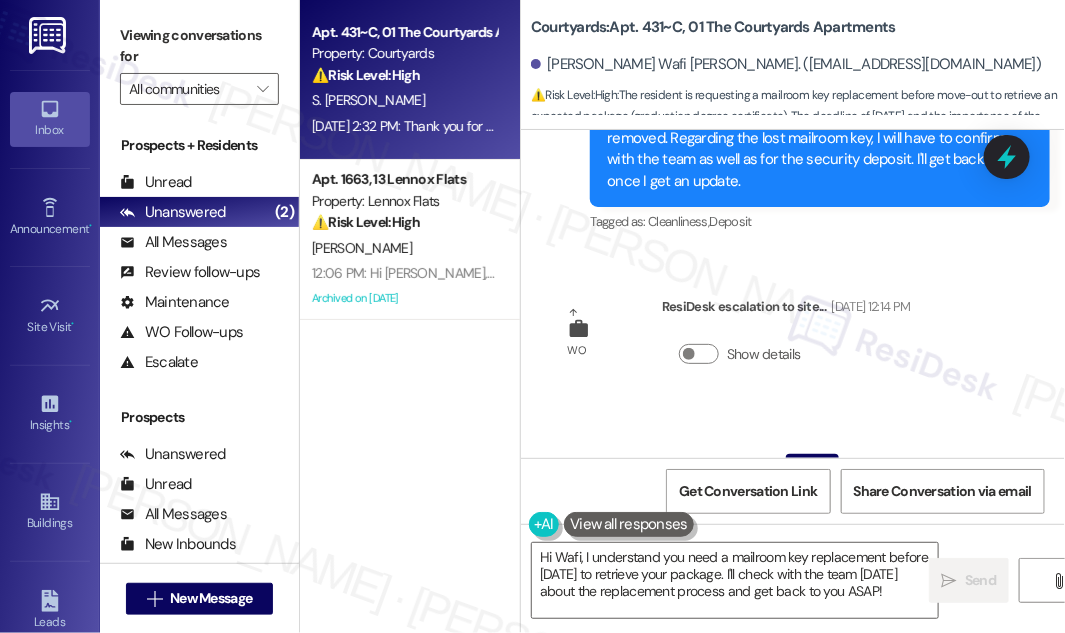 click on "Hello I am emailing again to let you know that I need to get my mailroom key replaced before [DATE], I have to pickup the package inside it. I don’t see any option for that in resident portal so can you please initiate the request on your end. I am from unit [STREET_ADDRESS]" at bounding box center [773, 554] 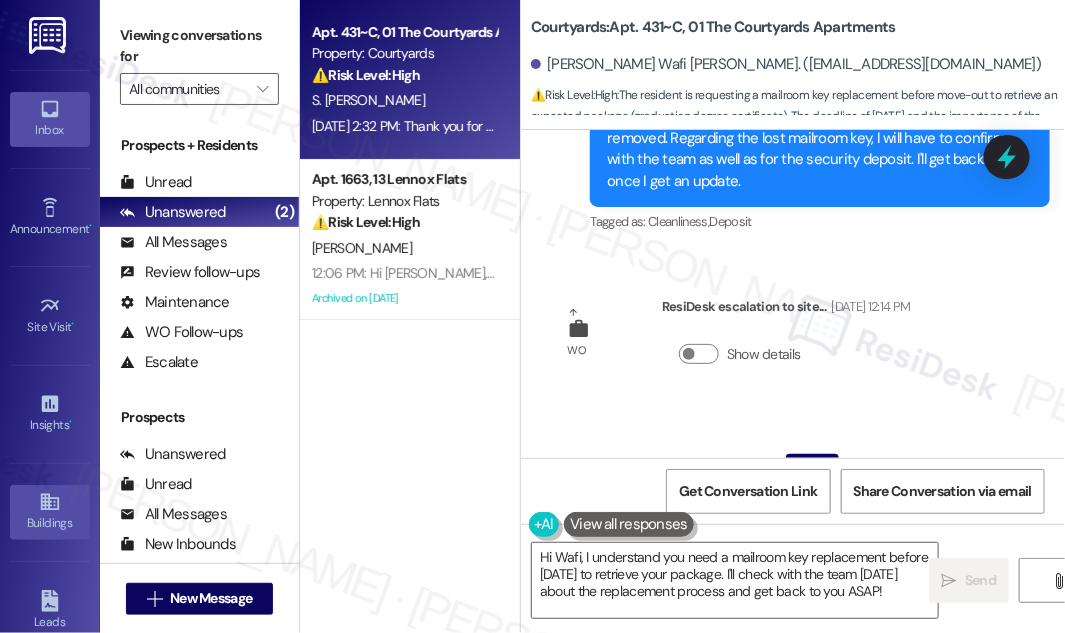 scroll, scrollTop: 314, scrollLeft: 0, axis: vertical 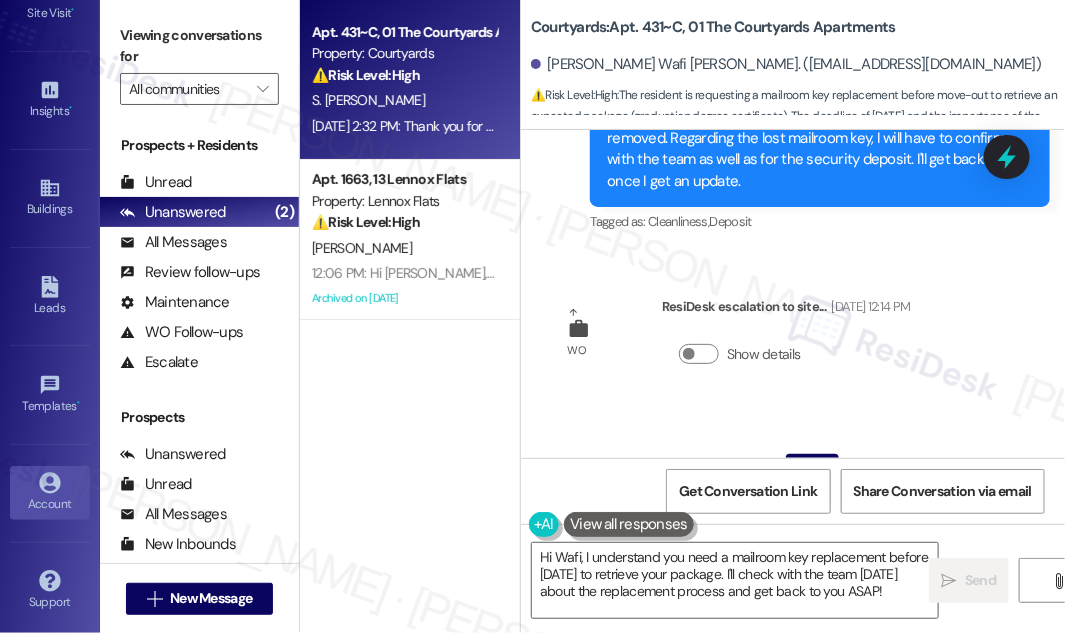 click on "Account" at bounding box center [50, 504] 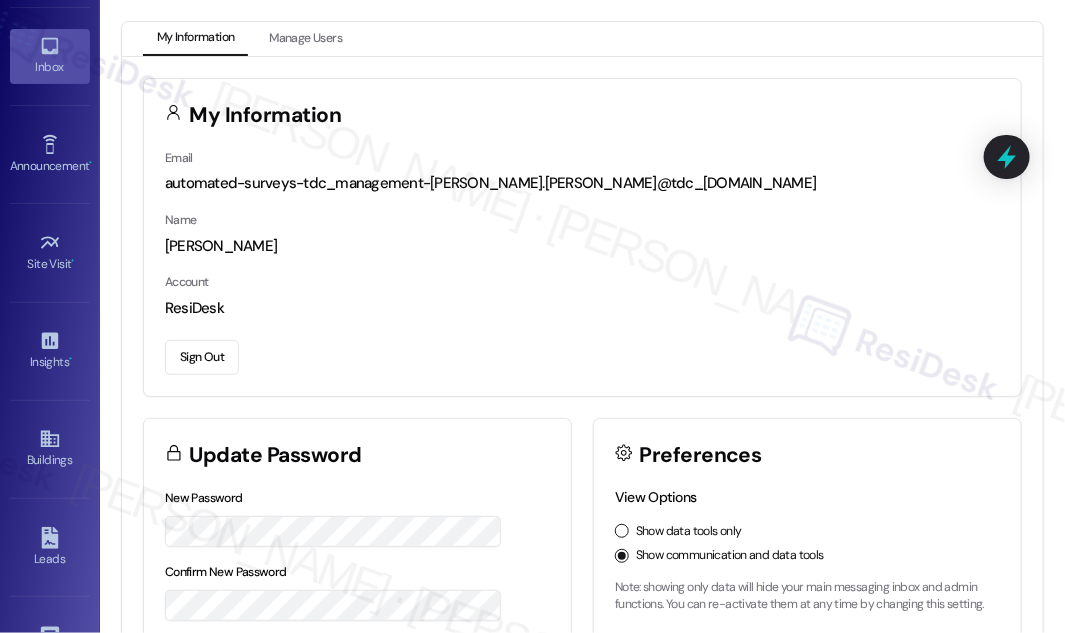 scroll, scrollTop: 0, scrollLeft: 0, axis: both 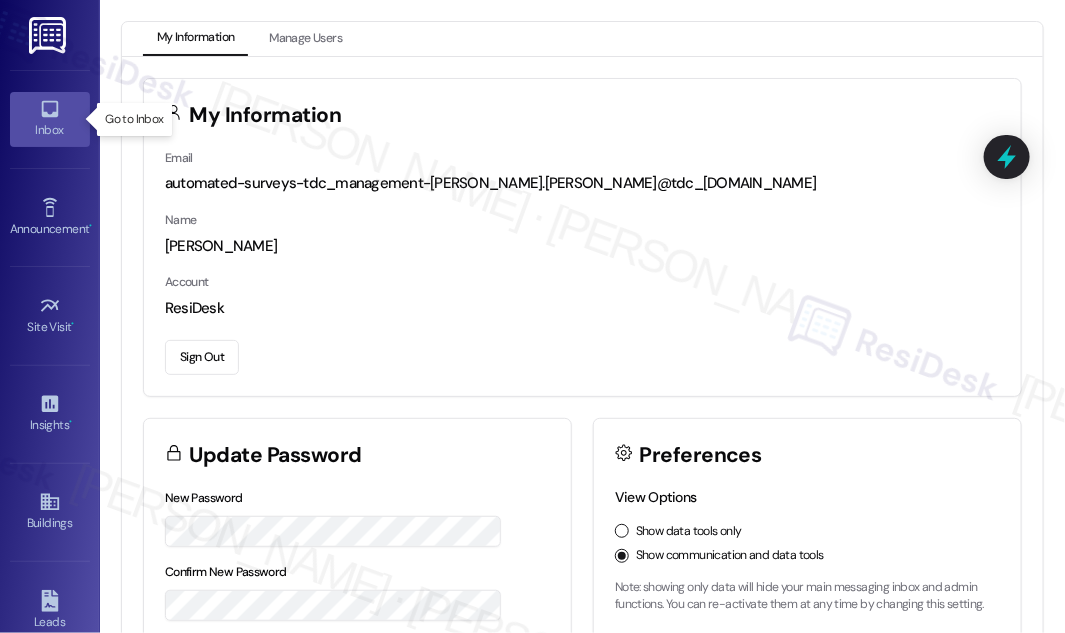 click on "Inbox" at bounding box center [50, 119] 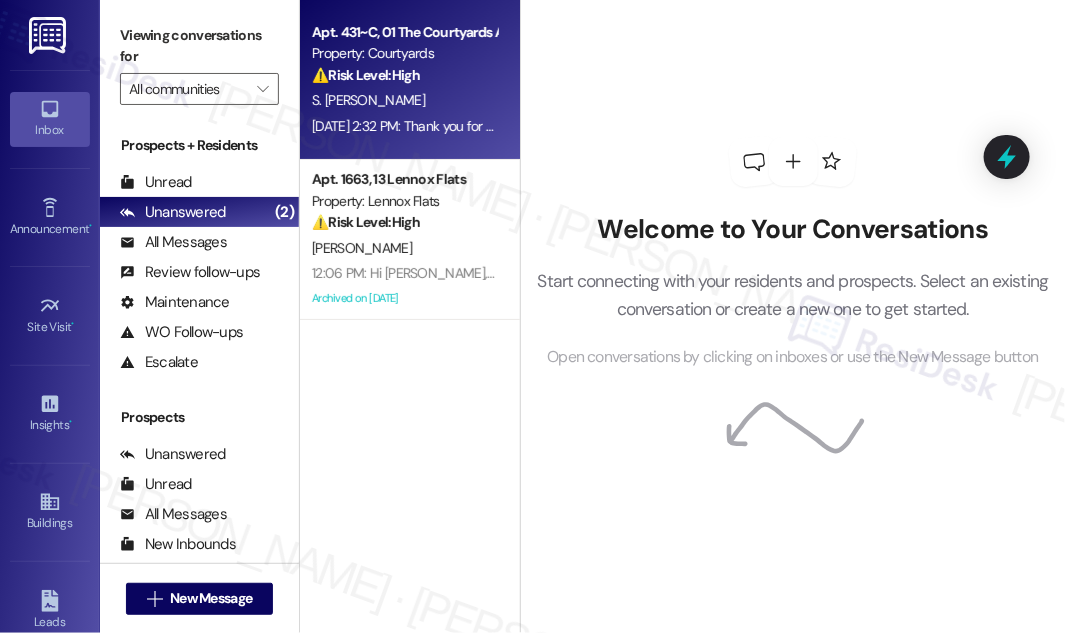 click on "Apt. 431~C, 01 The Courtyards Apartments Property: Courtyards ⚠️  Risk Level:  High The resident is requesting a mailroom key replacement before move-out to retrieve an expected package (graduation degree certificate). The deadline of [DATE] and the importance of the document elevate the urgency. The resident also indicates they cannot initiate the request themselves. S. [PERSON_NAME] [DATE] 2:32 PM: Thank you for your message. Our offices are currently closed, but we will contact you when we resume operations. For emergencies, please contact your emergency number 734-994-6007. [DATE] 2:32 PM: Thank you for your message. Our offices are currently closed, but we will contact you when we resume operations. For emergencies, please contact your emergency number [PHONE_NUMBER]." at bounding box center (410, 80) 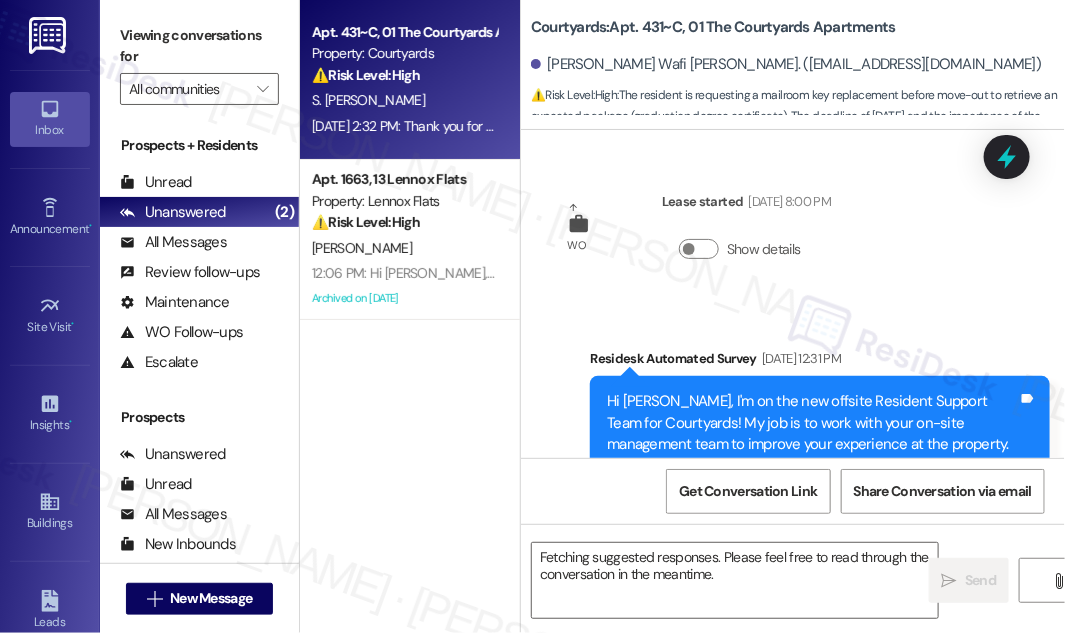 scroll, scrollTop: 34649, scrollLeft: 0, axis: vertical 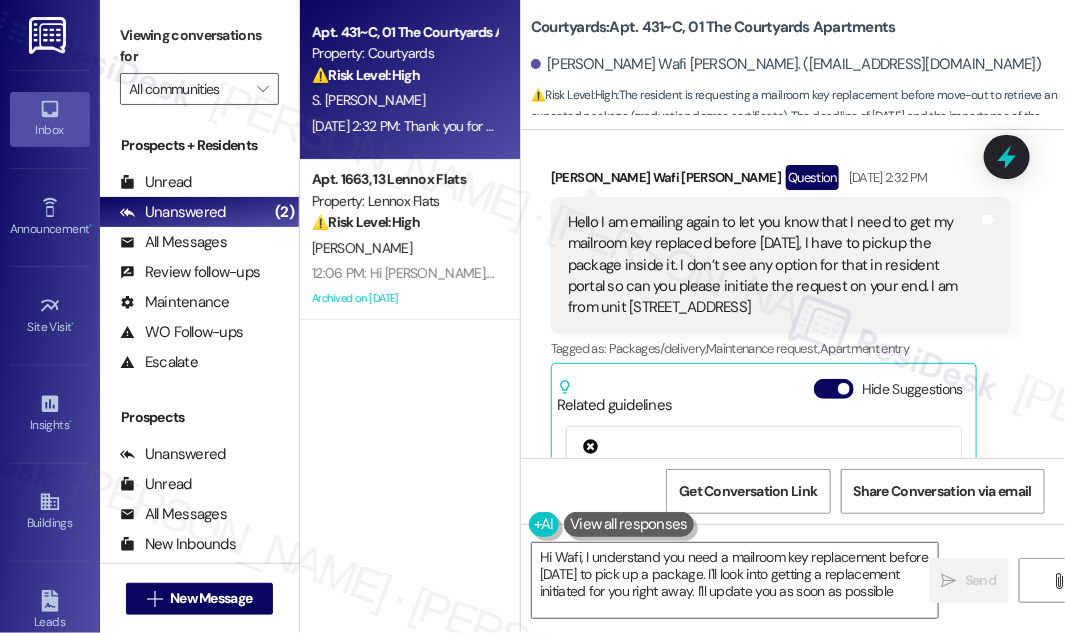 type on "Hi Wafi, I understand you need a mailroom key replacement before [DATE] to pick up a package. I'll look into getting a replacement initiated for you right away. I'll update you as soon as possible!" 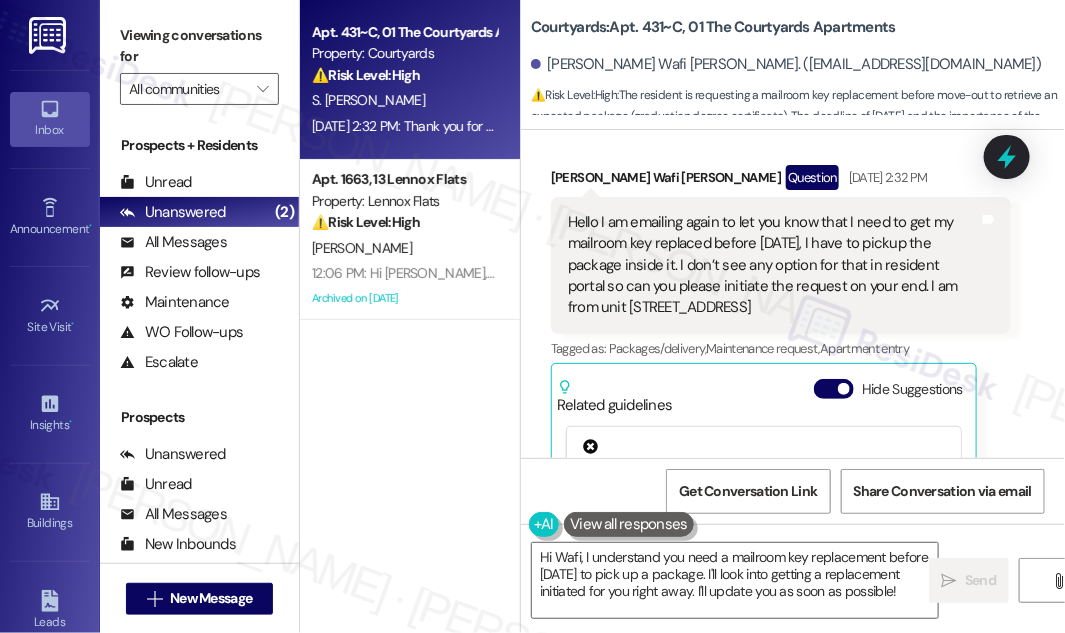 click on "[PERSON_NAME] Wafi [PERSON_NAME]. ([EMAIL_ADDRESS][DOMAIN_NAME])" at bounding box center [798, 65] 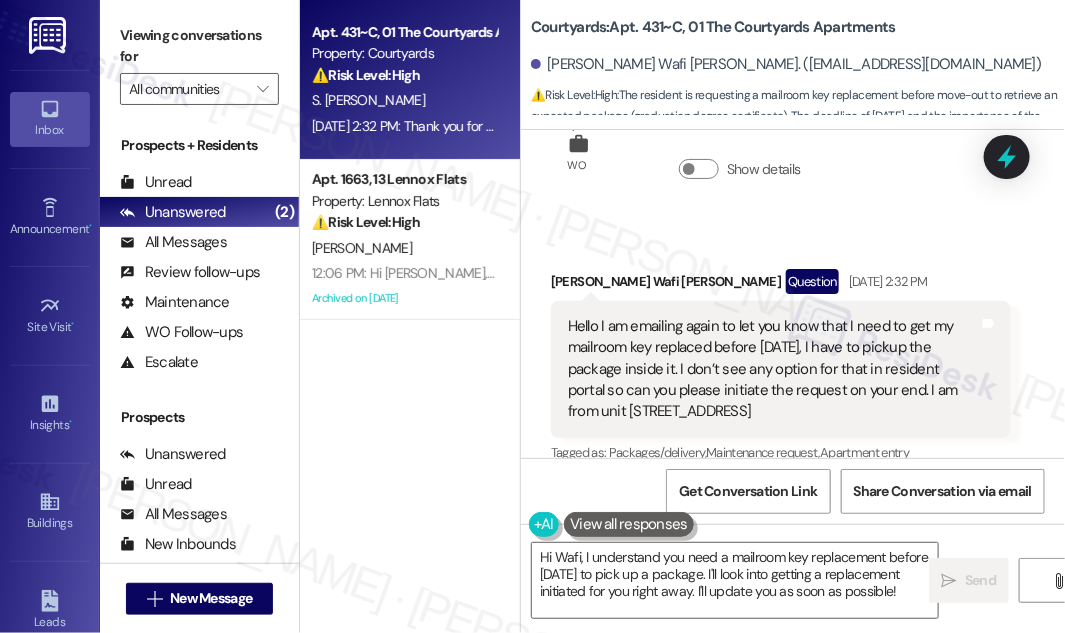scroll, scrollTop: 34467, scrollLeft: 0, axis: vertical 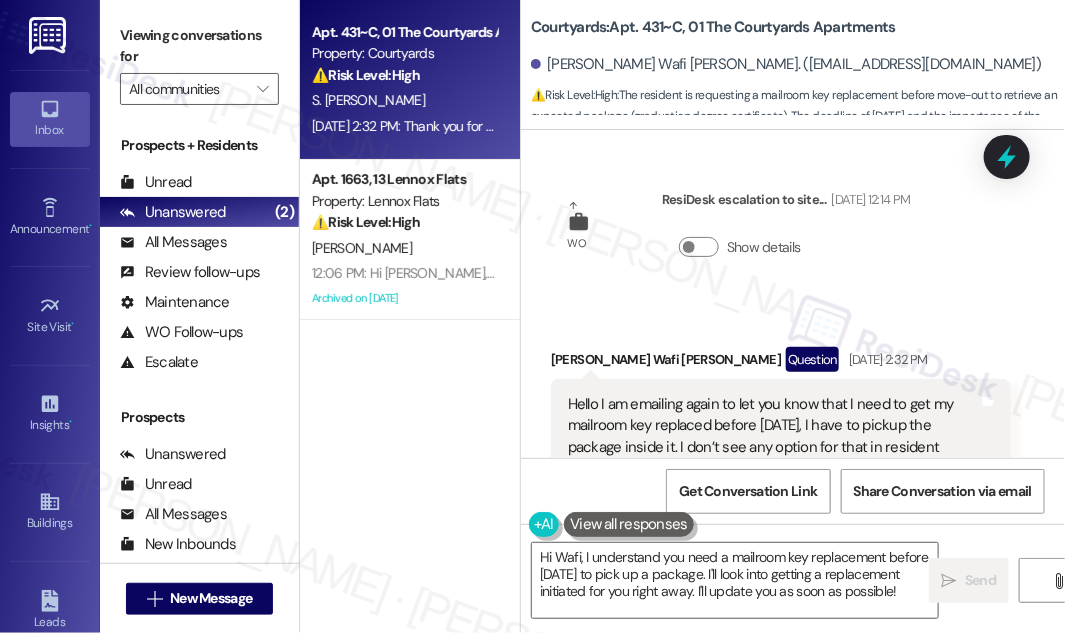 click on "Hide Suggestions" at bounding box center (834, 571) 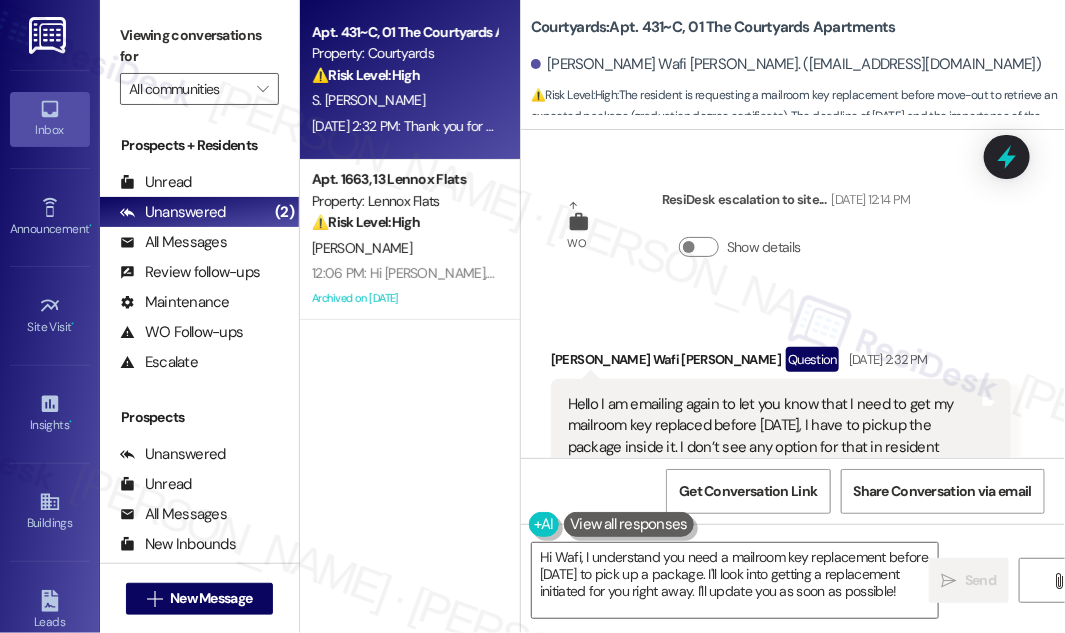 click on "Hello I am emailing again to let you know that I need to get my mailroom key replaced before [DATE], I have to pickup the package inside it. I don’t see any option for that in resident portal so can you please initiate the request on your end. I am from unit [STREET_ADDRESS]" at bounding box center (773, 447) 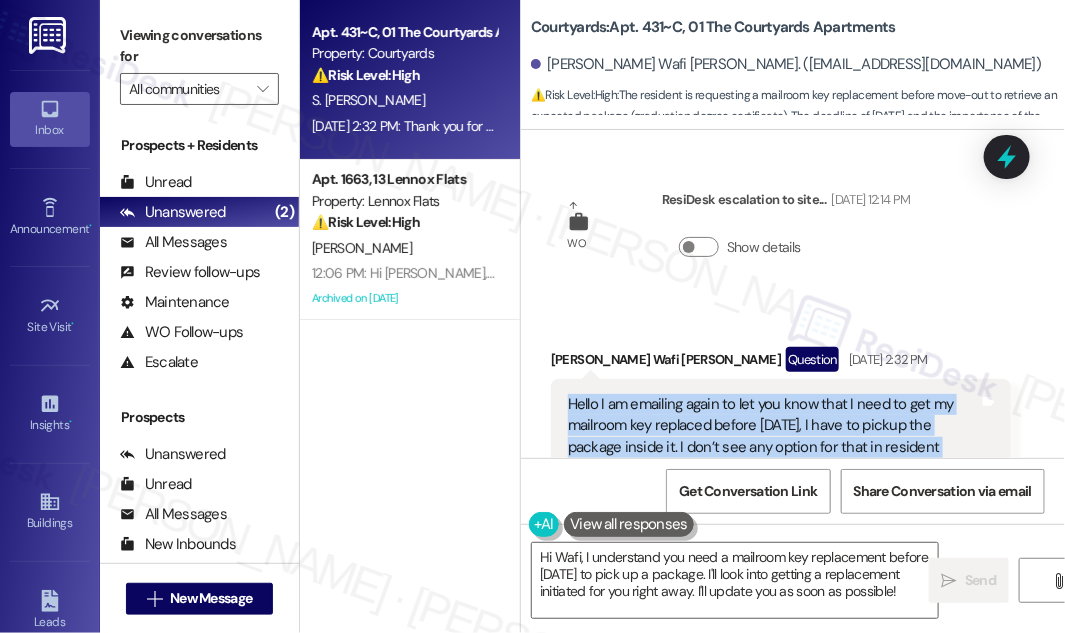 click on "Hello I am emailing again to let you know that I need to get my mailroom key replaced before [DATE], I have to pickup the package inside it. I don’t see any option for that in resident portal so can you please initiate the request on your end. I am from unit [STREET_ADDRESS]" at bounding box center [773, 447] 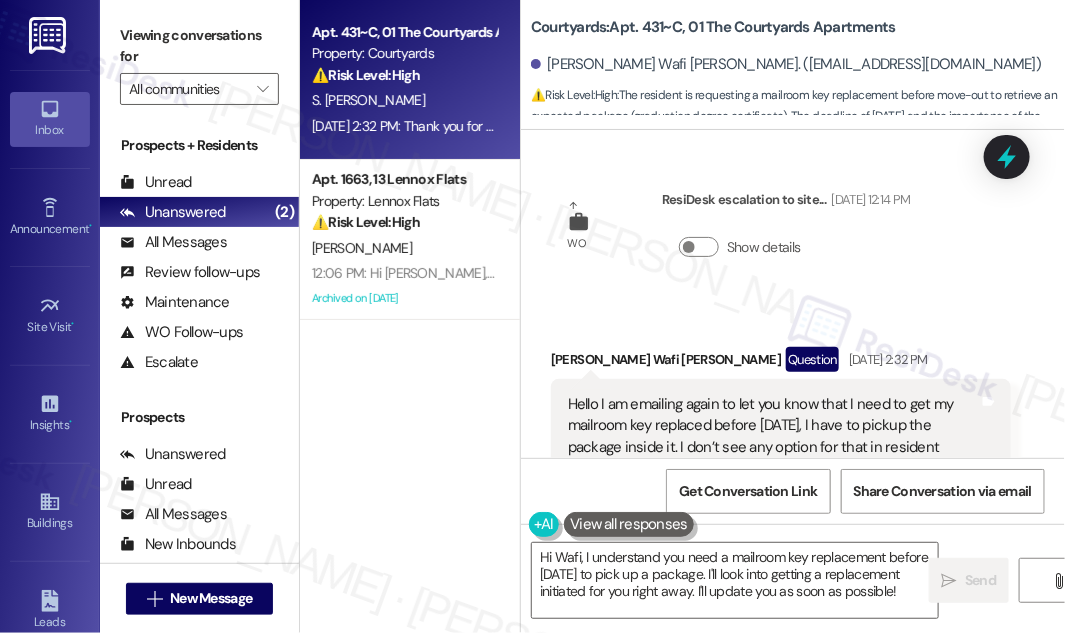 scroll, scrollTop: 34376, scrollLeft: 0, axis: vertical 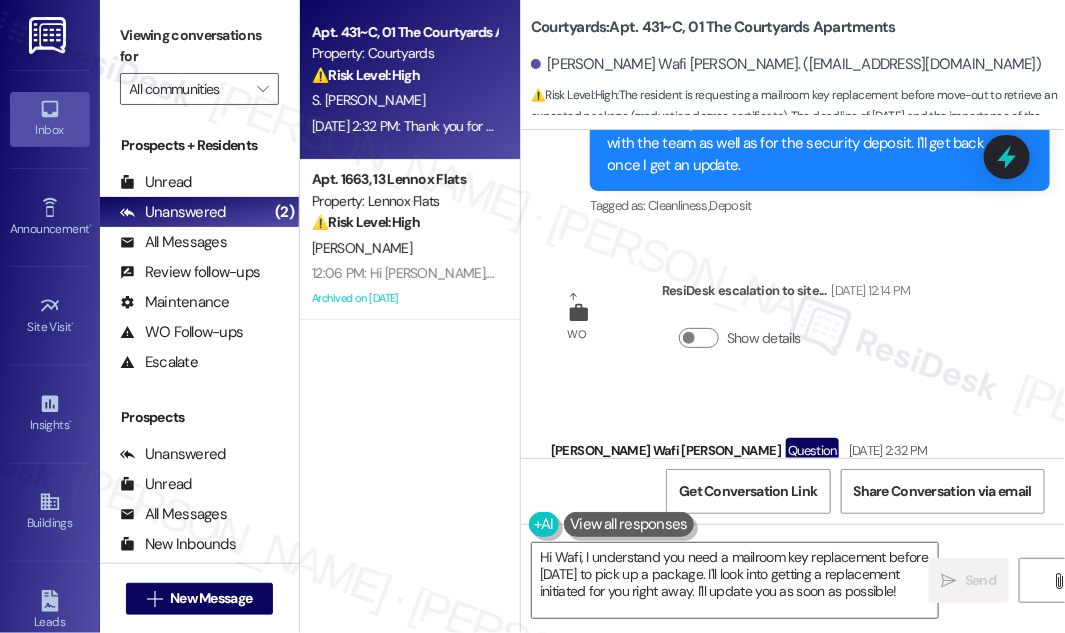 click on "Hello I am emailing again to let you know that I need to get my mailroom key replaced before [DATE], I have to pickup the package inside it. I don’t see any option for that in resident portal so can you please initiate the request on your end. I am from unit [STREET_ADDRESS]" at bounding box center (773, 538) 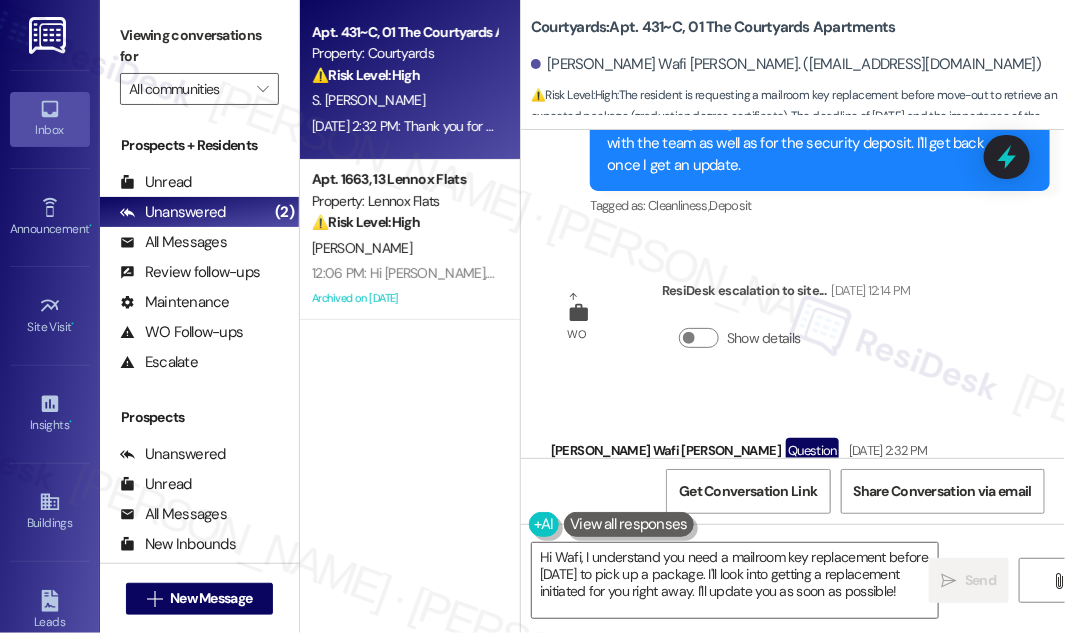 click on "Hello I am emailing again to let you know that I need to get my mailroom key replaced before [DATE], I have to pickup the package inside it. I don’t see any option for that in resident portal so can you please initiate the request on your end. I am from unit [STREET_ADDRESS]" at bounding box center (773, 538) 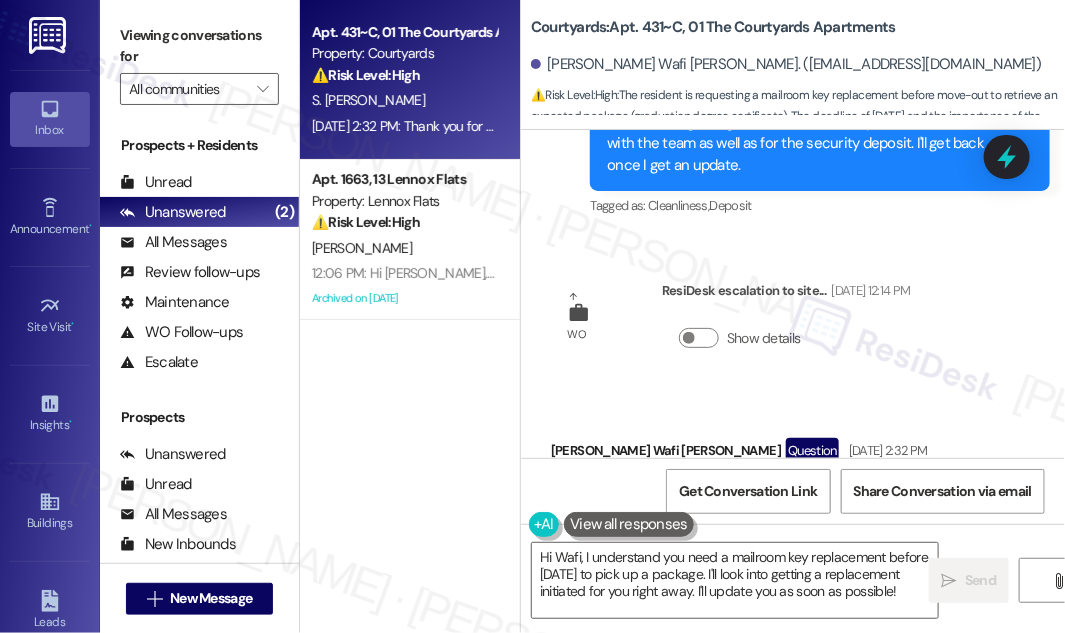 click on "Received via SMS [PERSON_NAME] Wafi [PERSON_NAME] Question [DATE] 2:32 PM Hello I am emailing again to let you know that I need to get my mailroom key replaced before [DATE], I have to pickup the package inside it. I don’t see any option for that in resident portal so can you please initiate the request on your end. I am from unit 431-C, 1780 Broadway St Tags and notes Tagged as:   Packages/delivery ,  Click to highlight conversations about Packages/delivery Maintenance request ,  Click to highlight conversations about Maintenance request Apartment entry Click to highlight conversations about Apartment entry  Related guidelines Show suggestions" at bounding box center (793, 552) 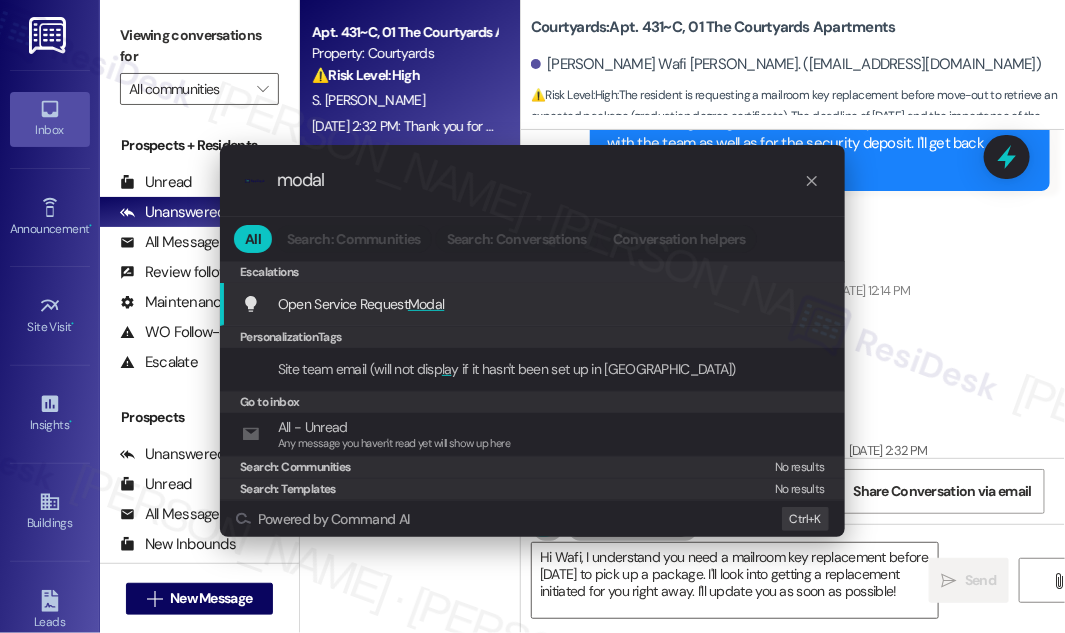 type on "modal" 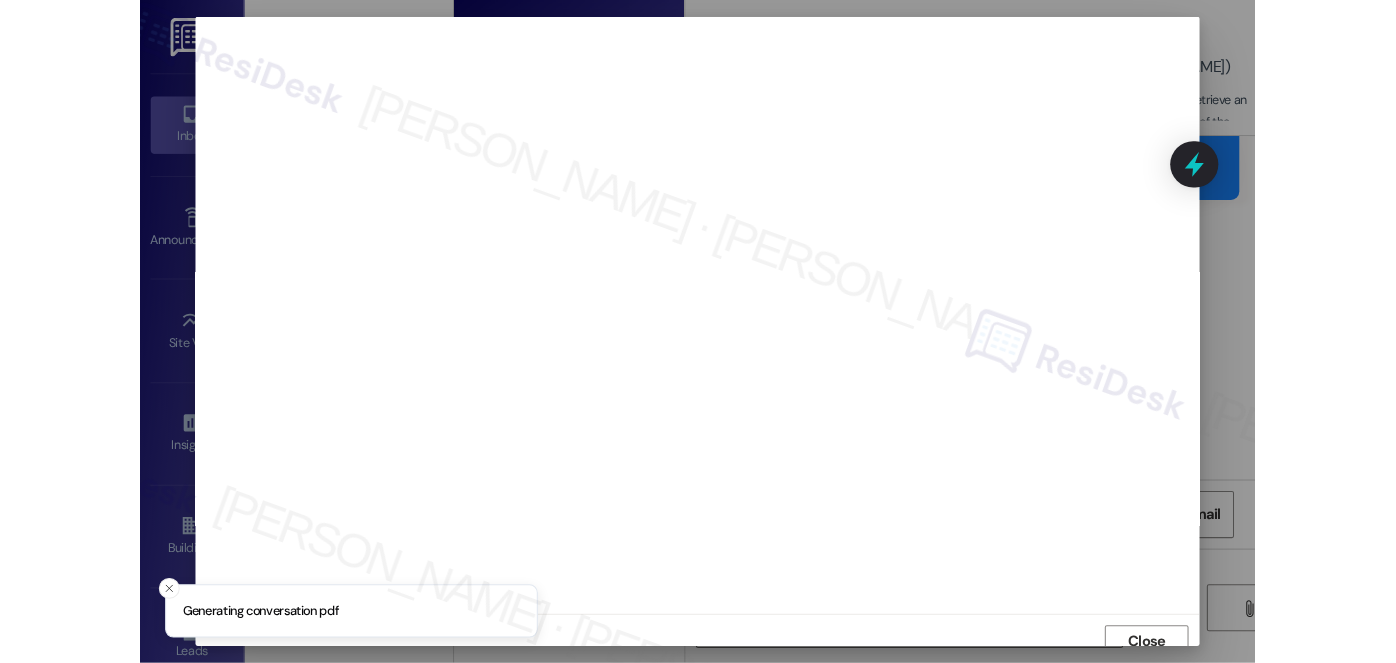 scroll, scrollTop: 11, scrollLeft: 0, axis: vertical 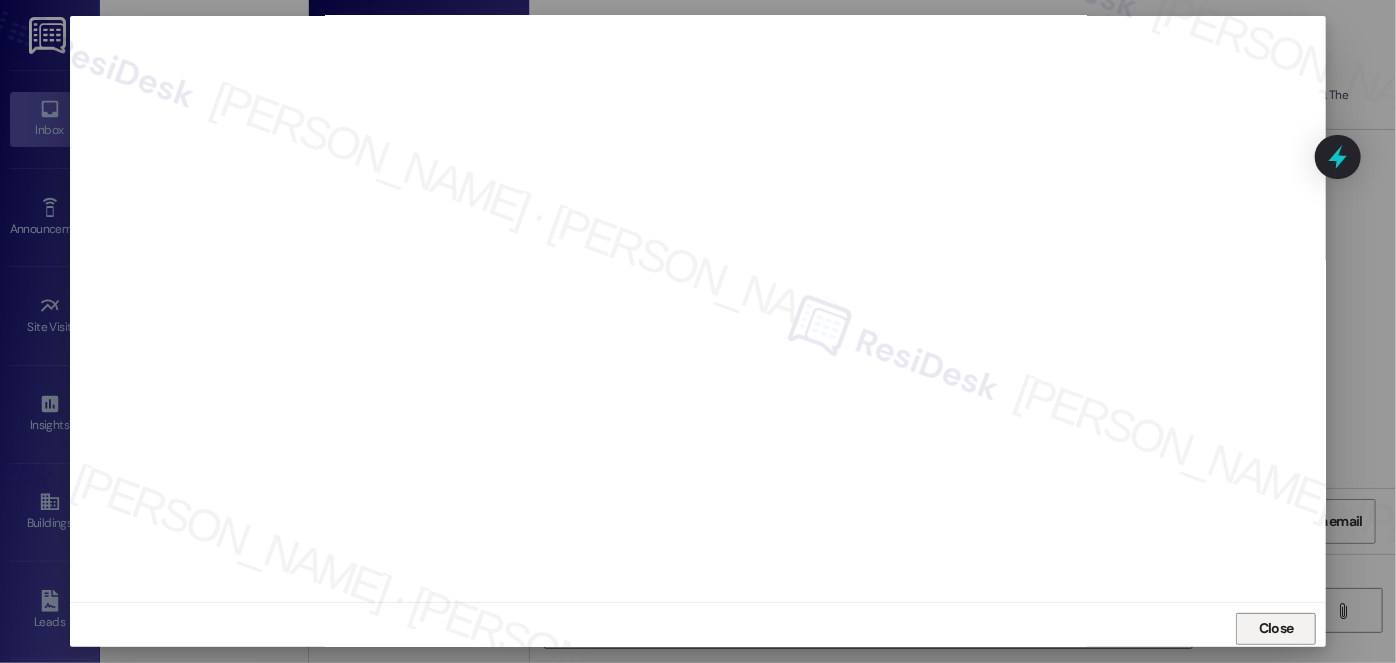 click on "Close" at bounding box center (1276, 629) 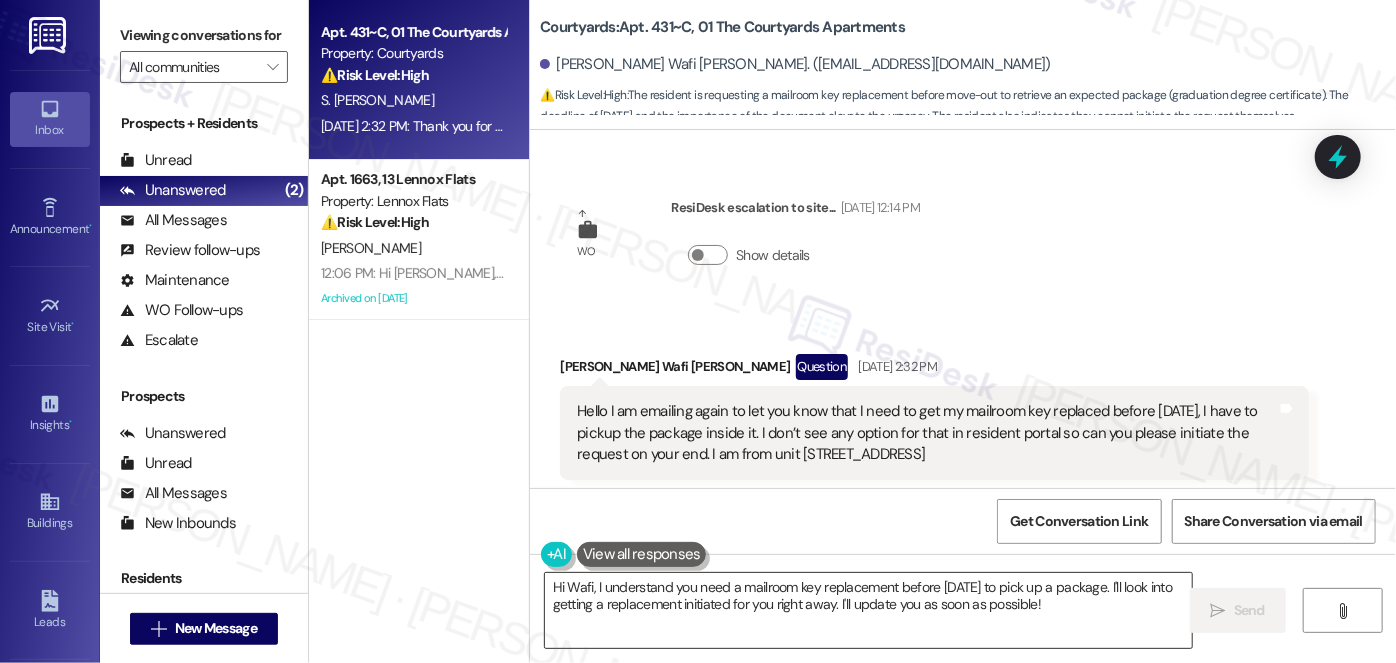 click on "Hi Wafi, I understand you need a mailroom key replacement before [DATE] to pick up a package. I'll look into getting a replacement initiated for you right away. I'll update you as soon as possible!" at bounding box center [868, 610] 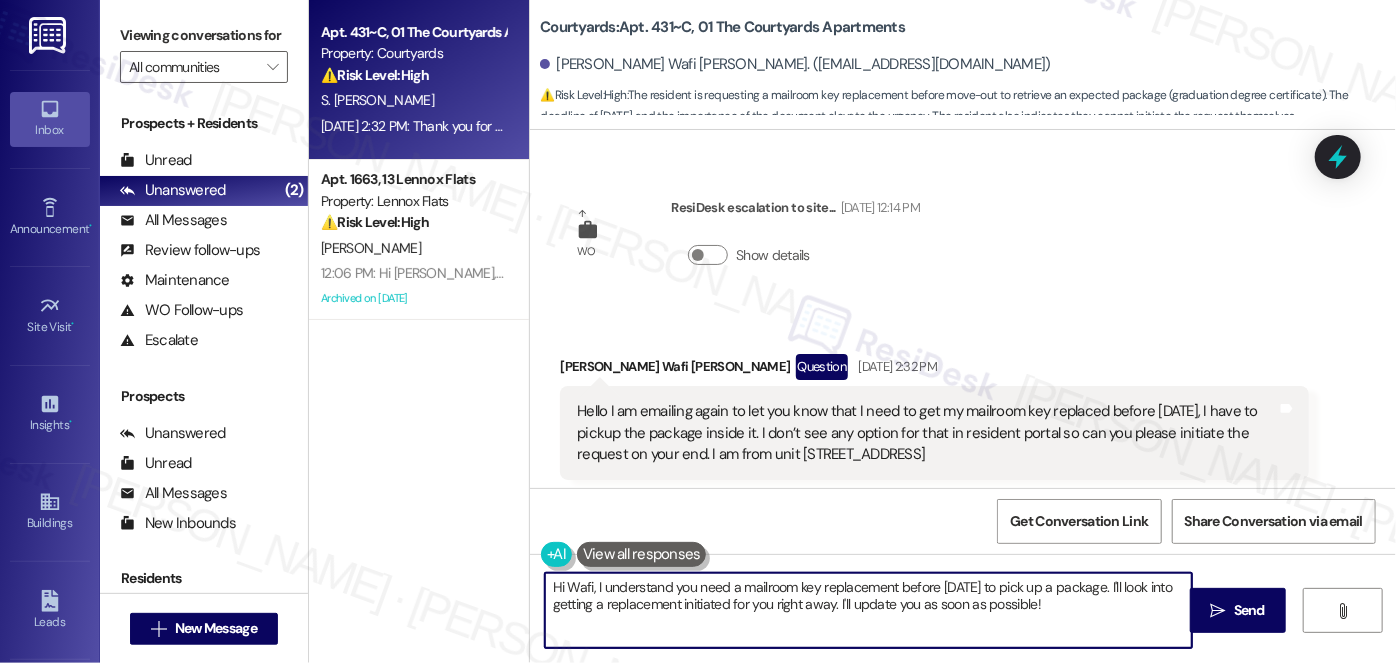 click on "Hi Wafi, I understand you need a mailroom key replacement before [DATE] to pick up a package. I'll look into getting a replacement initiated for you right away. I'll update you as soon as possible!" at bounding box center [868, 610] 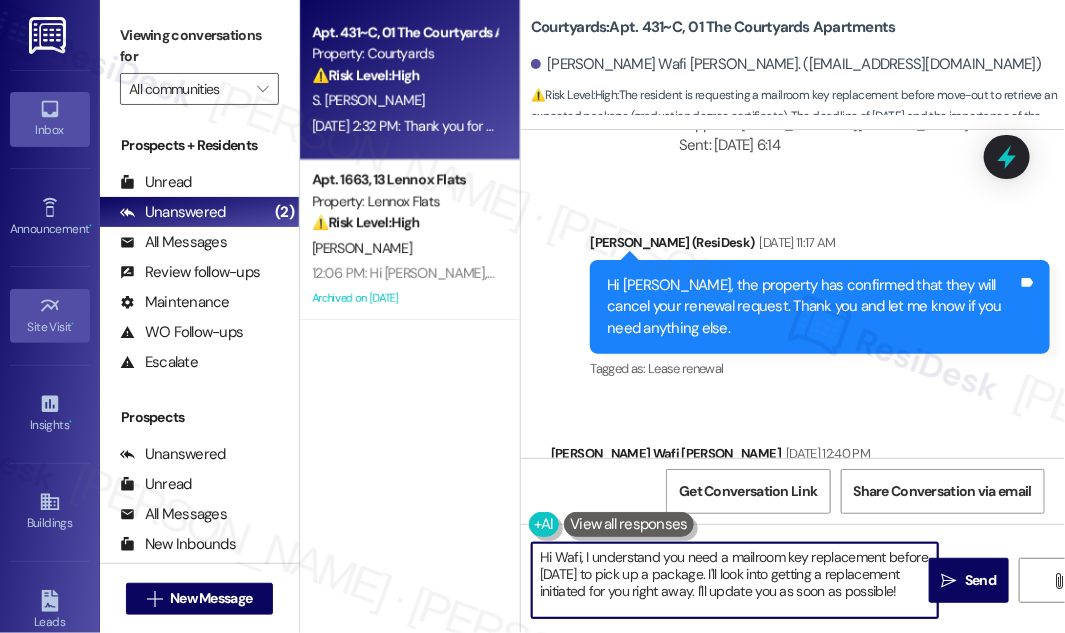 scroll, scrollTop: 34376, scrollLeft: 0, axis: vertical 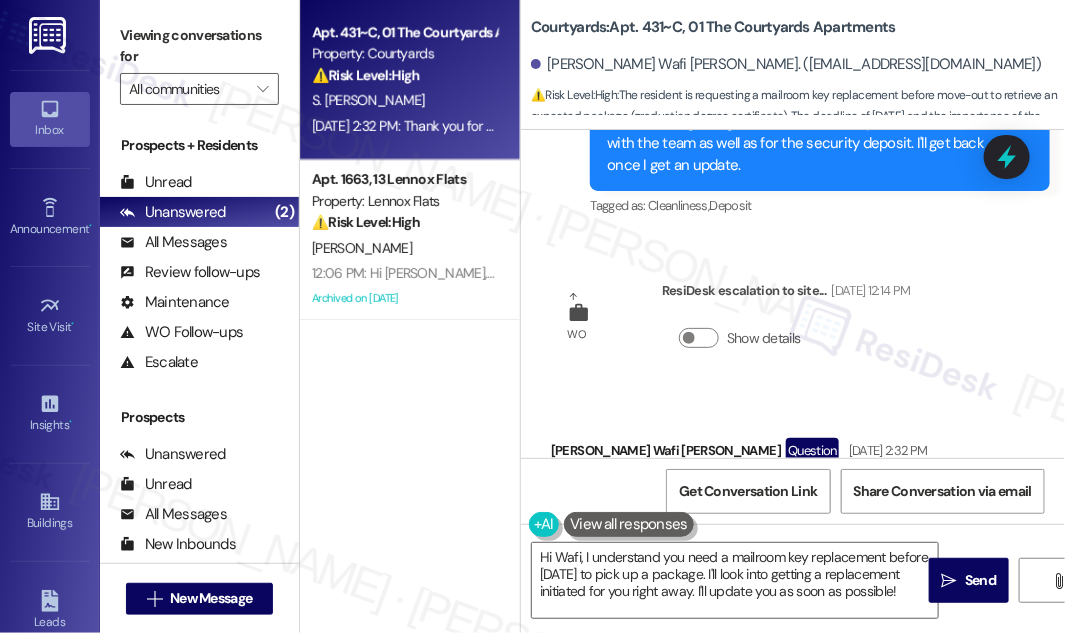 drag, startPoint x: 954, startPoint y: 321, endPoint x: 944, endPoint y: 324, distance: 10.440307 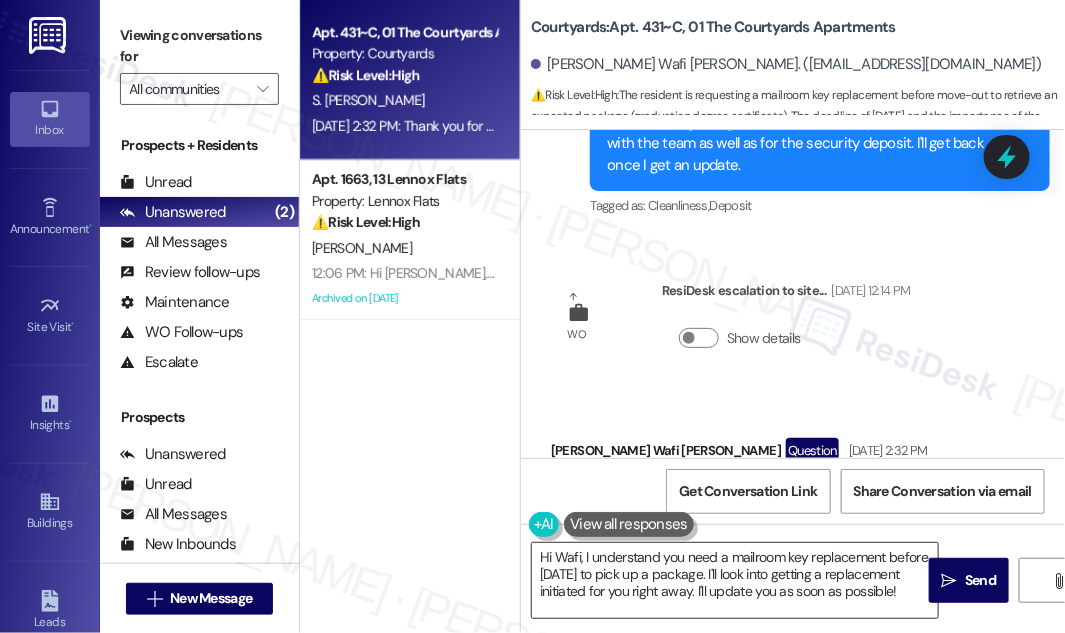 click on "Hi Wafi, I understand you need a mailroom key replacement before [DATE] to pick up a package. I'll look into getting a replacement initiated for you right away. I'll update you as soon as possible!" at bounding box center (735, 580) 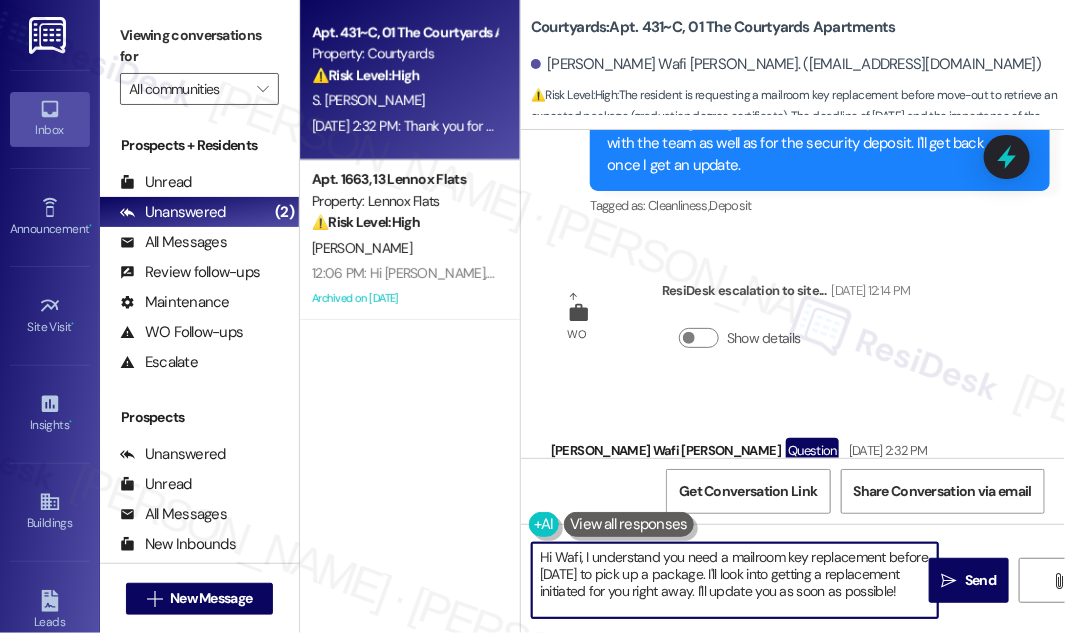 click on "Hi Wafi, I understand you need a mailroom key replacement before [DATE] to pick up a package. I'll look into getting a replacement initiated for you right away. I'll update you as soon as possible!" at bounding box center (735, 580) 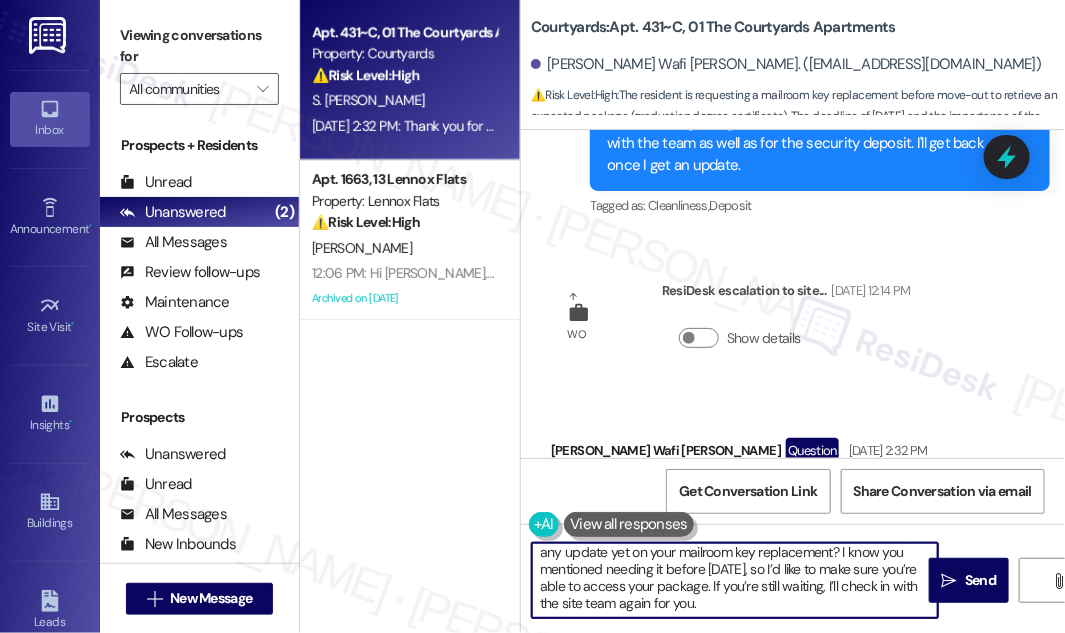 scroll, scrollTop: 21, scrollLeft: 0, axis: vertical 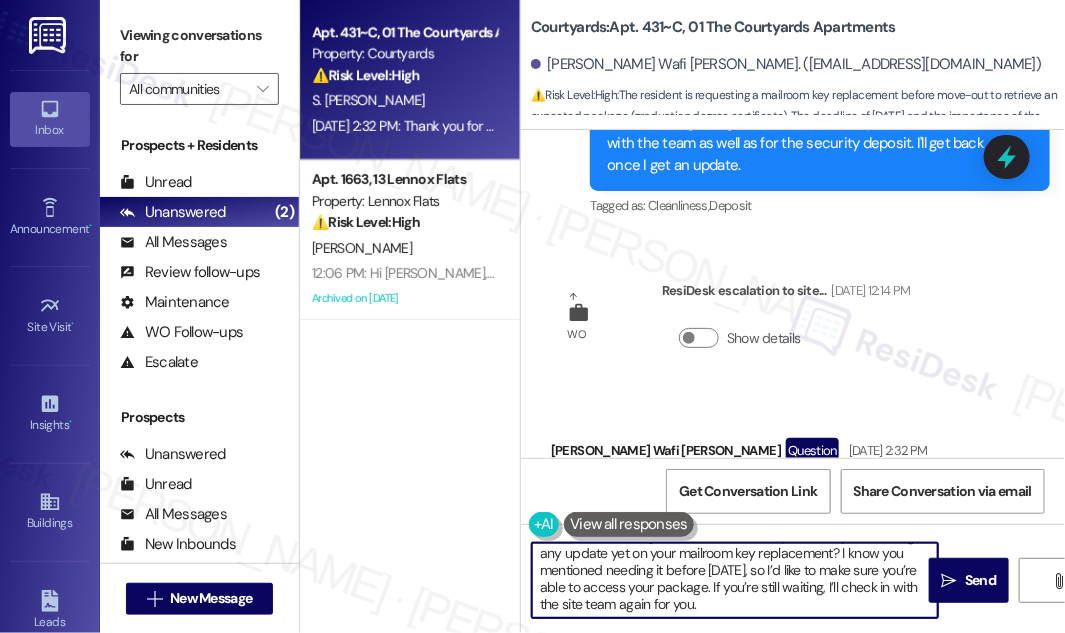 drag, startPoint x: 773, startPoint y: 605, endPoint x: 753, endPoint y: 579, distance: 32.80244 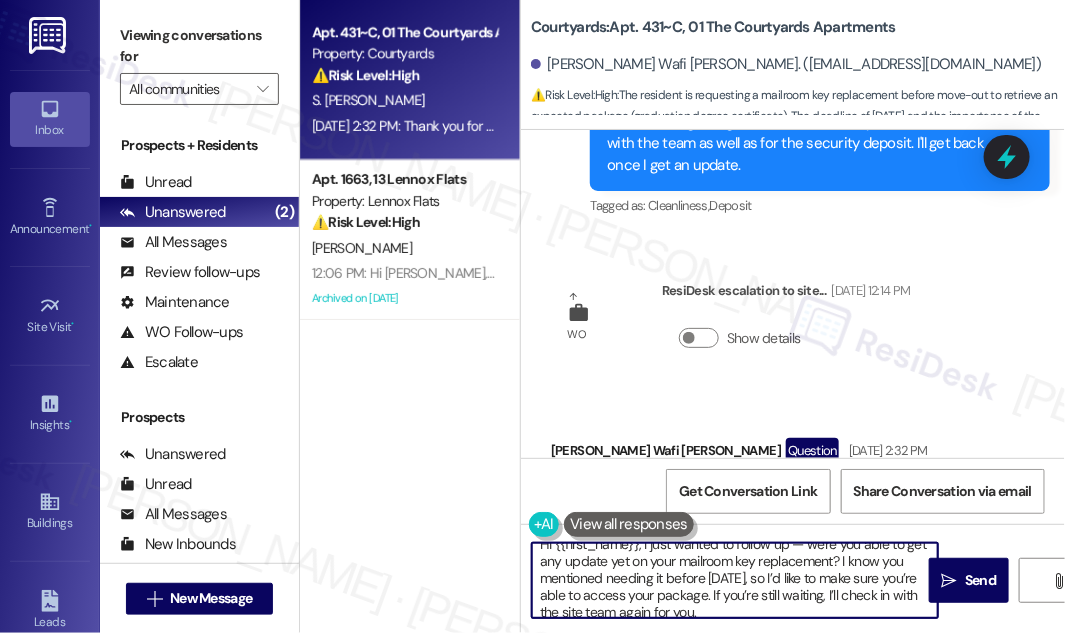 scroll, scrollTop: 21, scrollLeft: 0, axis: vertical 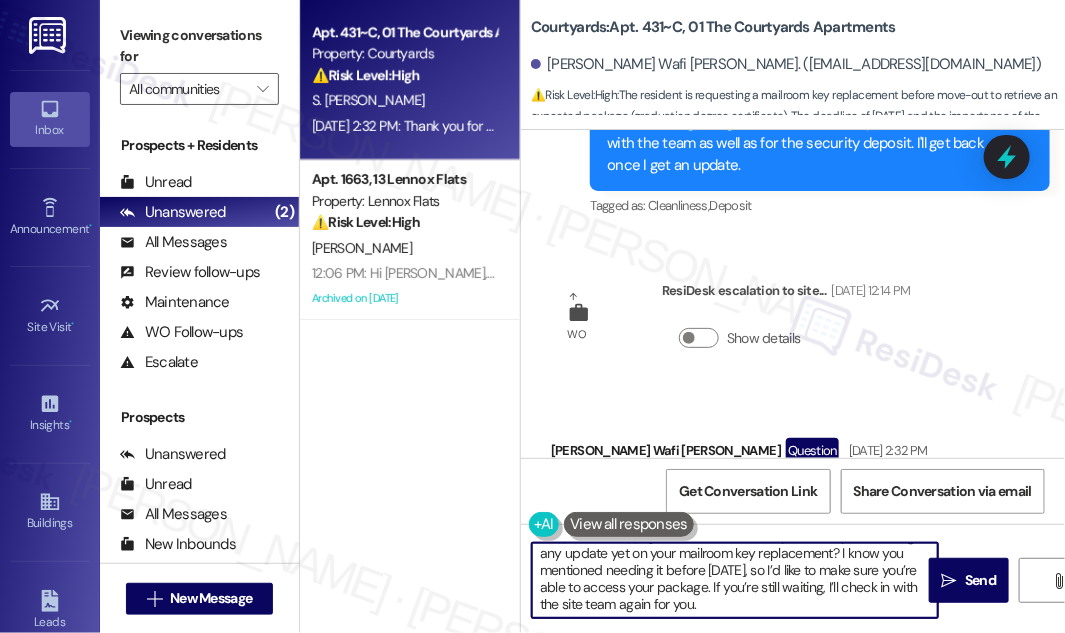 drag, startPoint x: 840, startPoint y: 555, endPoint x: 745, endPoint y: 586, distance: 99.92998 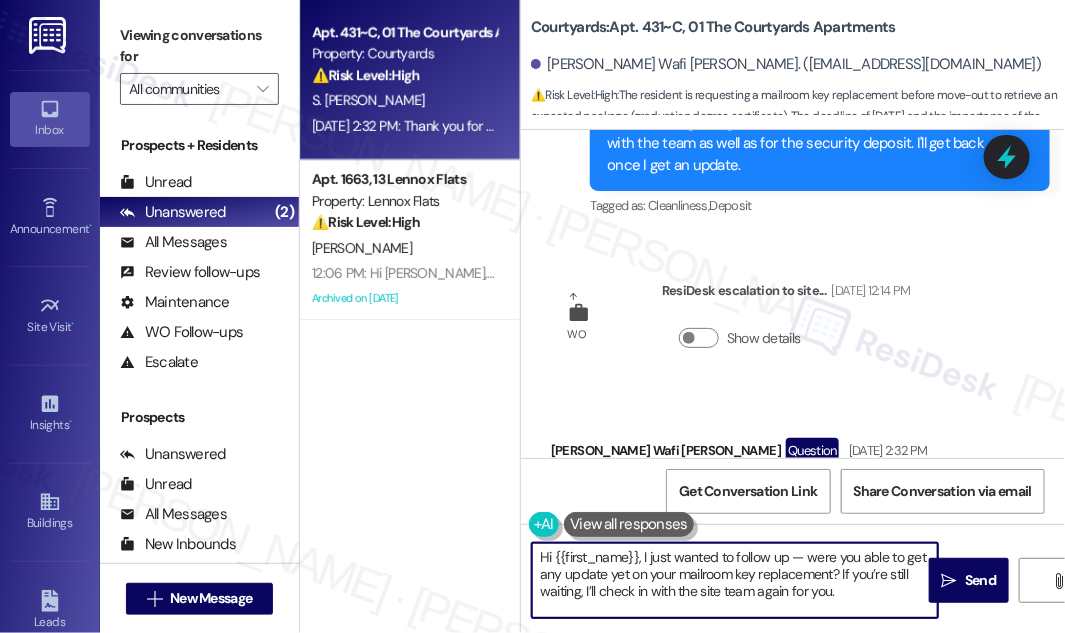 scroll, scrollTop: 0, scrollLeft: 0, axis: both 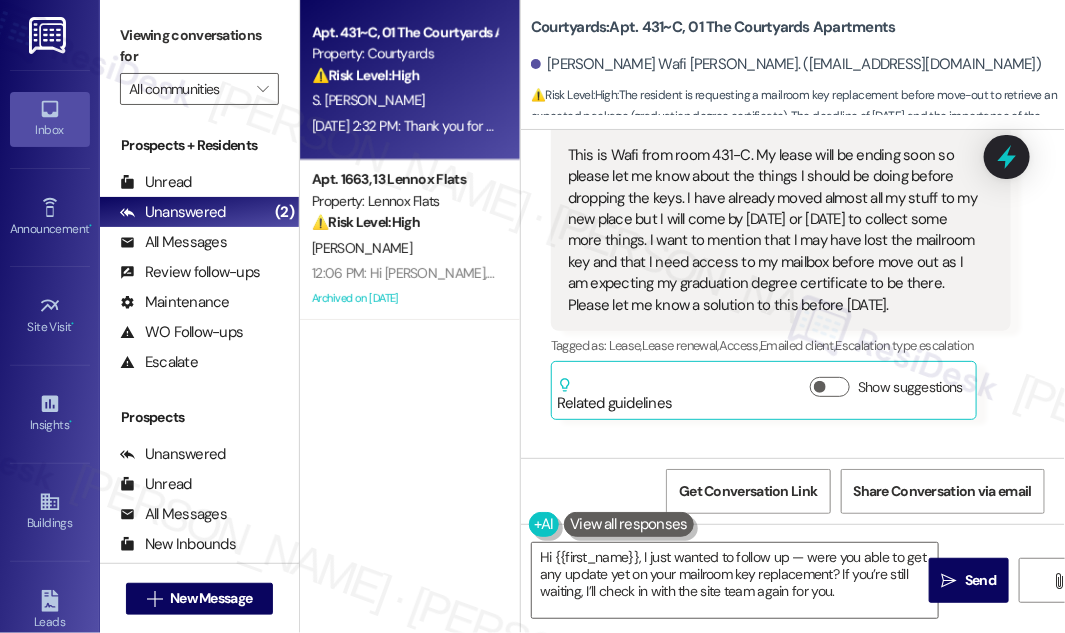 click on "Hi Wafi, I understand you need info on move-out procedures. Please ensure the apartment is clean and all personal items are removed.  Regarding the lost mailroom key, I will have to confirm with the team as well as for the security deposit. I'll get back once I get an update." at bounding box center [812, 576] 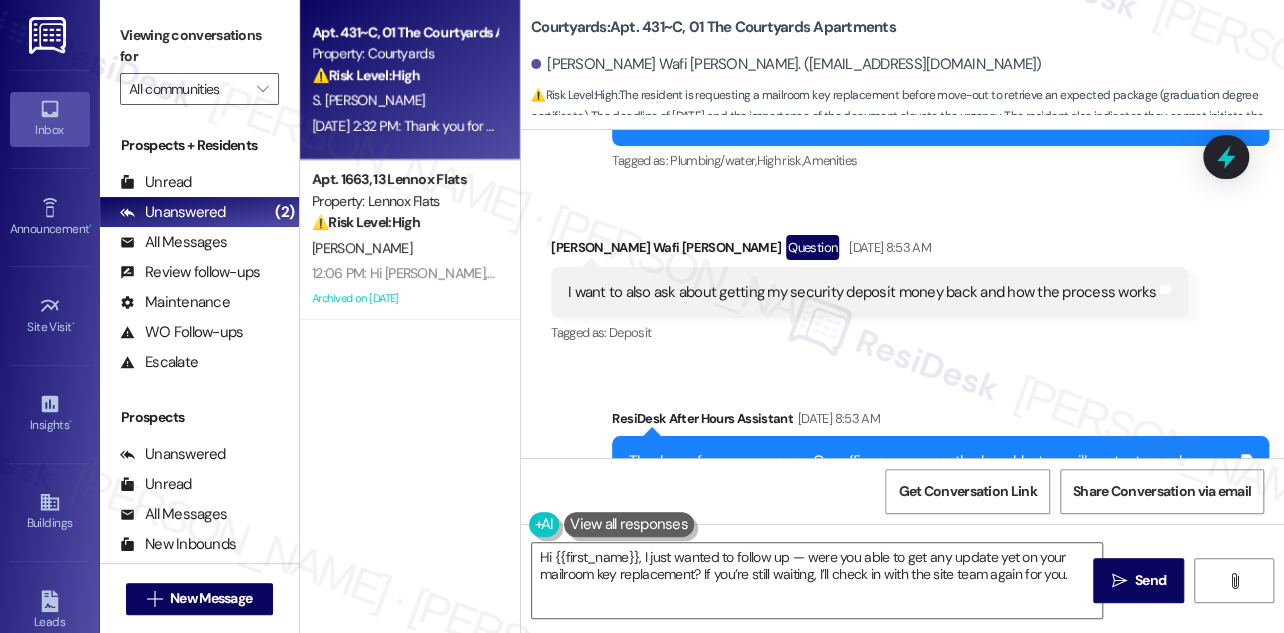 scroll, scrollTop: 30058, scrollLeft: 0, axis: vertical 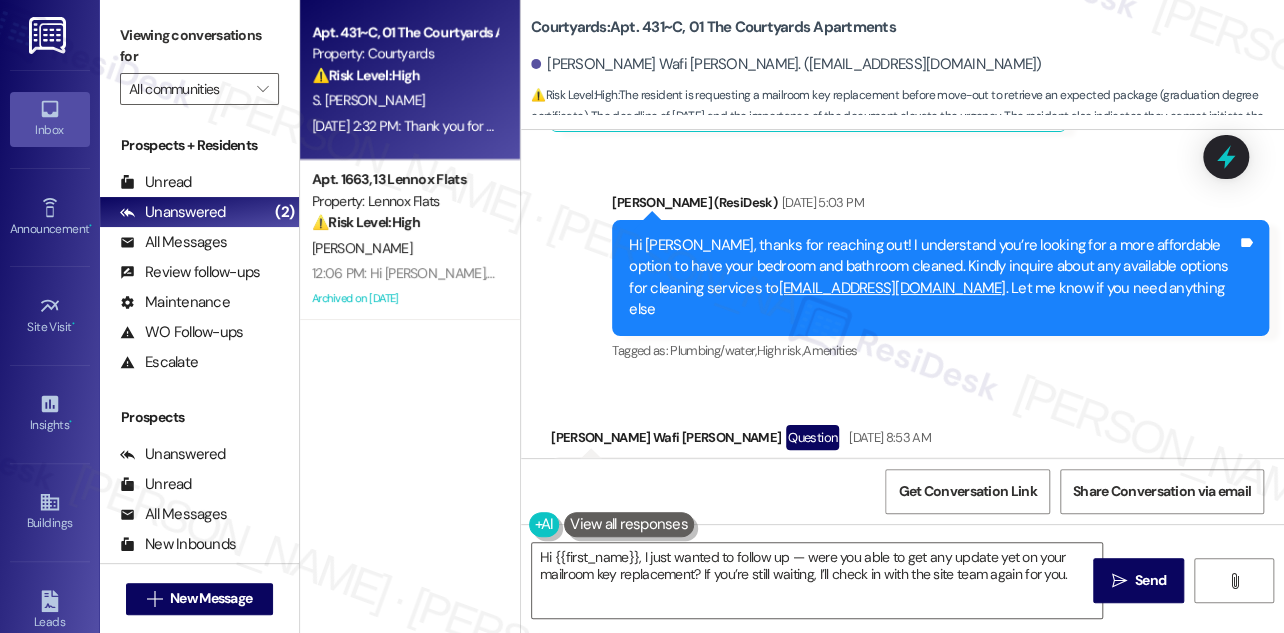click on "If you want me to formally email the office regarding all this then please let me know their email and I will do it Tags and notes" at bounding box center (879, 873) 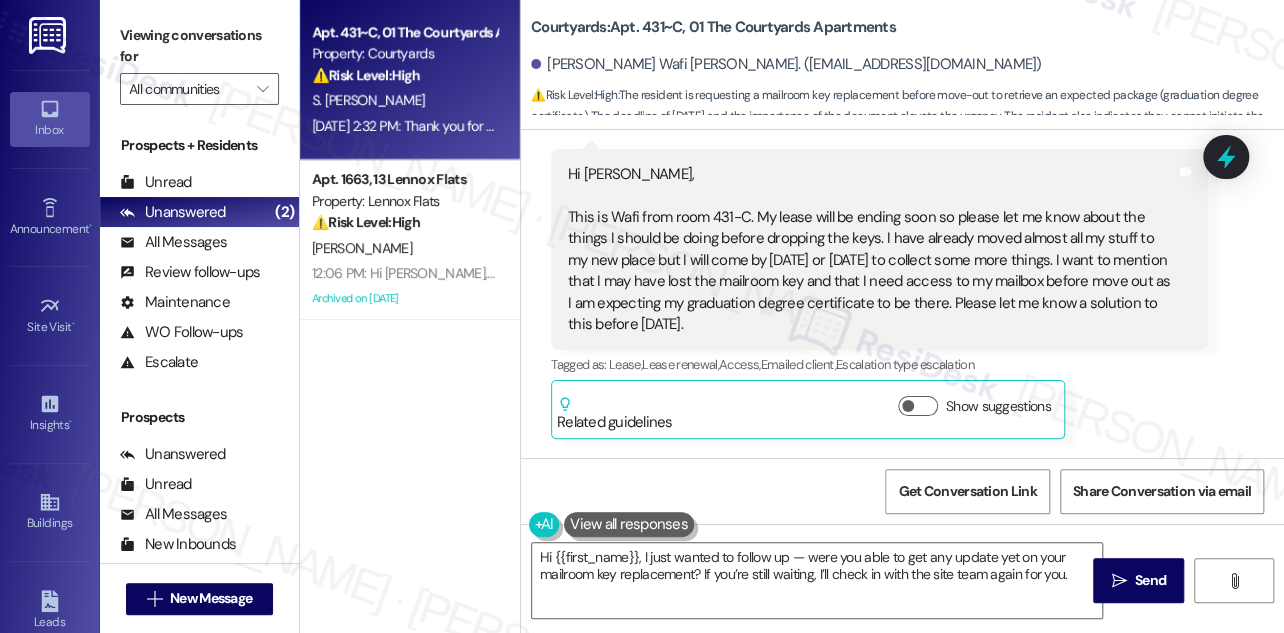 scroll, scrollTop: 30786, scrollLeft: 0, axis: vertical 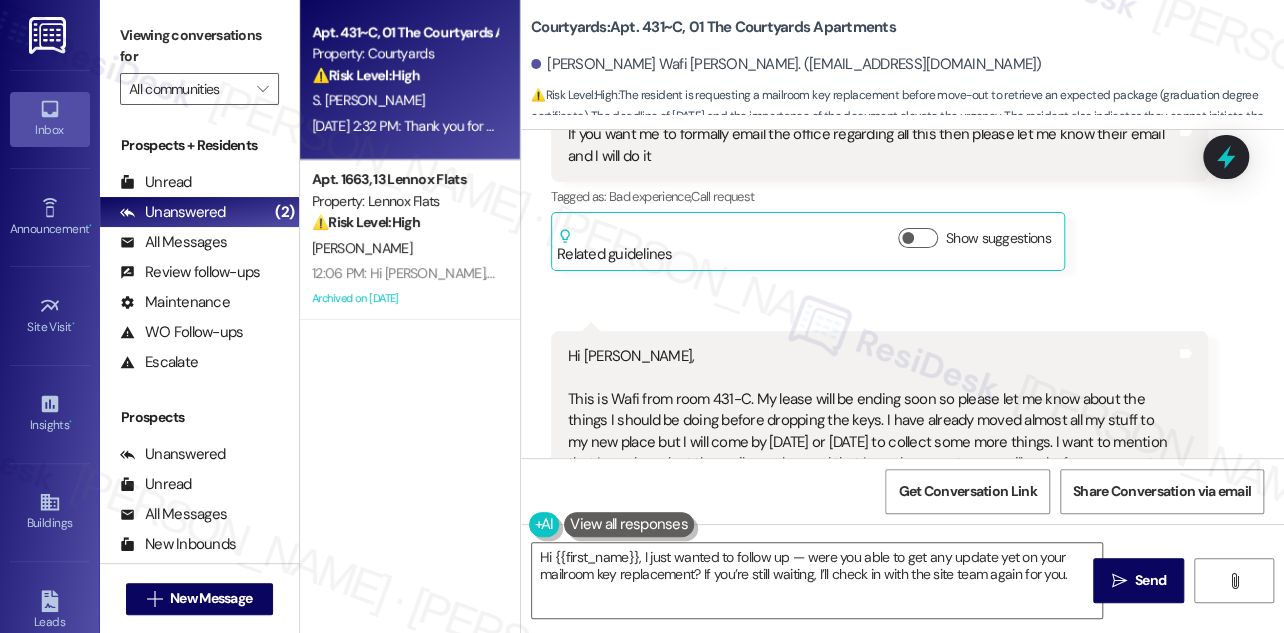 click on "Hi Wafi, I understand you need info on move-out procedures. Please ensure the apartment is clean and all personal items are removed.  Regarding the lost mailroom key, I will have to confirm with the team as well as for the security deposit. I'll get back once I get an update." at bounding box center (933, 756) 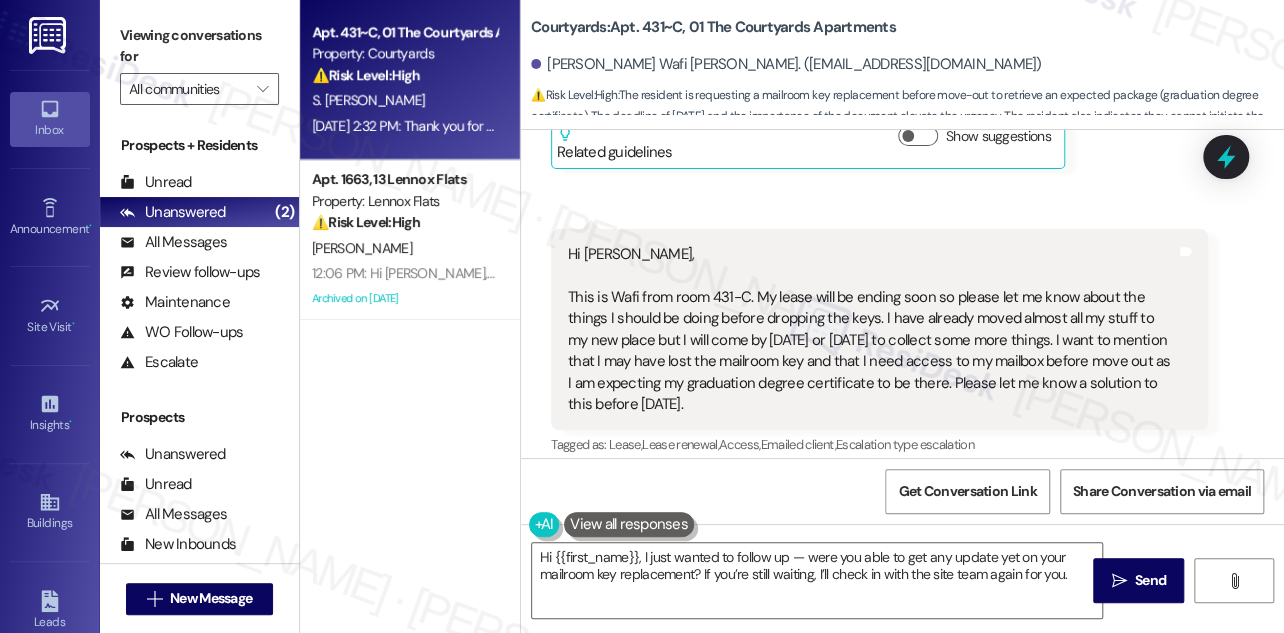 scroll, scrollTop: 30877, scrollLeft: 0, axis: vertical 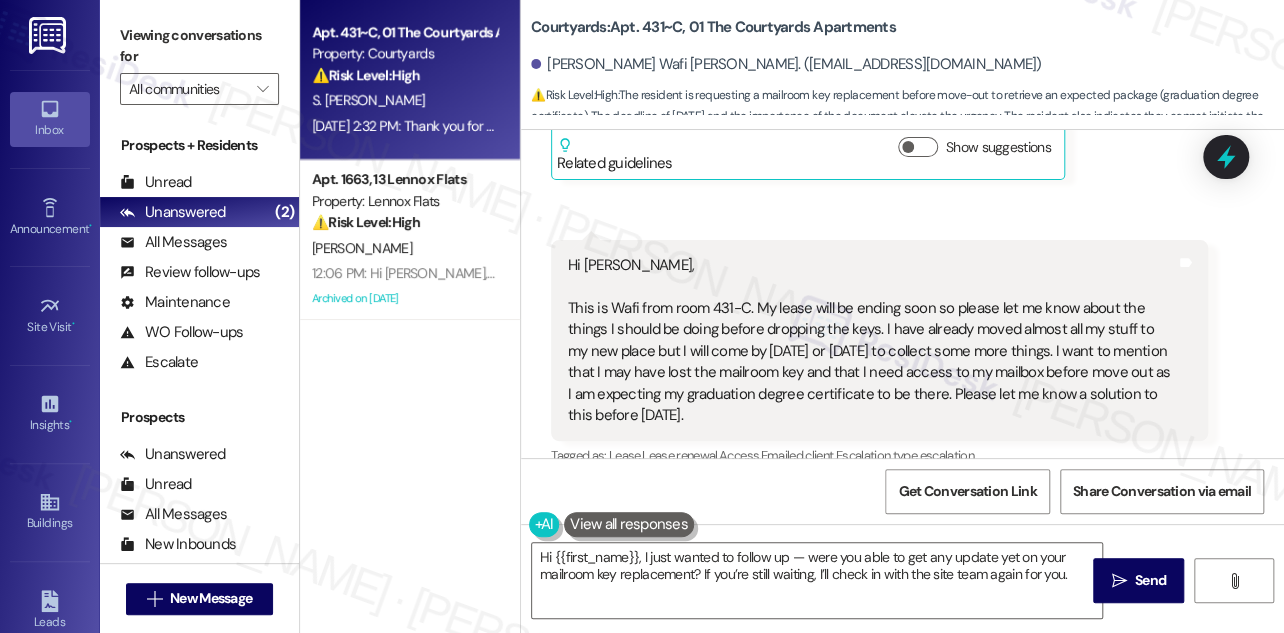 click on "Show details" at bounding box center (699, 860) 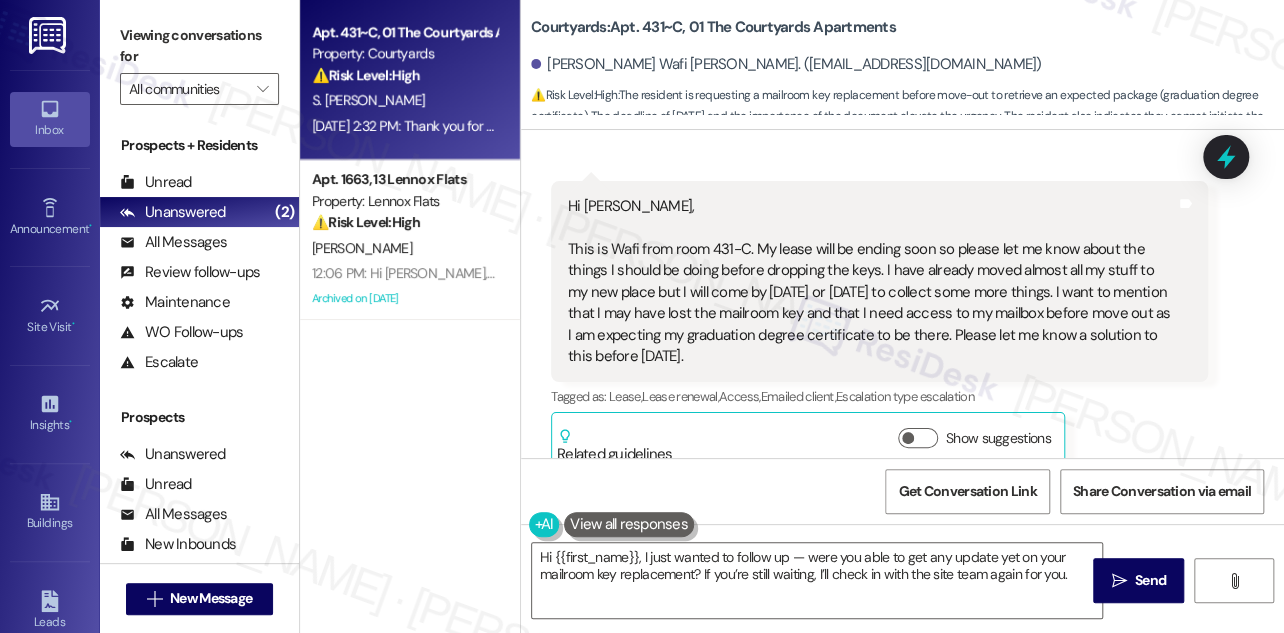 scroll, scrollTop: 31058, scrollLeft: 0, axis: vertical 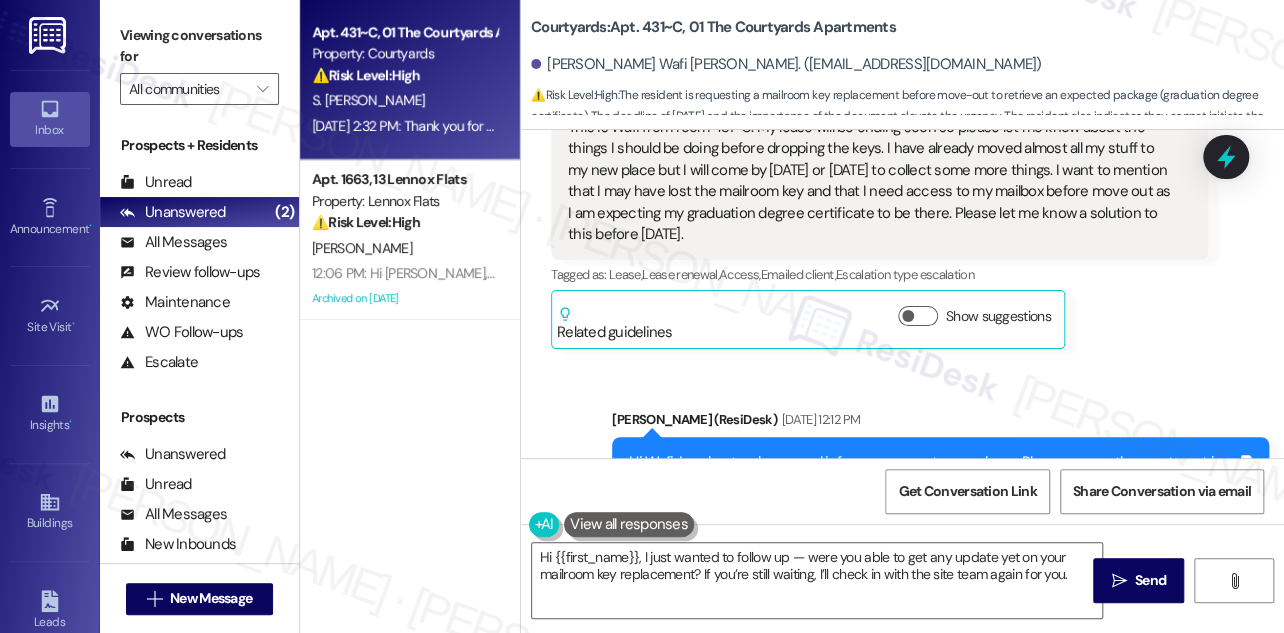 drag, startPoint x: 736, startPoint y: 281, endPoint x: 1117, endPoint y: 291, distance: 381.13123 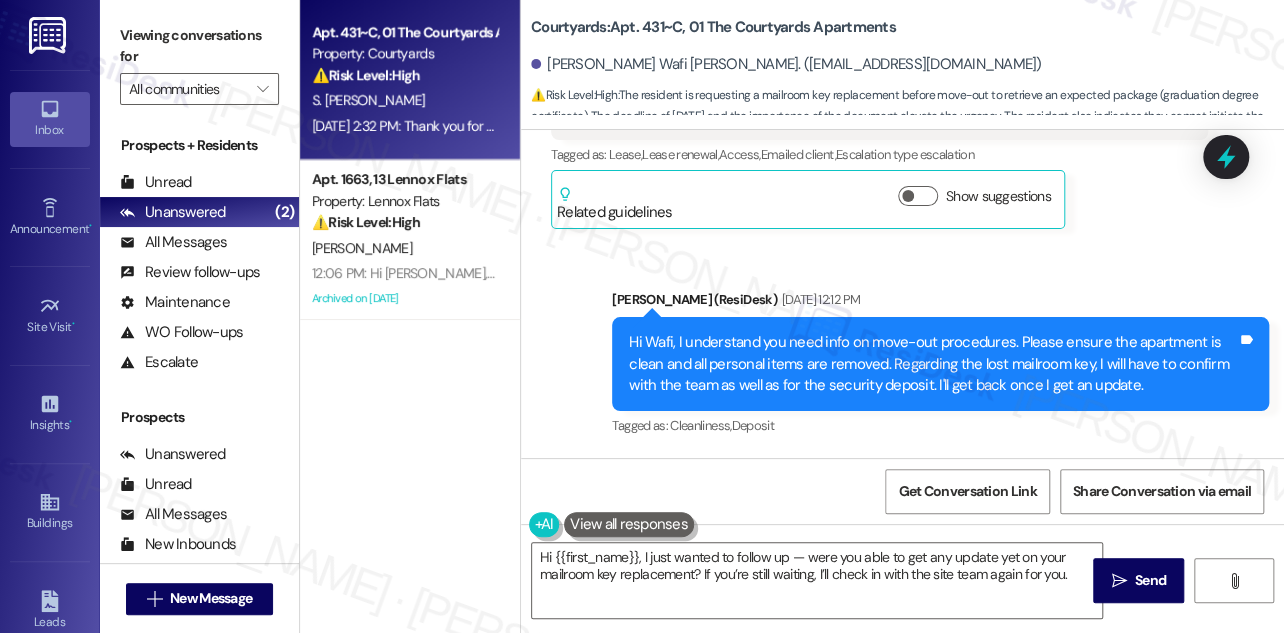 scroll, scrollTop: 31331, scrollLeft: 0, axis: vertical 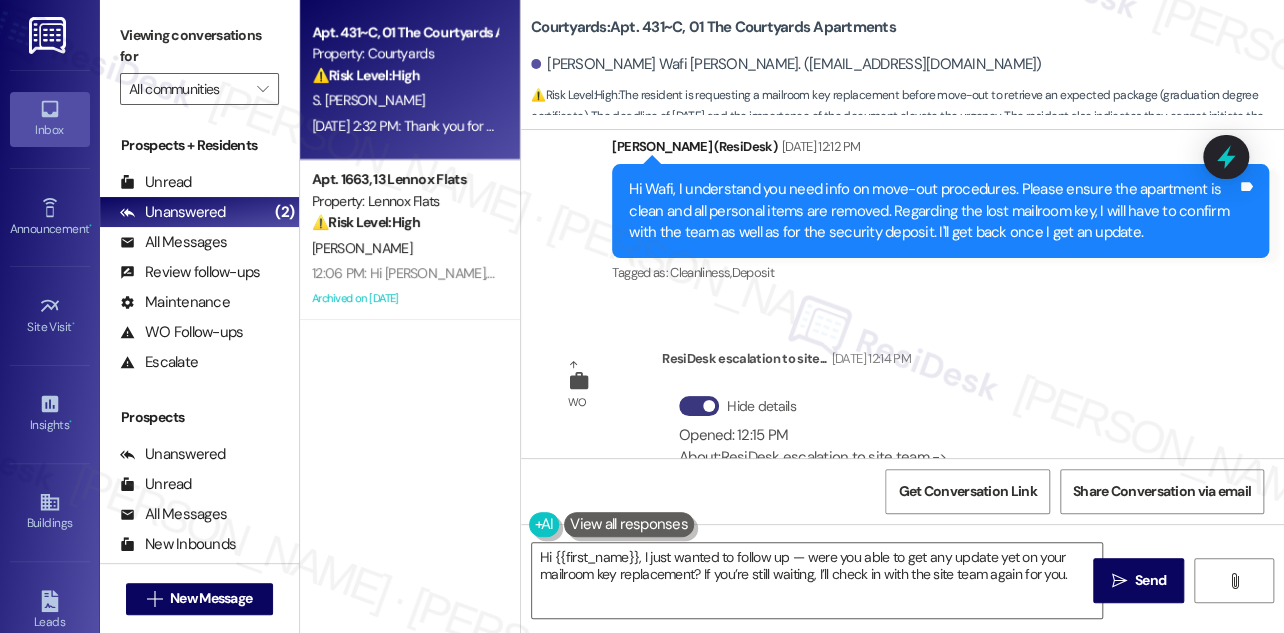 click on "Hello I am emailing again to let you know that I need to get my mailroom key replaced before [DATE], I have to pickup the package inside it. I don’t see any option for that in resident portal so can you please initiate the request on your end. I am from unit [STREET_ADDRESS]" at bounding box center (872, 691) 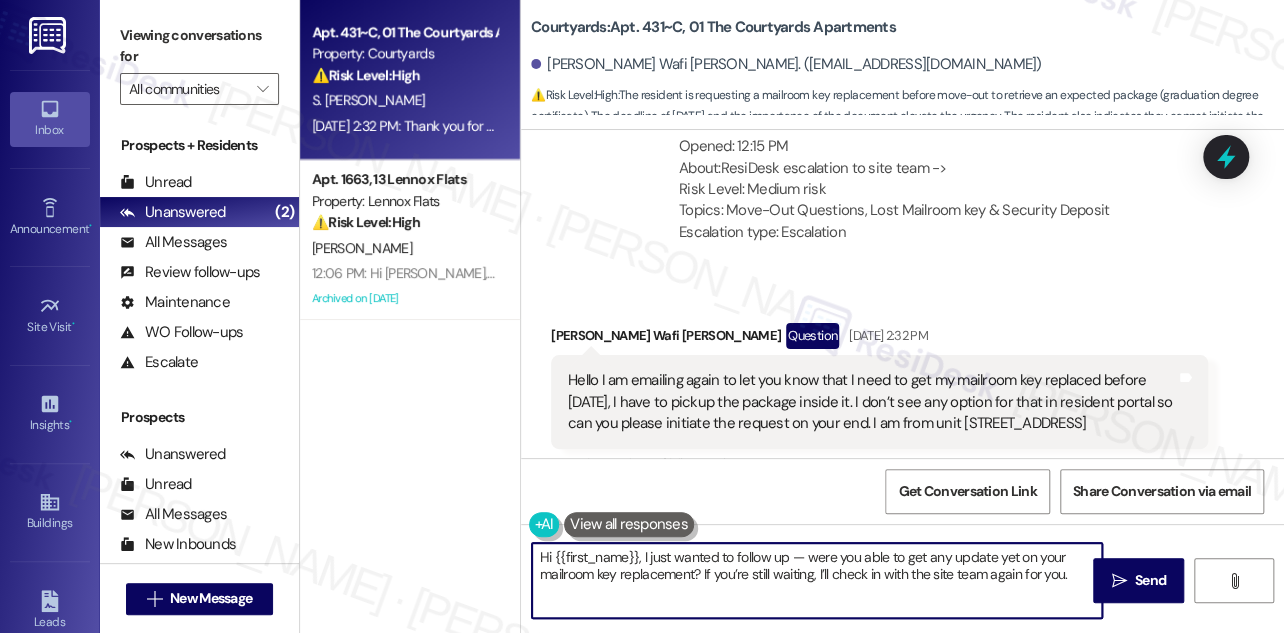 drag, startPoint x: 800, startPoint y: 555, endPoint x: 787, endPoint y: 555, distance: 13 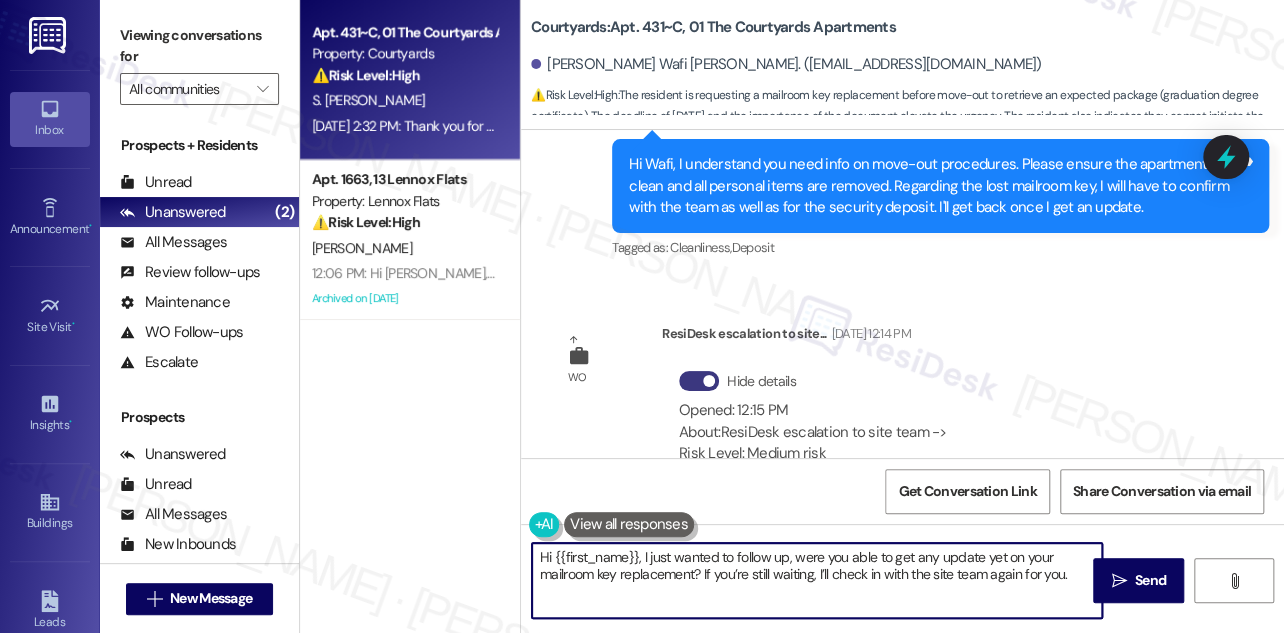 scroll, scrollTop: 31347, scrollLeft: 0, axis: vertical 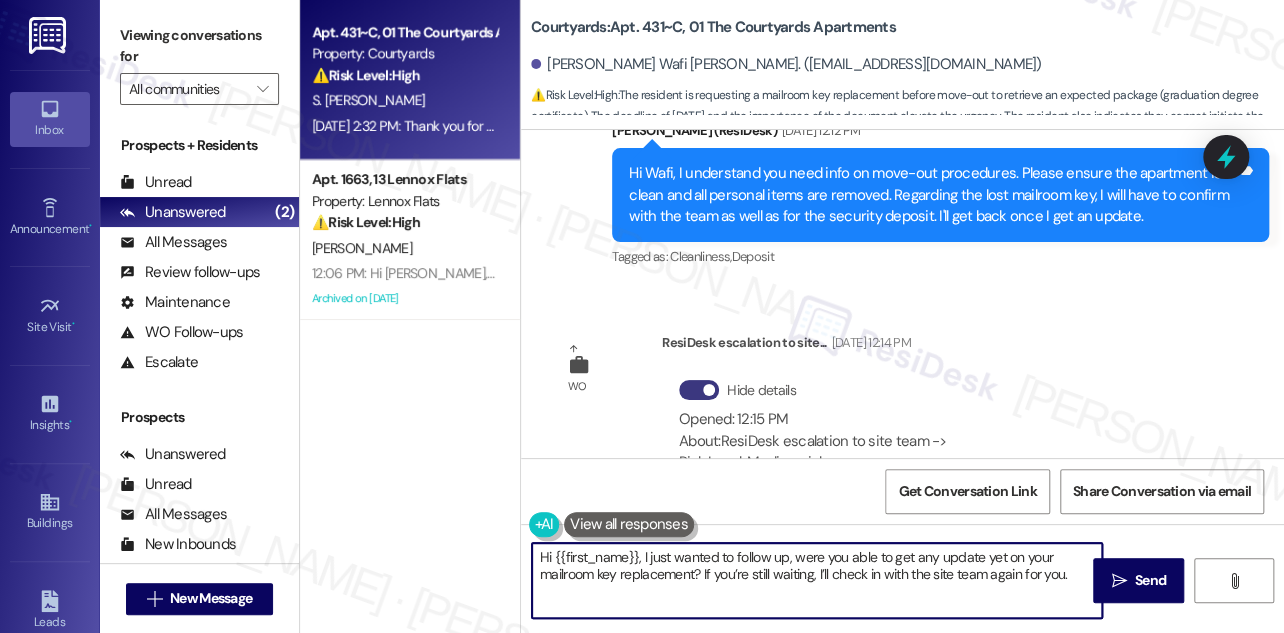 click on "Hi {{first_name}}, I just wanted to follow up, were you able to get any update yet on your mailroom key replacement? If you’re still waiting, I’ll check in with the site team again for you." at bounding box center (817, 580) 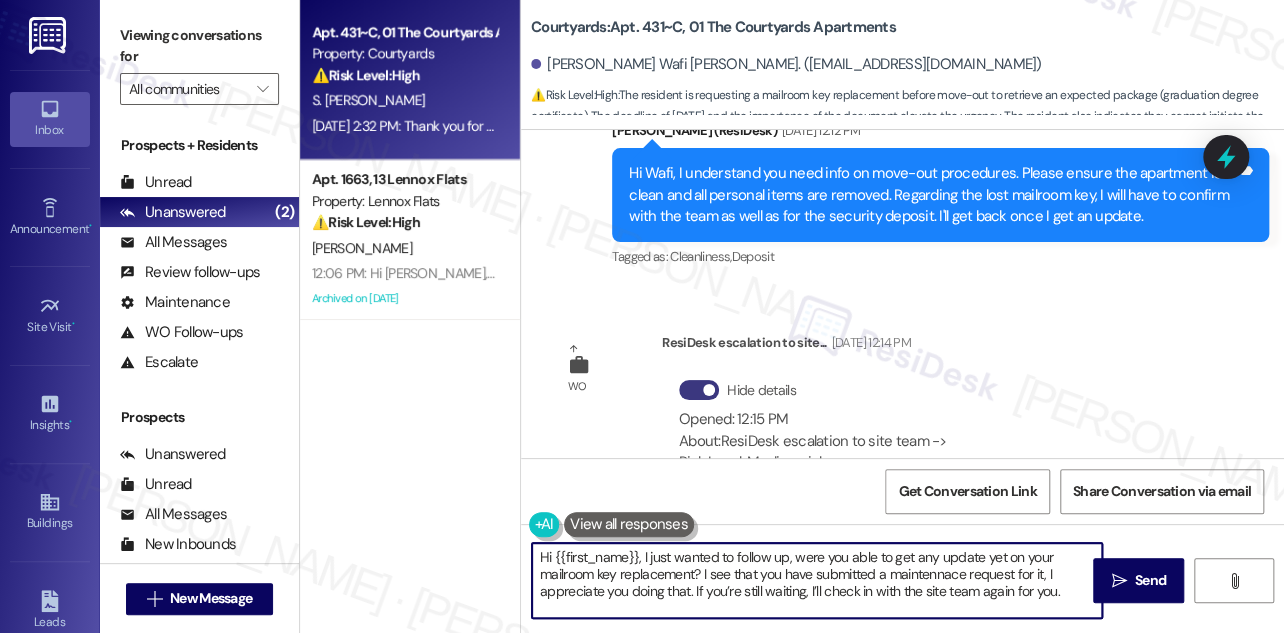 click on "Hi {{first_name}}, I just wanted to follow up, were you able to get any update yet on your mailroom key replacement? I see that you have submitted a maintennace request for it, I appreciate you doing that. If you’re still waiting, I’ll check in with the site team again for you." at bounding box center [817, 580] 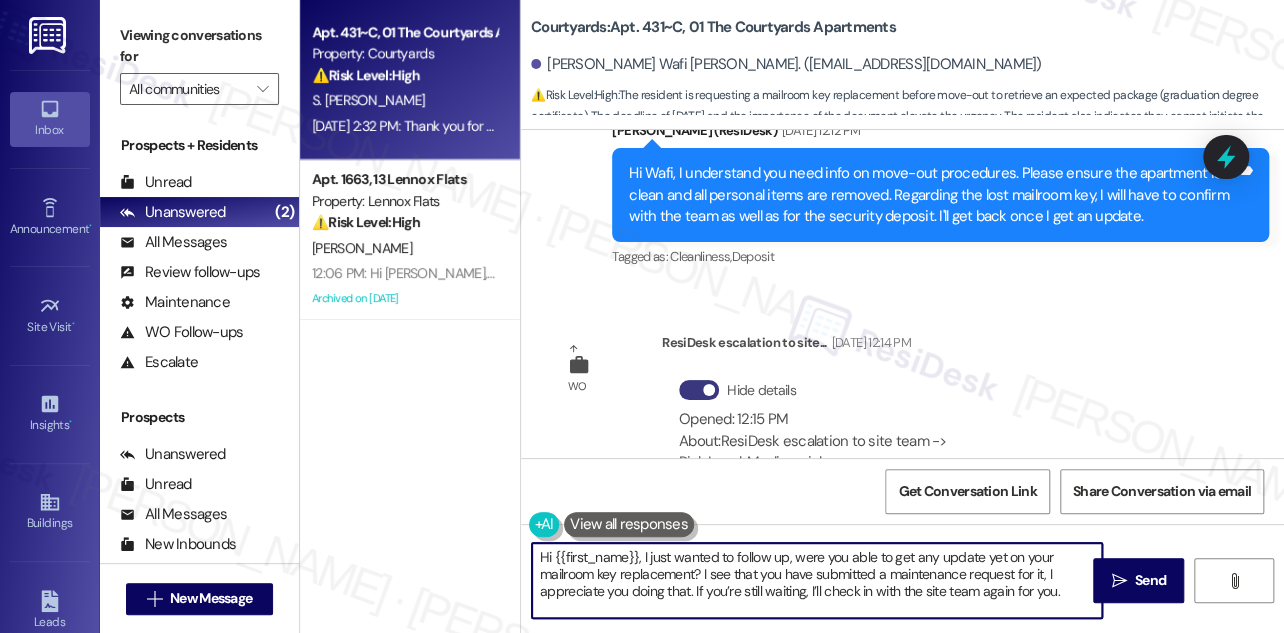 click on "Hi {{first_name}}, I just wanted to follow up, were you able to get any update yet on your mailroom key replacement? I see that you have submitted a maintenance request for it, I appreciate you doing that. If you’re still waiting, I’ll check in with the site team again for you." at bounding box center [817, 580] 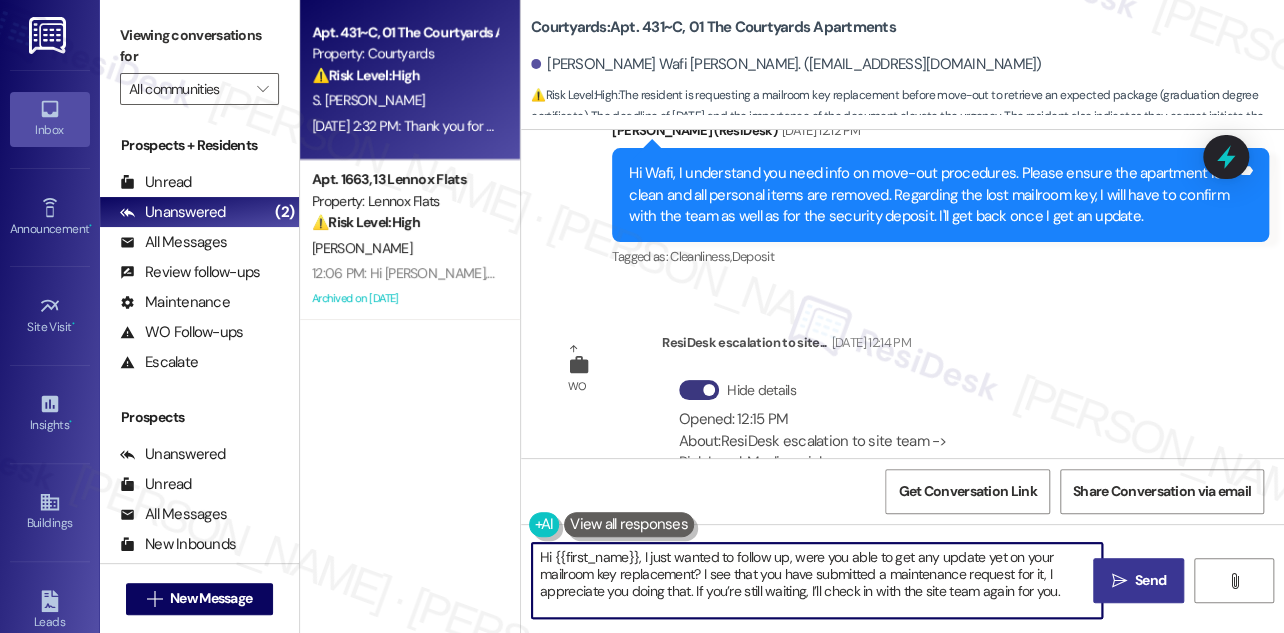 type on "Hi {{first_name}}, I just wanted to follow up, were you able to get any update yet on your mailroom key replacement? I see that you have submitted a maintenance request for it, I appreciate you doing that. If you’re still waiting, I’ll check in with the site team again for you." 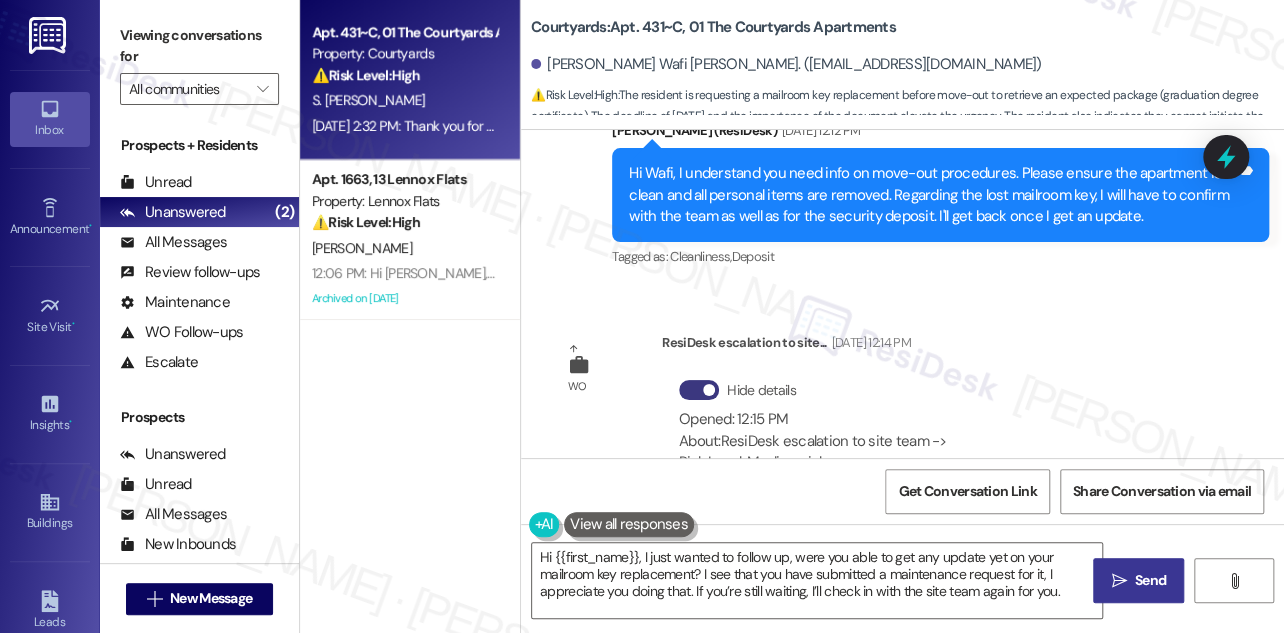 click on " Send" at bounding box center (1138, 580) 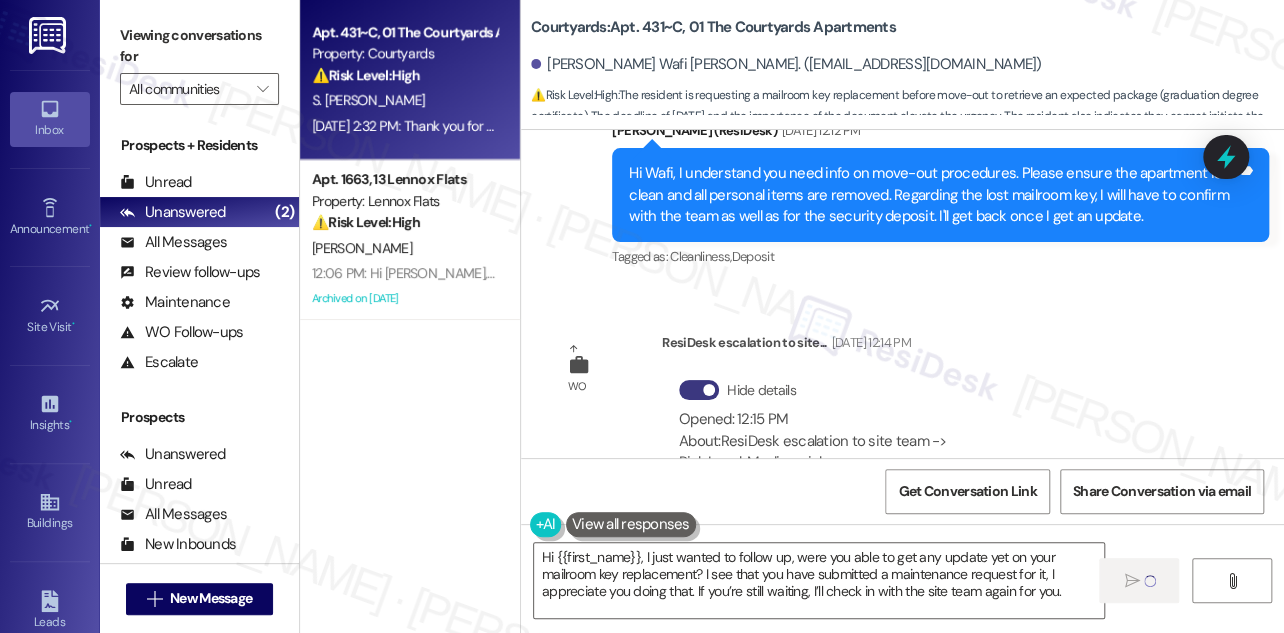 type 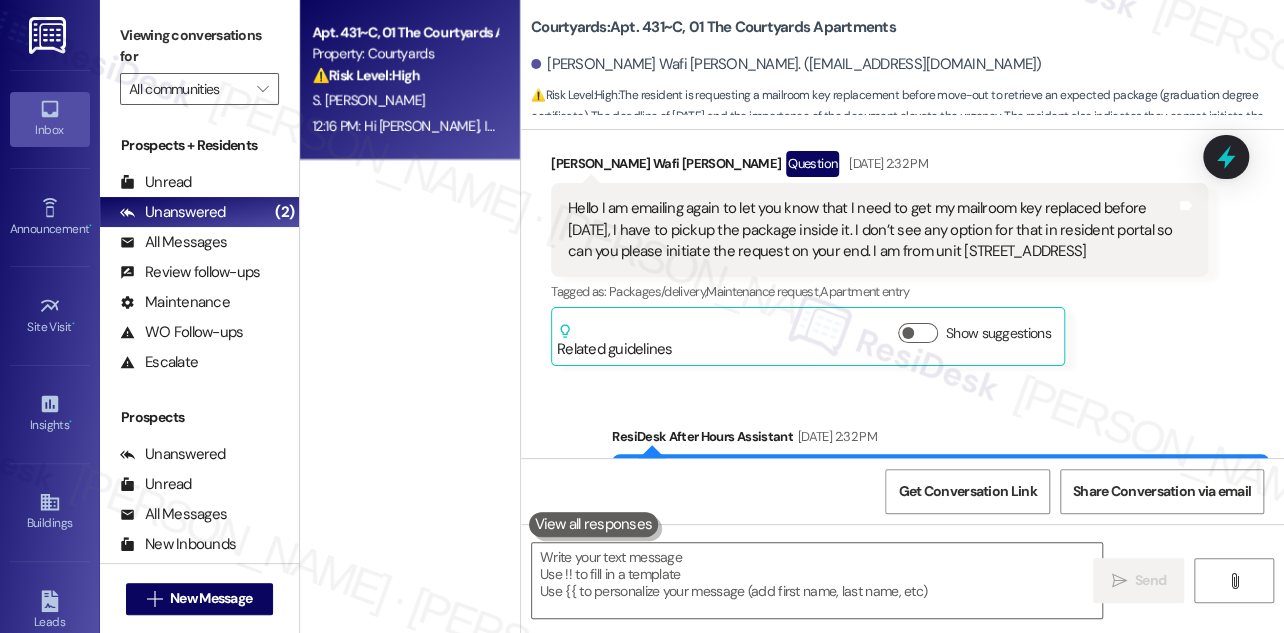 scroll, scrollTop: 31802, scrollLeft: 0, axis: vertical 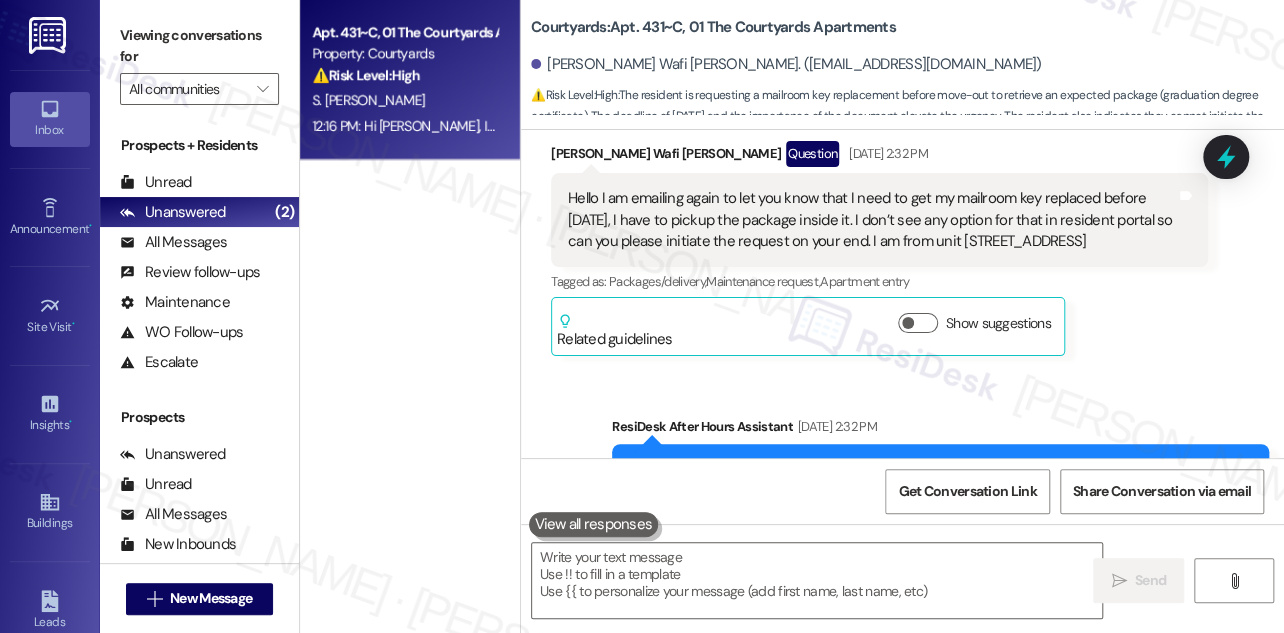 click on "Click to show details" at bounding box center [935, 731] 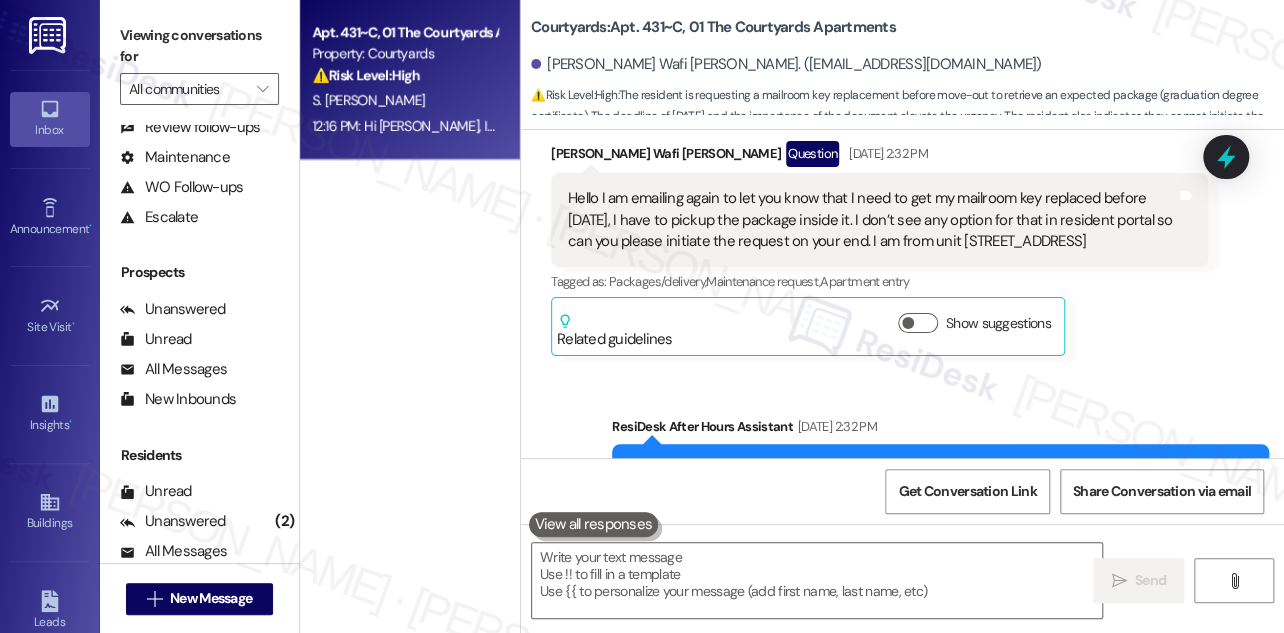 scroll, scrollTop: 263, scrollLeft: 0, axis: vertical 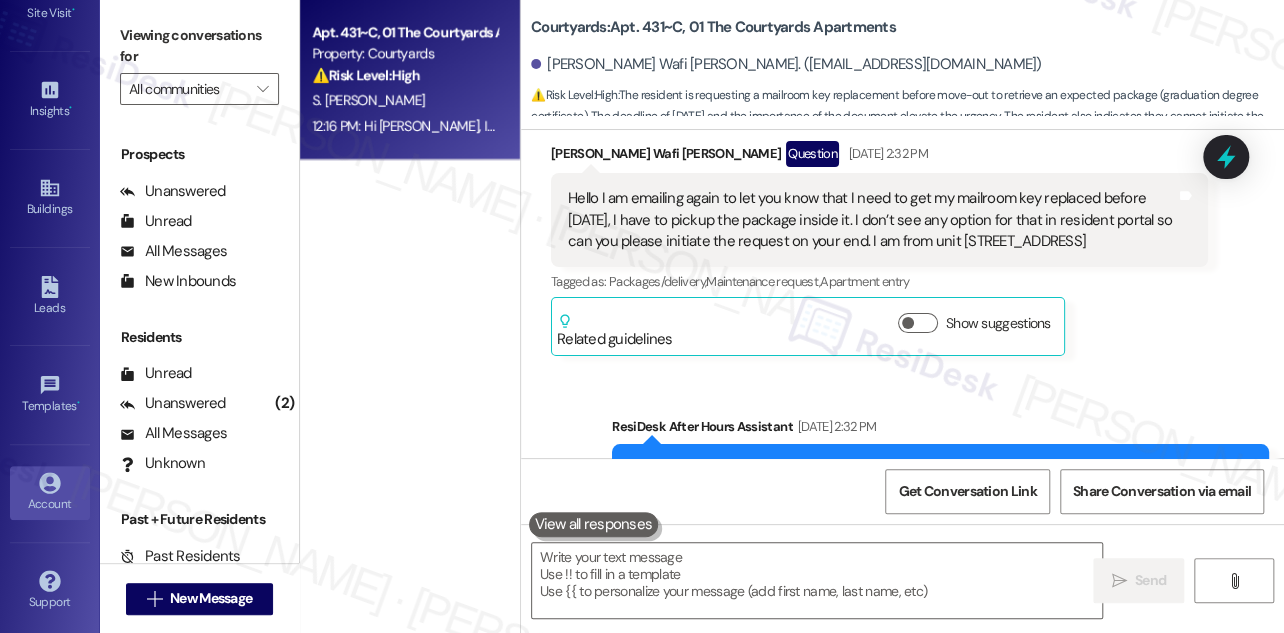 click 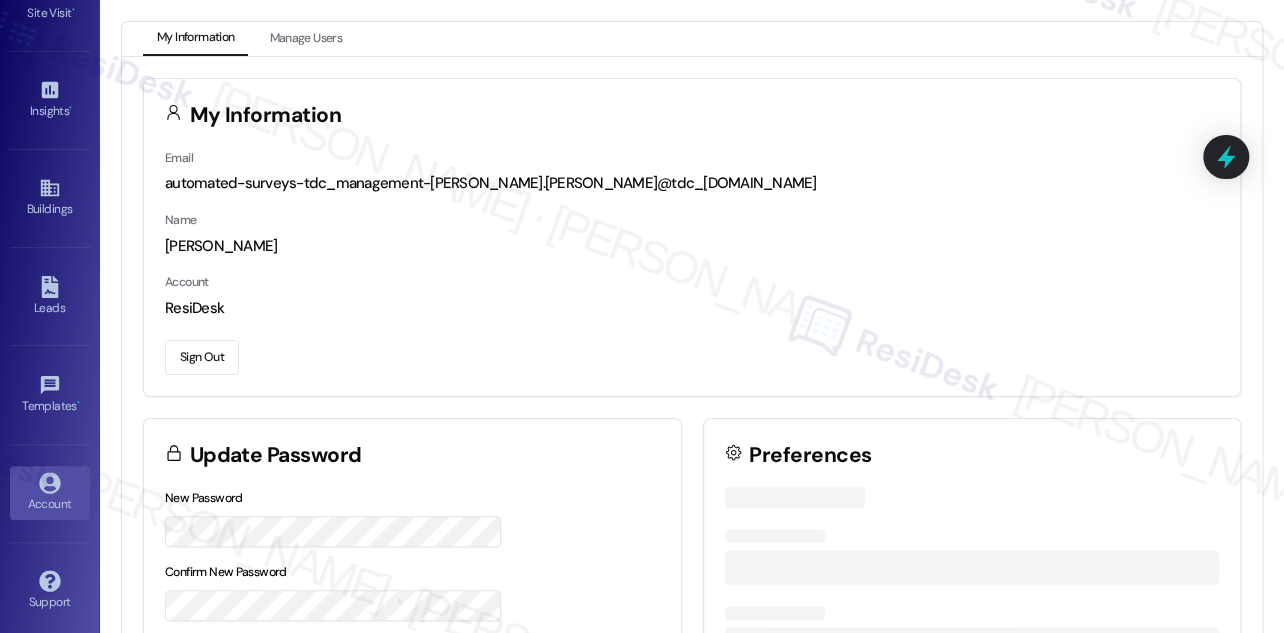 click on "Sign Out" at bounding box center [202, 357] 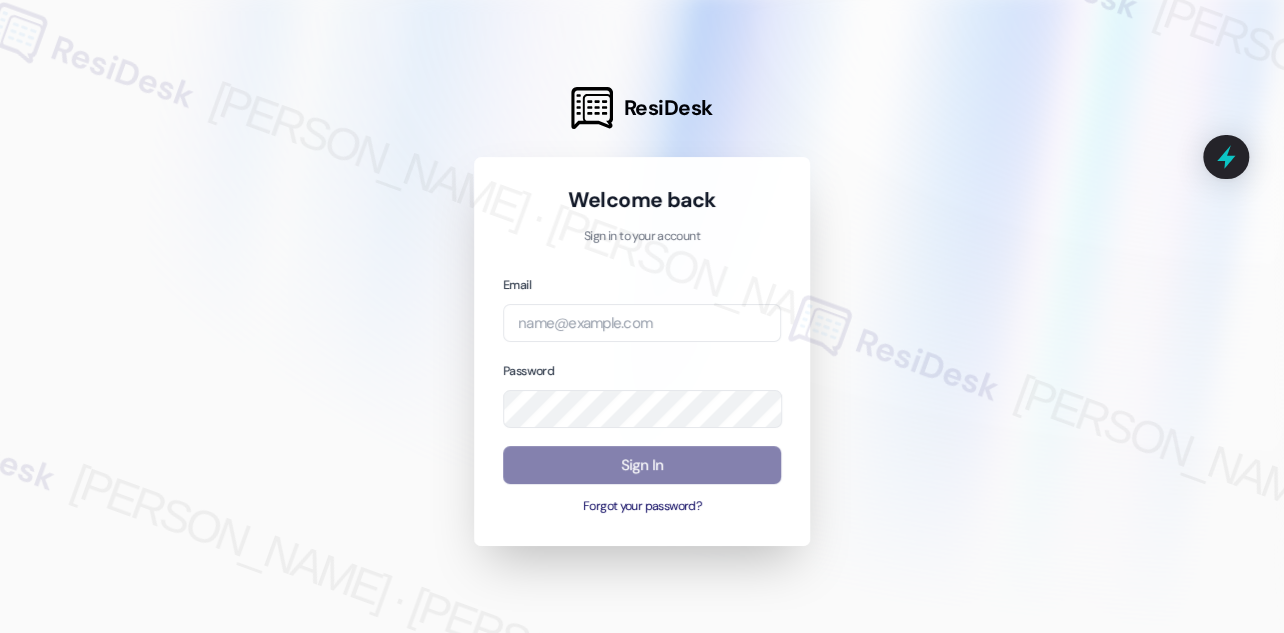 drag, startPoint x: 1163, startPoint y: 261, endPoint x: 1120, endPoint y: 260, distance: 43.011627 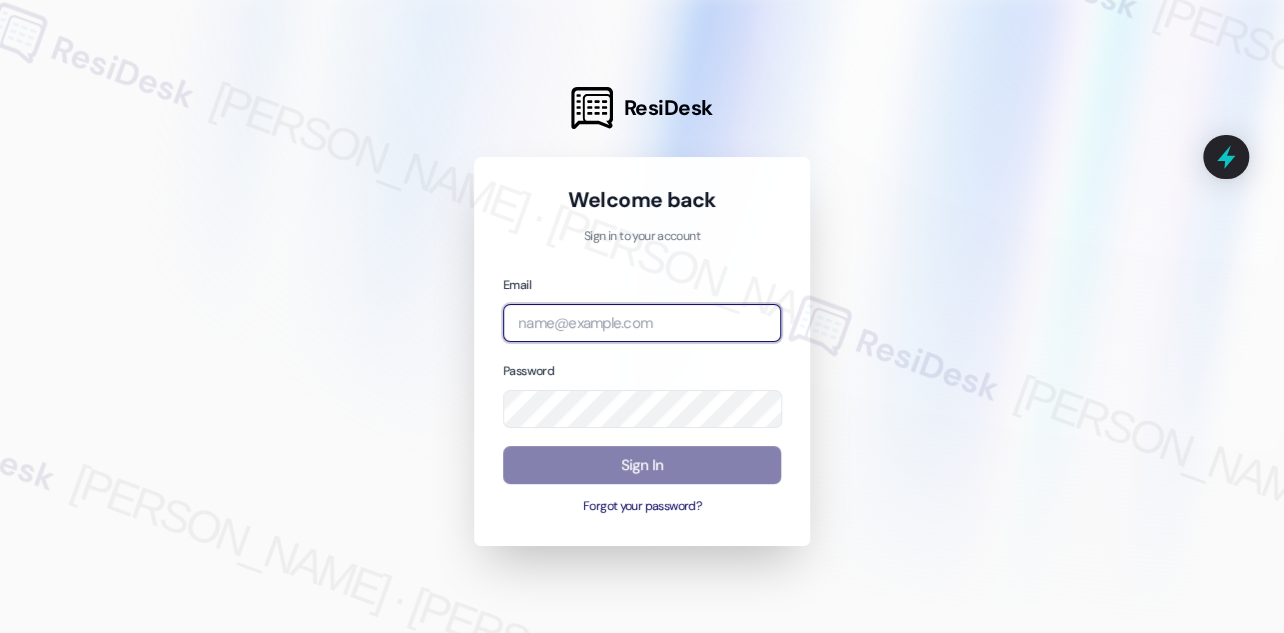 click at bounding box center (642, 323) 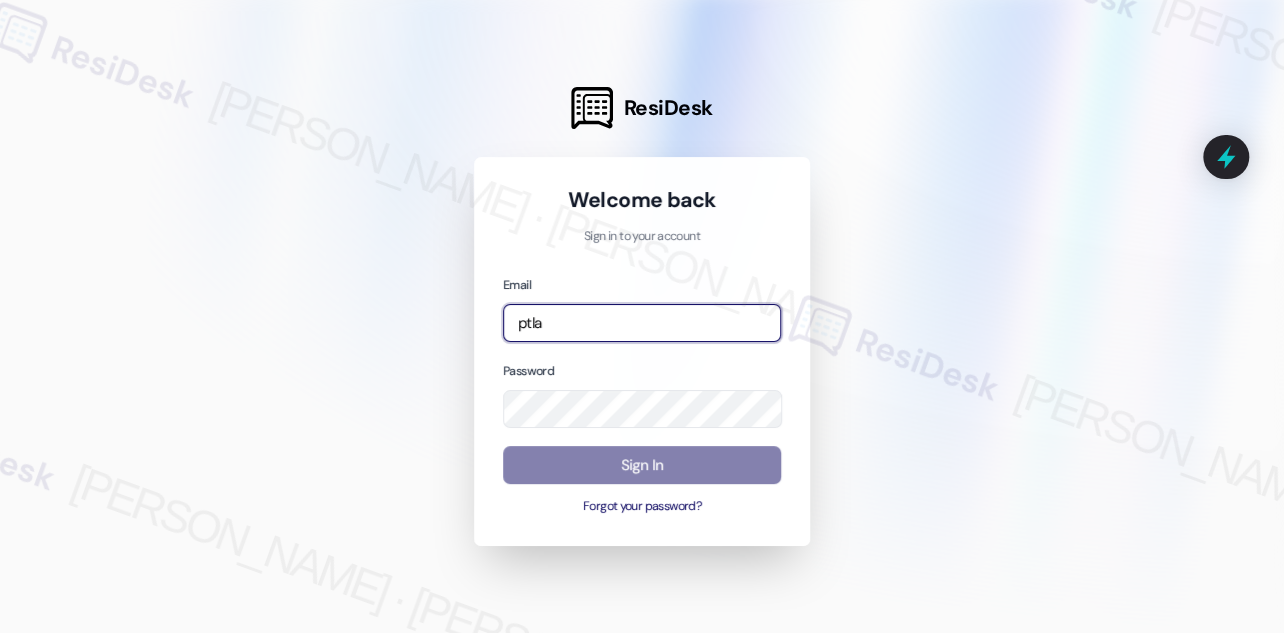type on "[EMAIL_ADDRESS][PERSON_NAME][PERSON_NAME][DOMAIN_NAME]" 